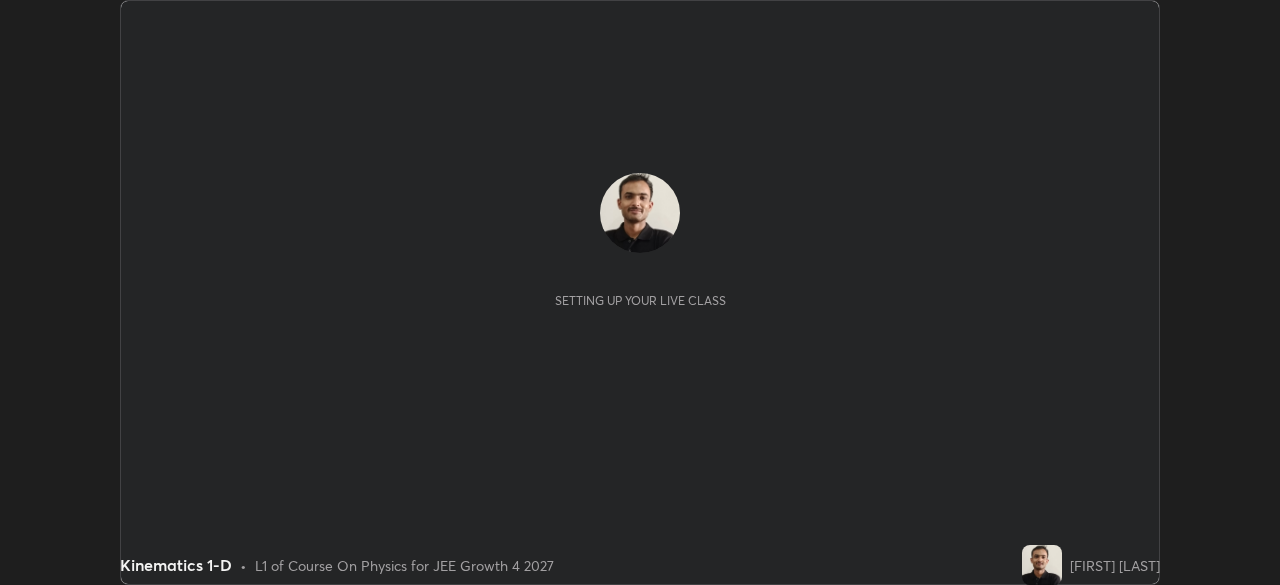 scroll, scrollTop: 0, scrollLeft: 0, axis: both 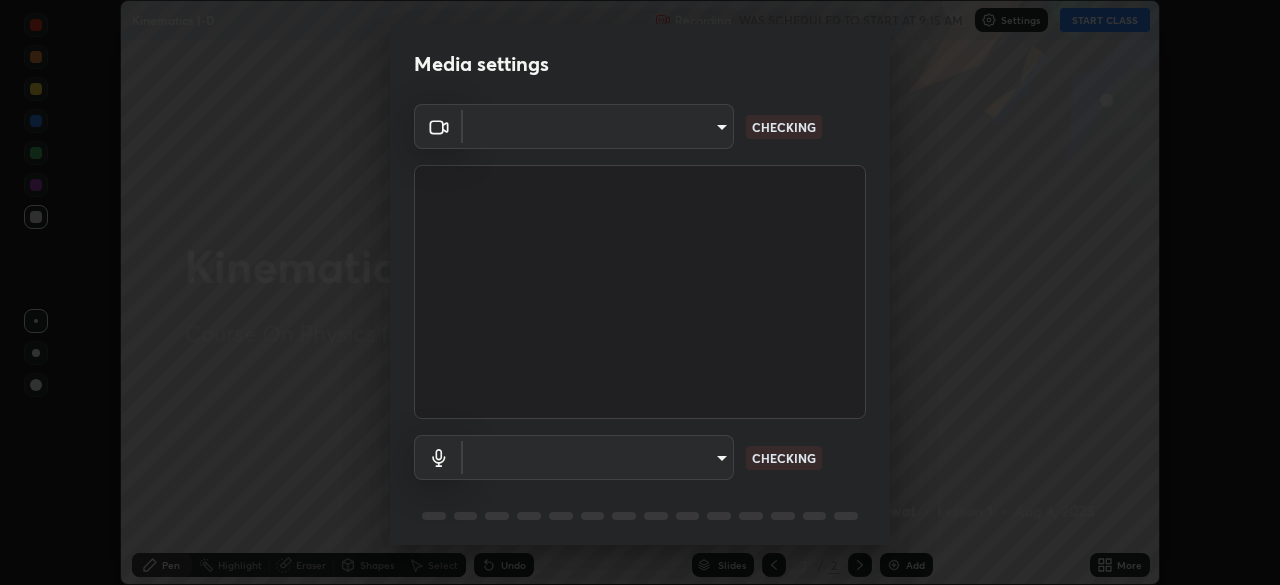 type on "ed5728659d4a2628327284da790eb6393f1623e3a82d583cb44db94038f4ead1" 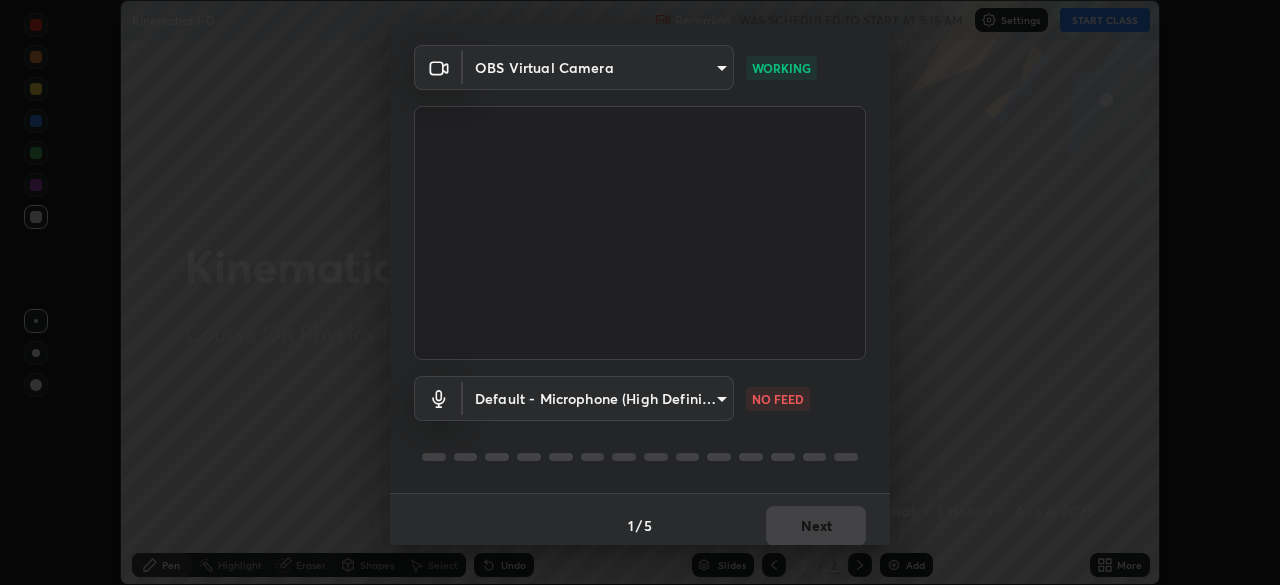 scroll, scrollTop: 71, scrollLeft: 0, axis: vertical 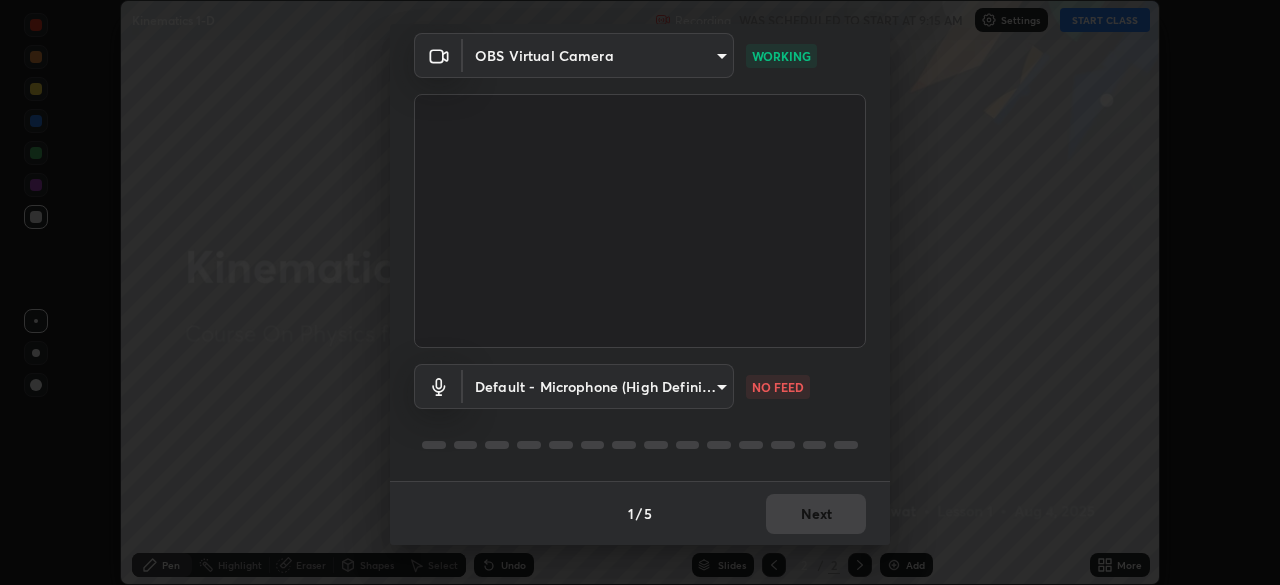 click on "Erase all Kinematics 1-D Recording WAS SCHEDULED TO START AT 9:15 AM Settings START CLASS Setting up your live class Kinematics 1-D • L1 of Course On Physics for JEE Growth 4 2027 [FIRST] [LAST] Pen Highlight Eraser Shapes Select Undo Slides 2 / 2 Add More No doubts shared Encourage your learners to ask a doubt for better clarity Report an issue Reason for reporting Buffering Chat not working Audio - Video sync issue Educator video quality low ​ Attach an image Report Media settings OBS Virtual Camera [HASH] WORKING Default - Microphone (High Definition Audio Device) default NO FEED 1 / 5 Next" at bounding box center [640, 292] 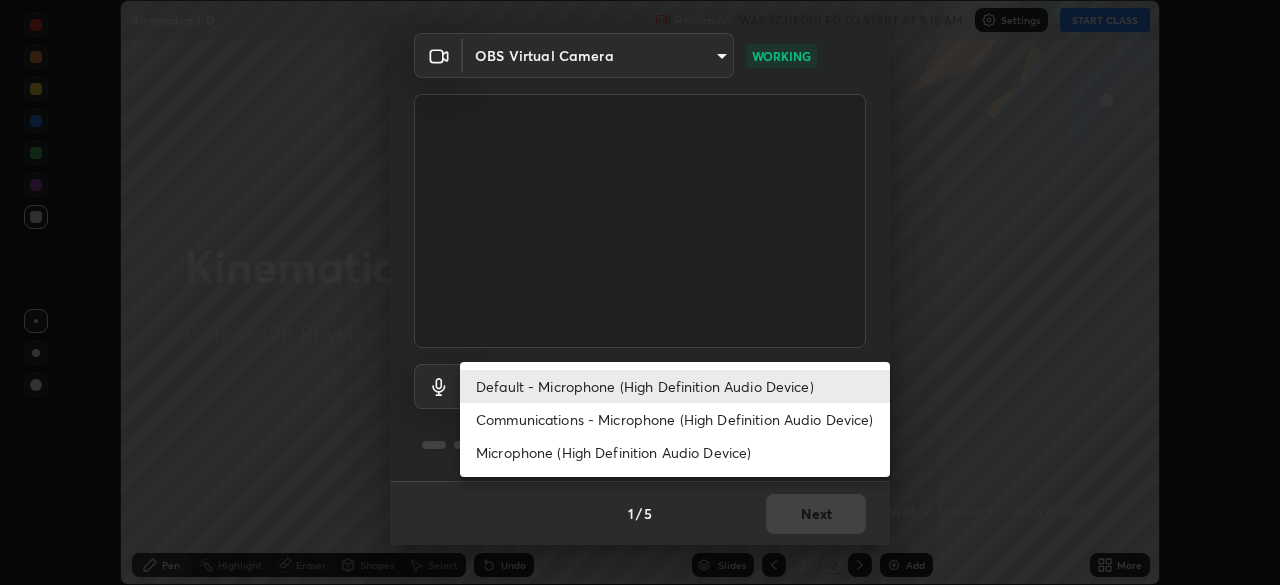 click on "Microphone (High Definition Audio Device)" at bounding box center (675, 452) 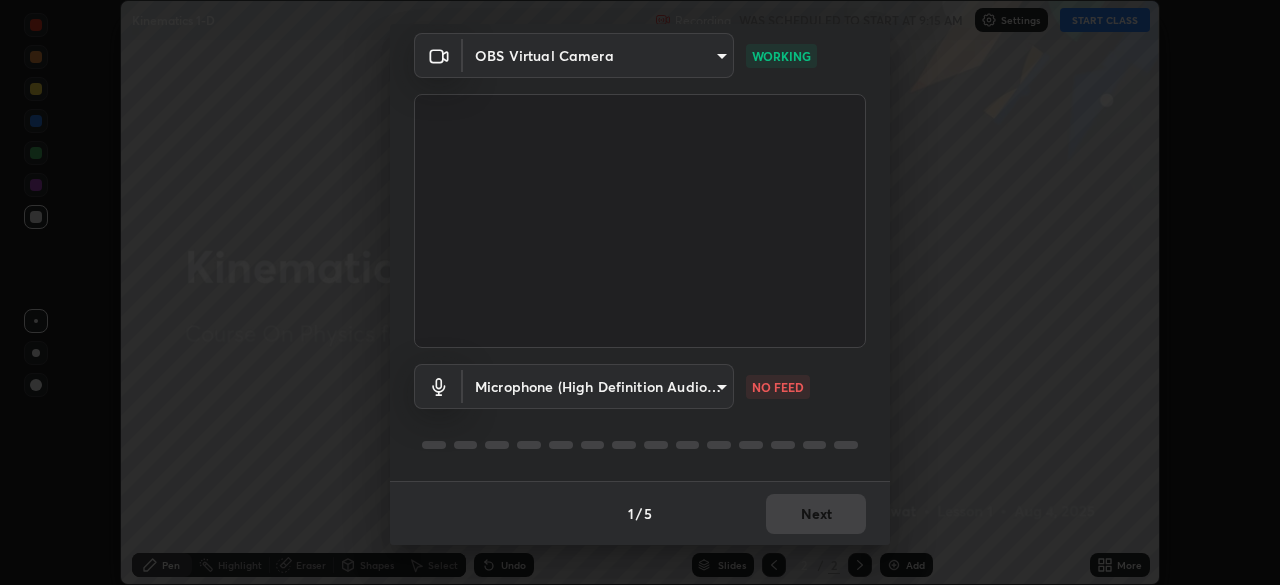 type on "a8edd68abfd6ceb8927a0c5f9573947b3480a181ed68974c3ad49a228180e720" 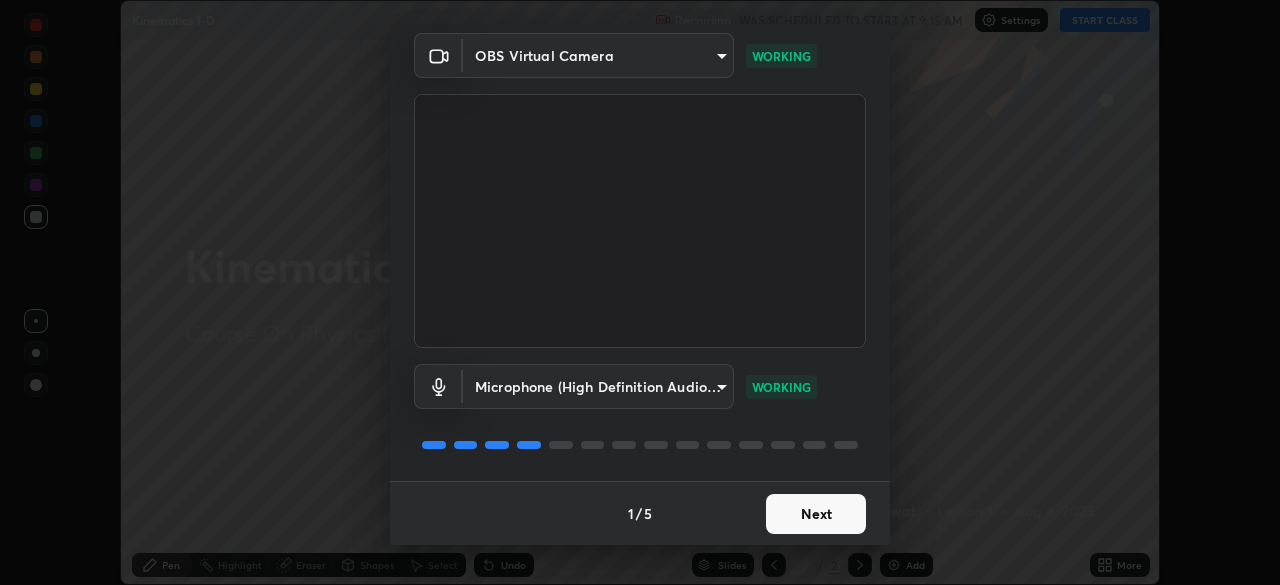 click on "Next" at bounding box center (816, 514) 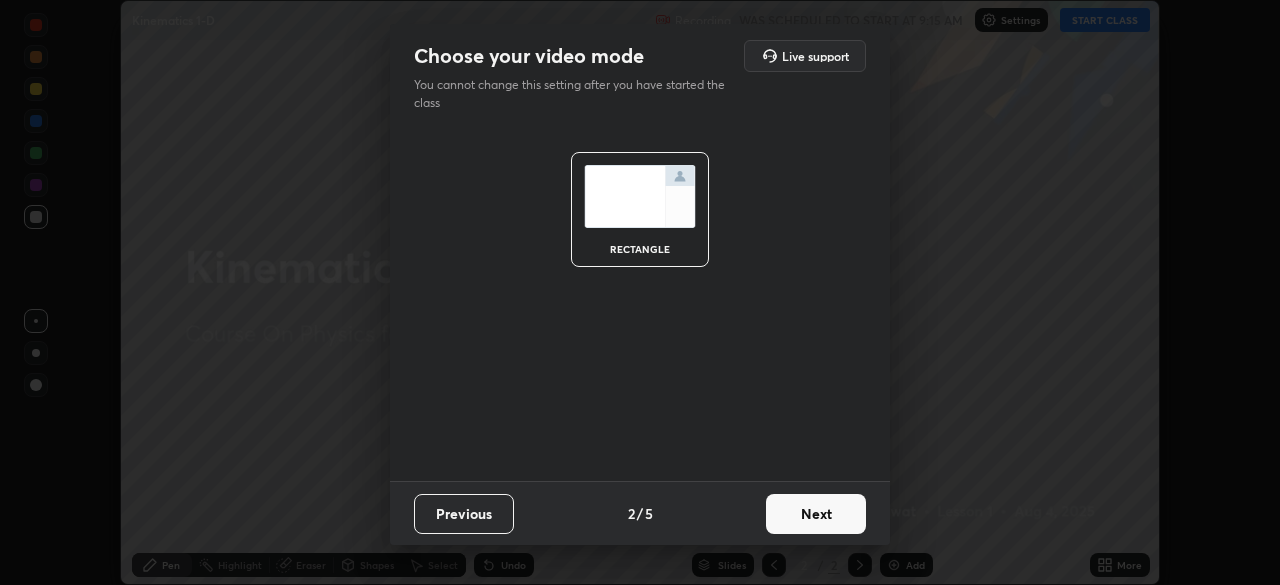 scroll, scrollTop: 0, scrollLeft: 0, axis: both 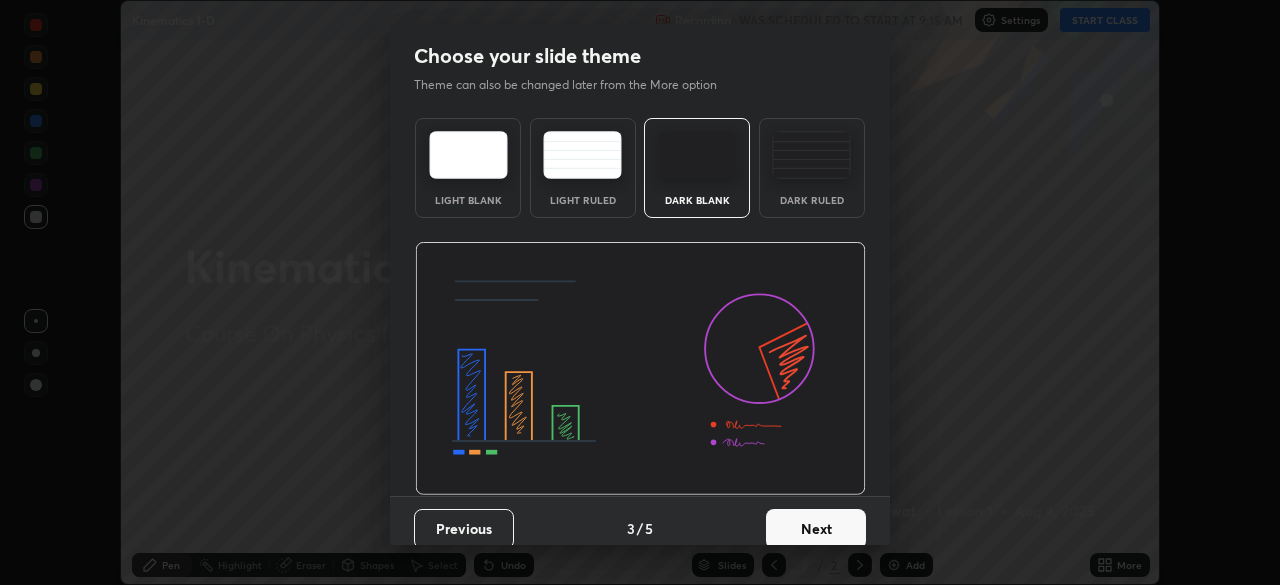 click on "Next" at bounding box center (816, 529) 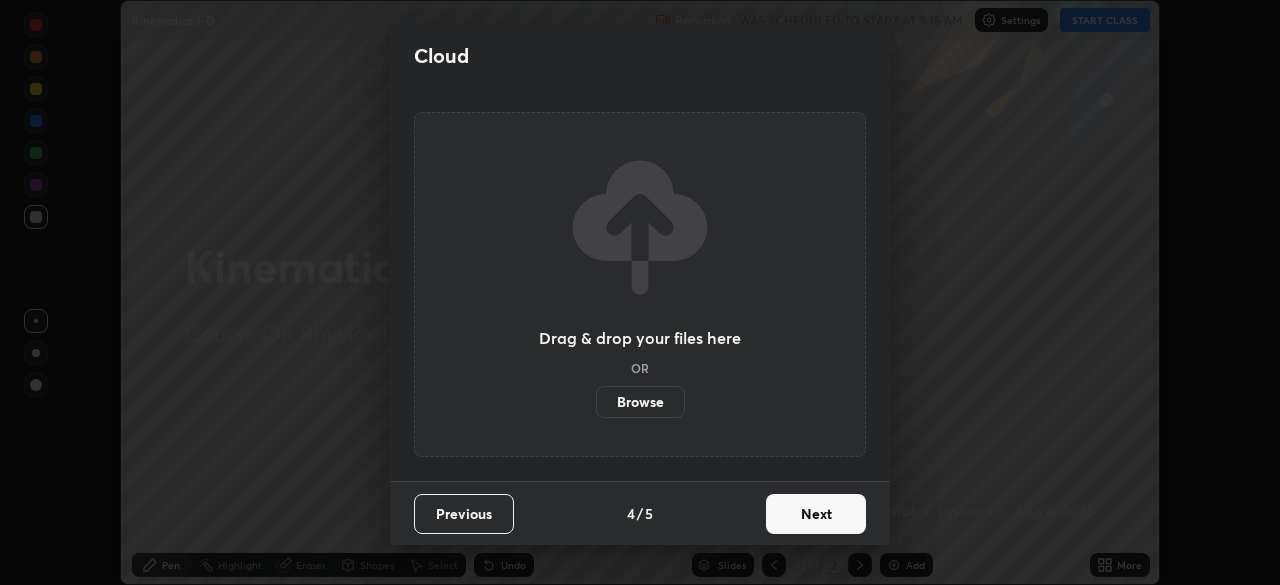 click on "Next" at bounding box center [816, 514] 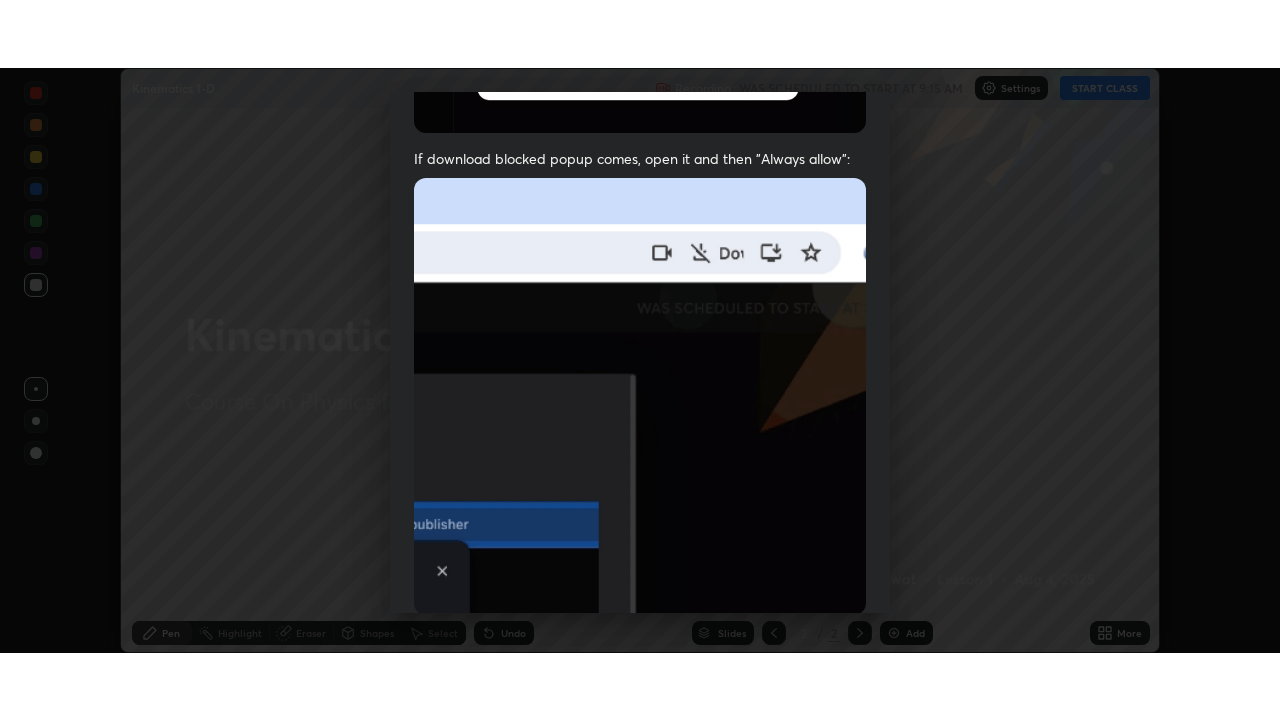 scroll, scrollTop: 479, scrollLeft: 0, axis: vertical 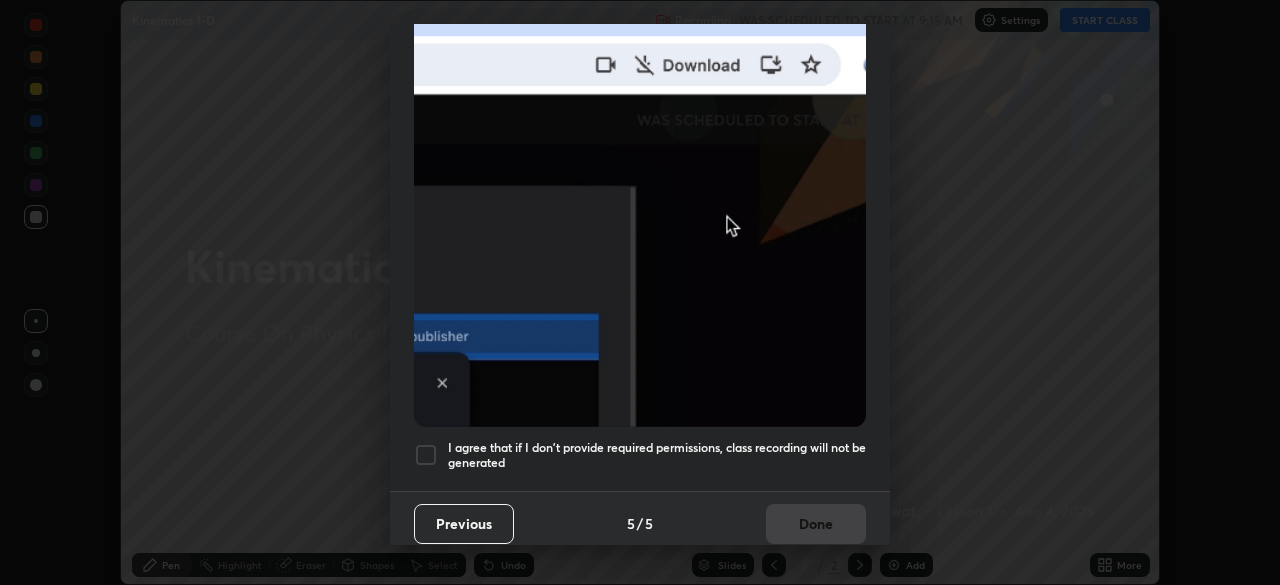 click at bounding box center (426, 455) 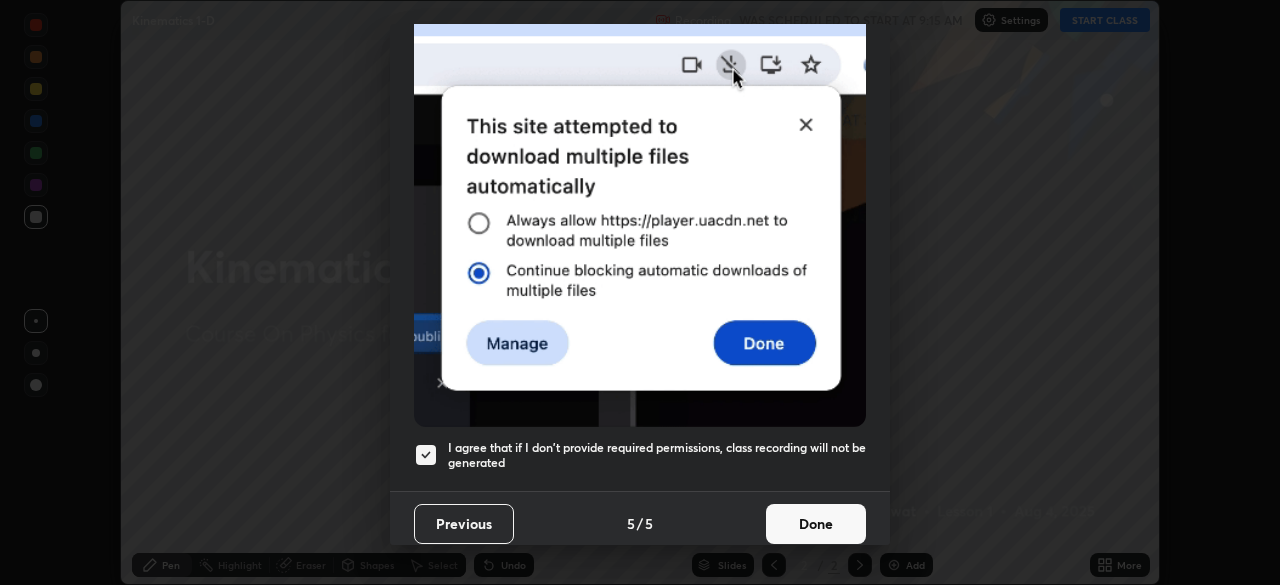 click on "Done" at bounding box center (816, 524) 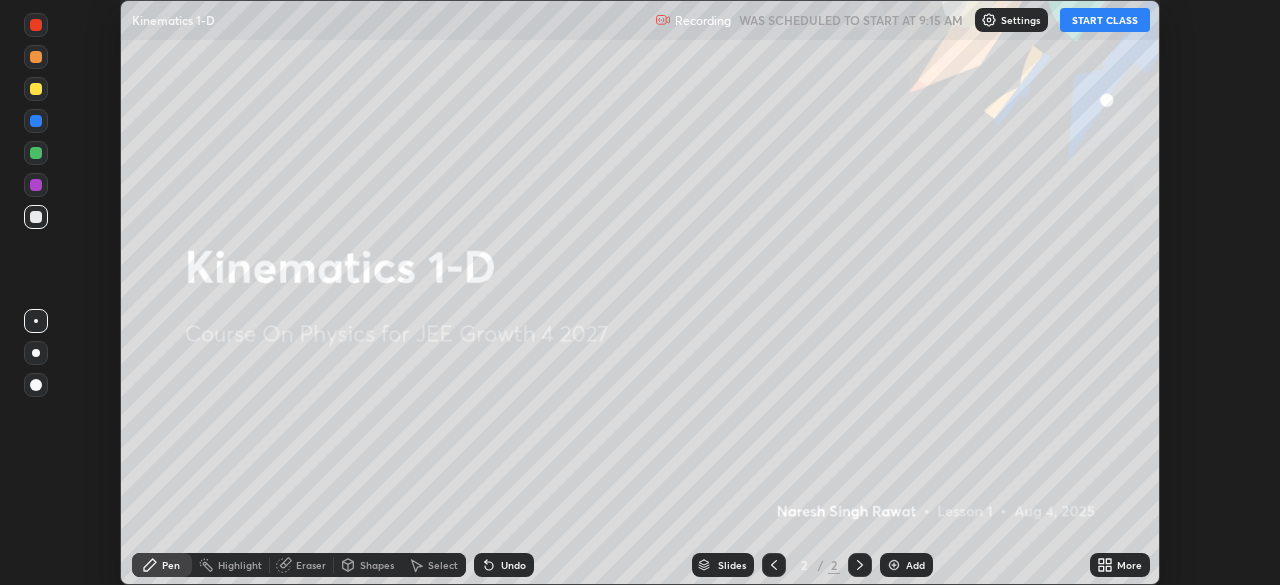 click 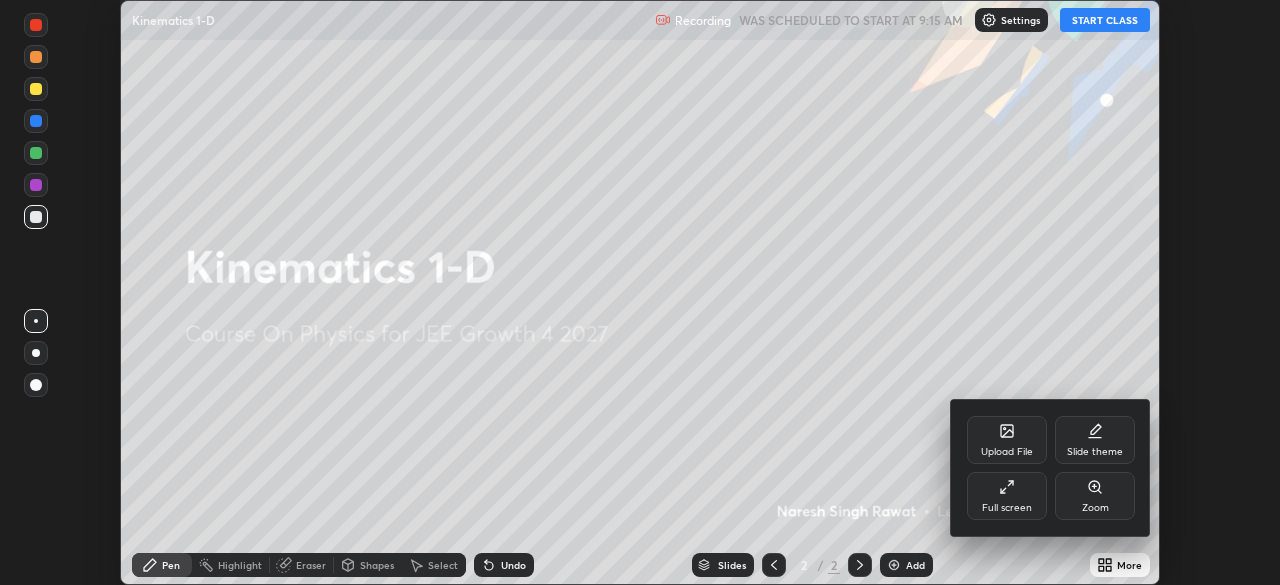 click 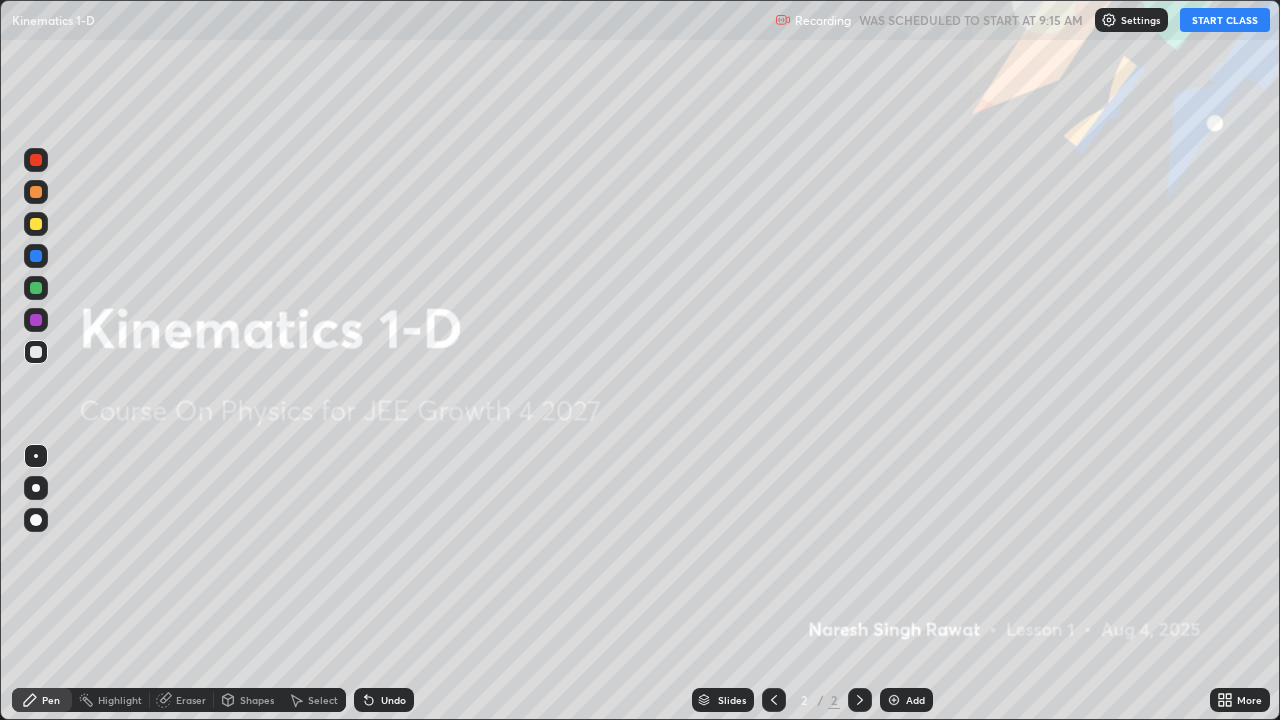 scroll, scrollTop: 99280, scrollLeft: 98720, axis: both 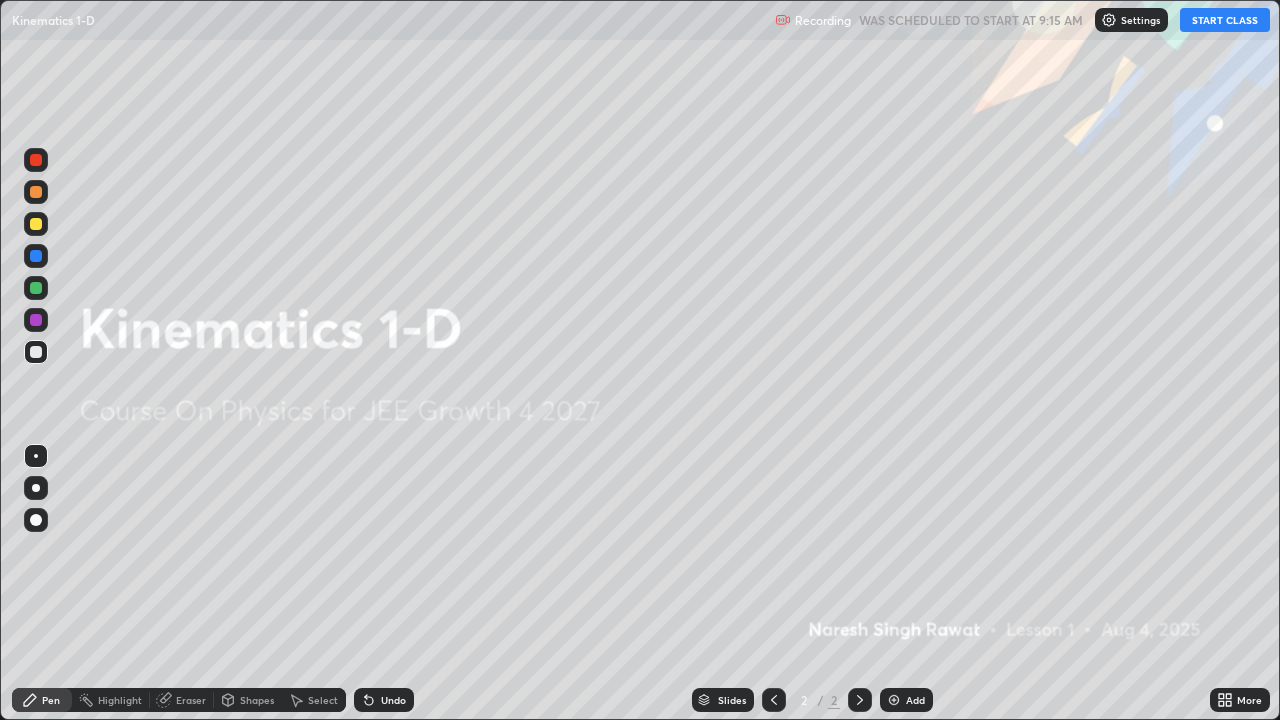 click 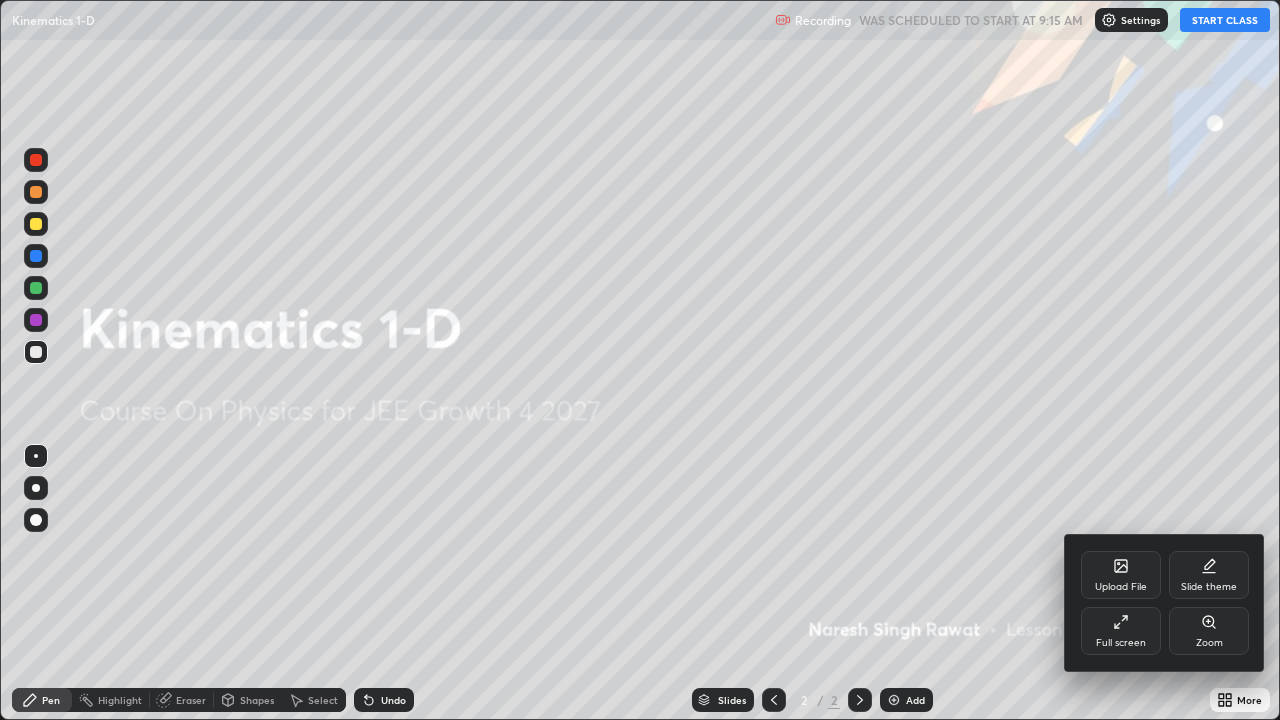 click on "Slide theme" at bounding box center (1209, 575) 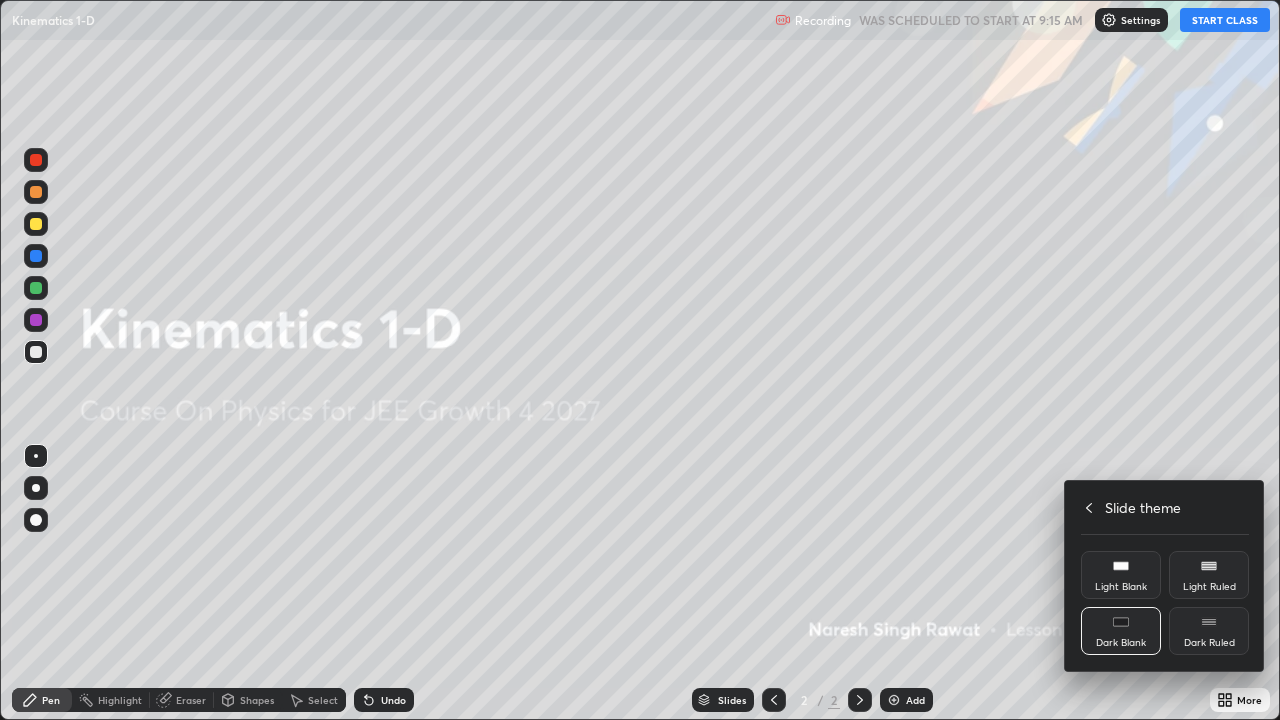 click on "Dark Ruled" at bounding box center (1209, 631) 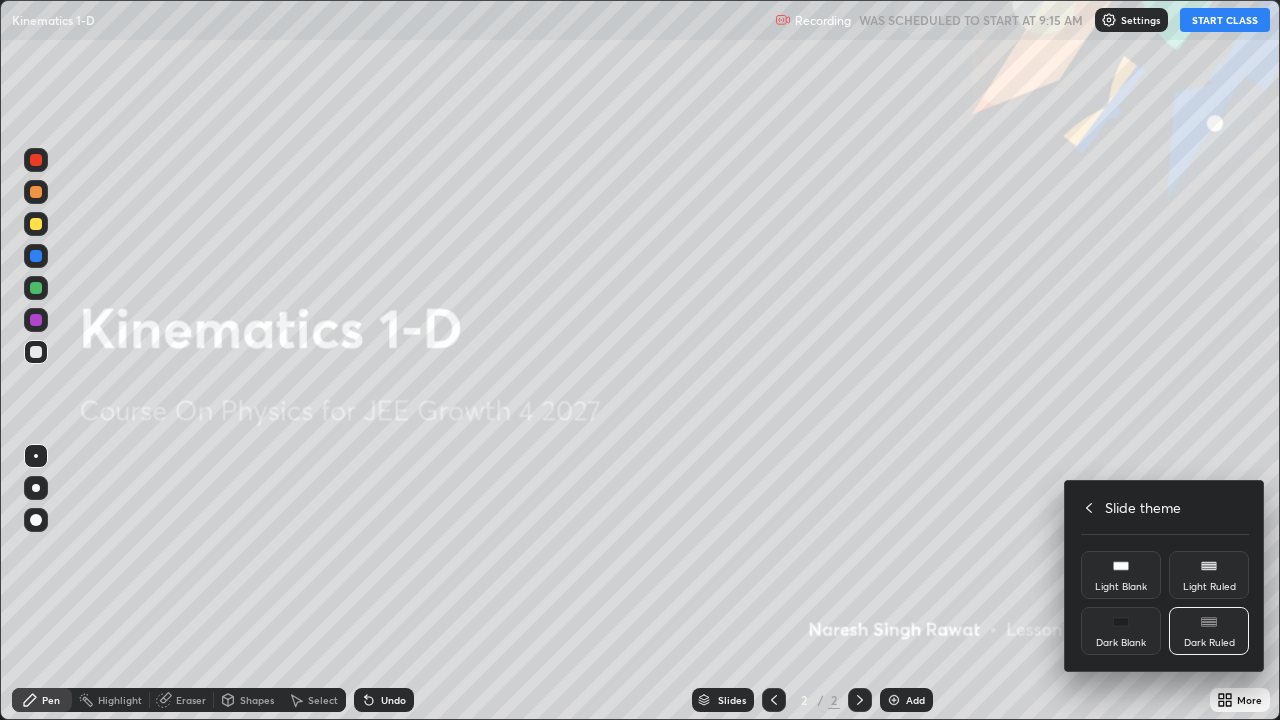 click at bounding box center [640, 360] 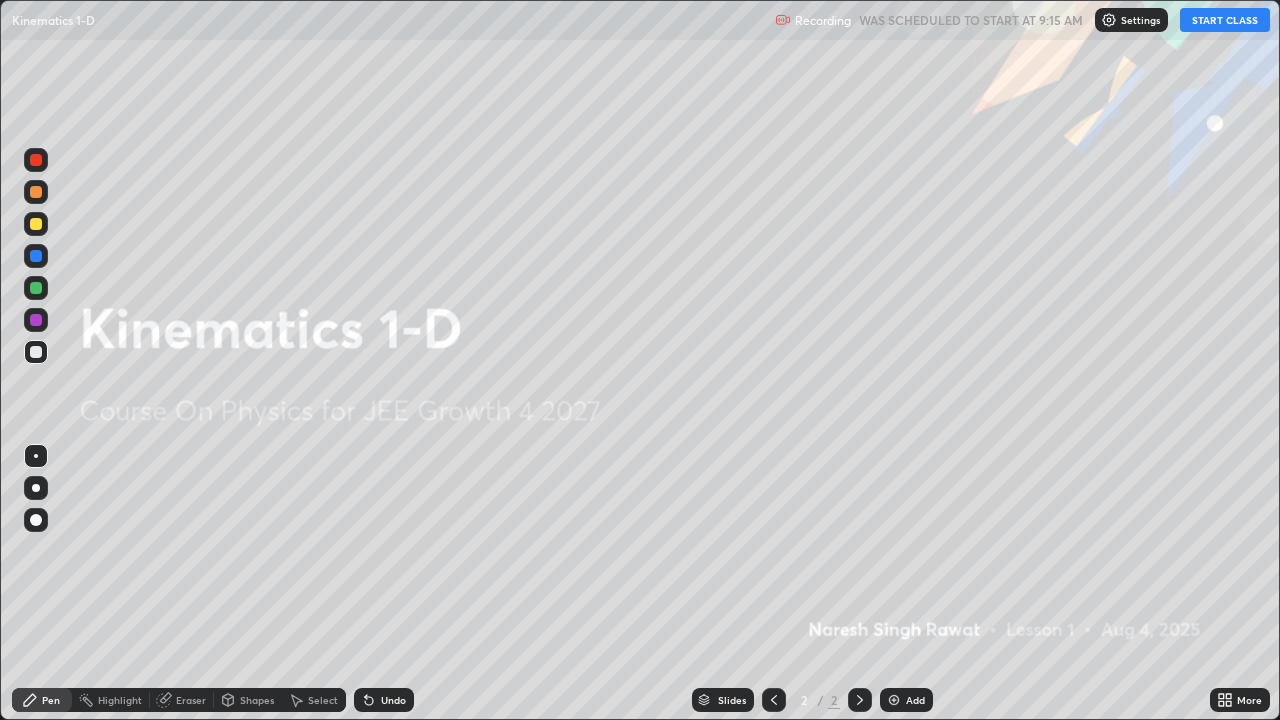click on "Add" at bounding box center (906, 700) 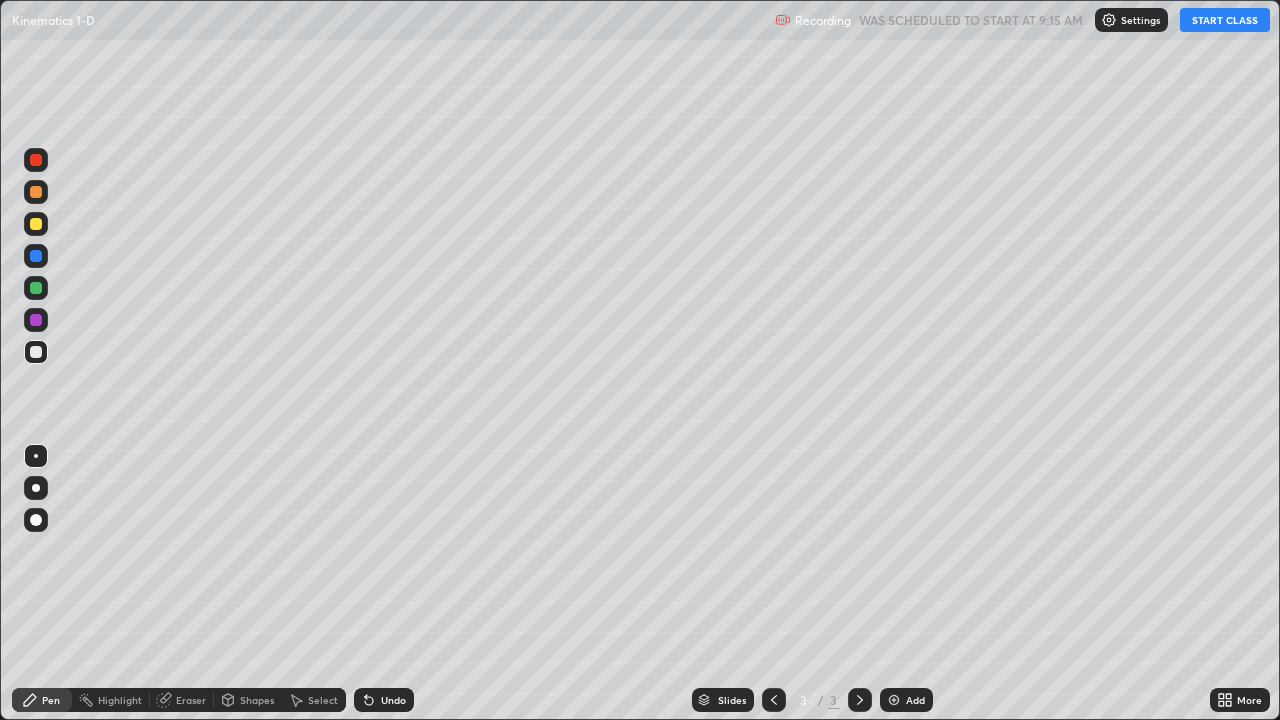click on "START CLASS" at bounding box center (1225, 20) 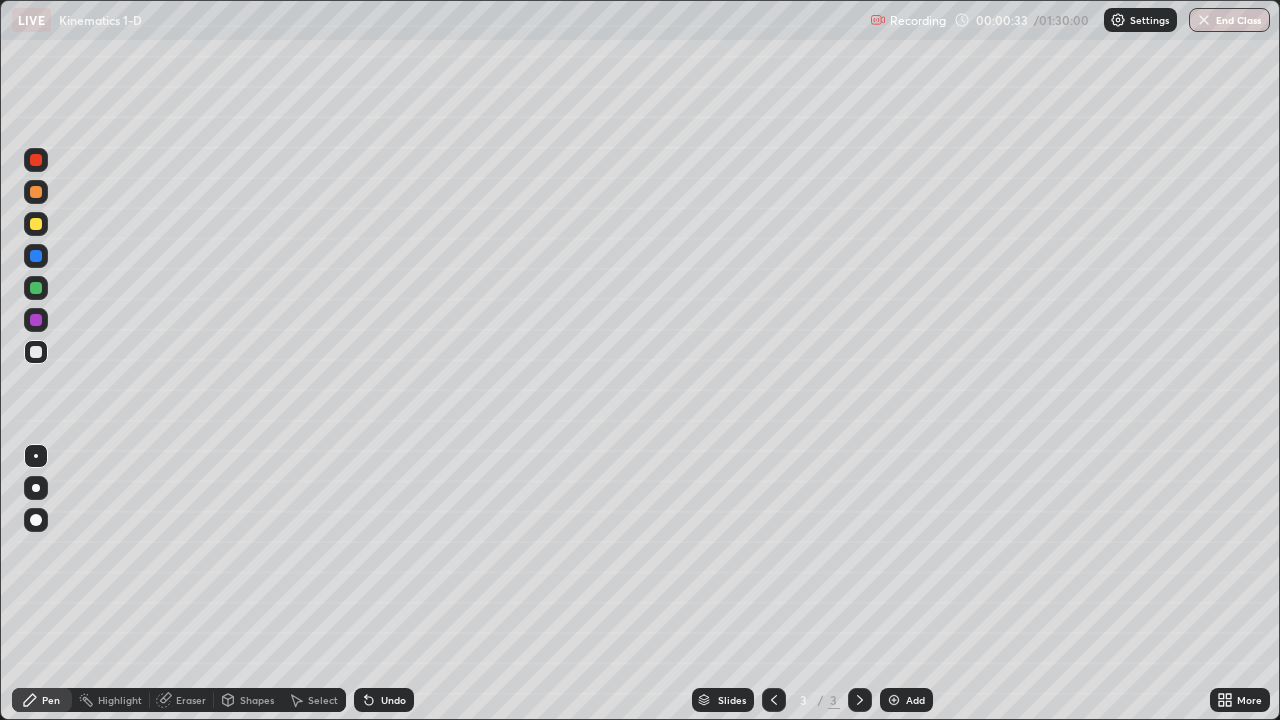 click at bounding box center (36, 192) 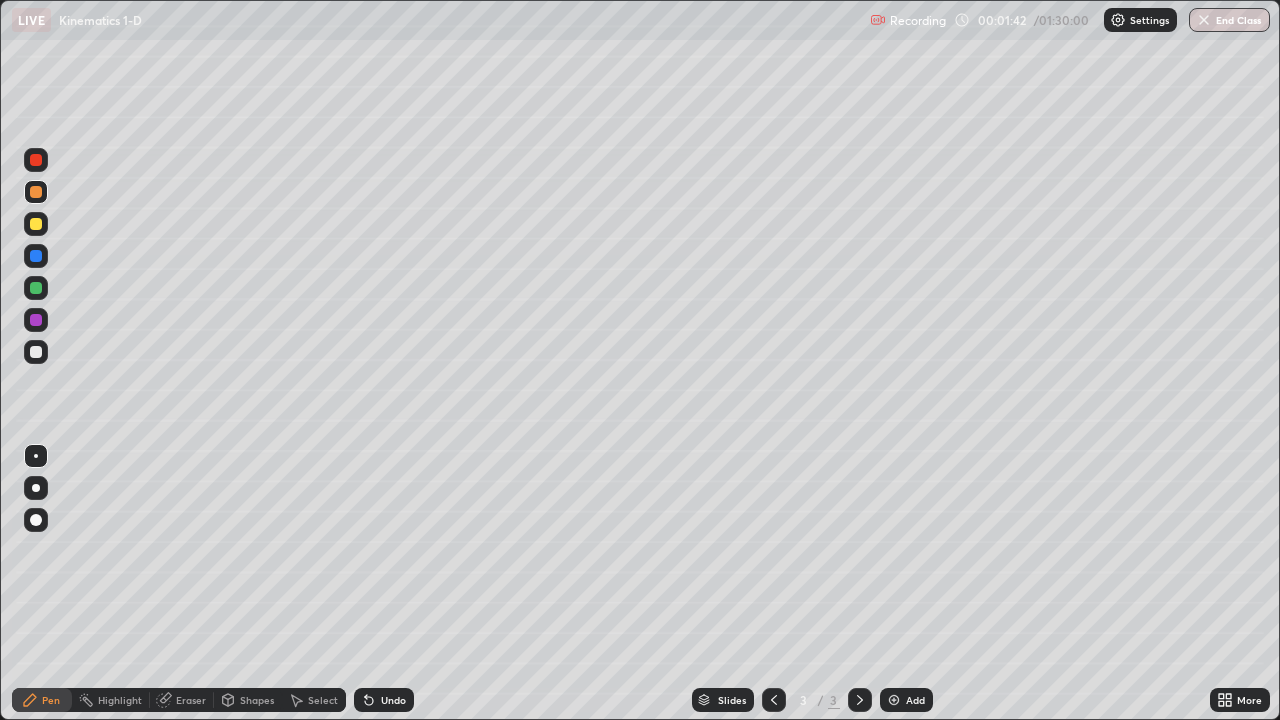 click at bounding box center [36, 352] 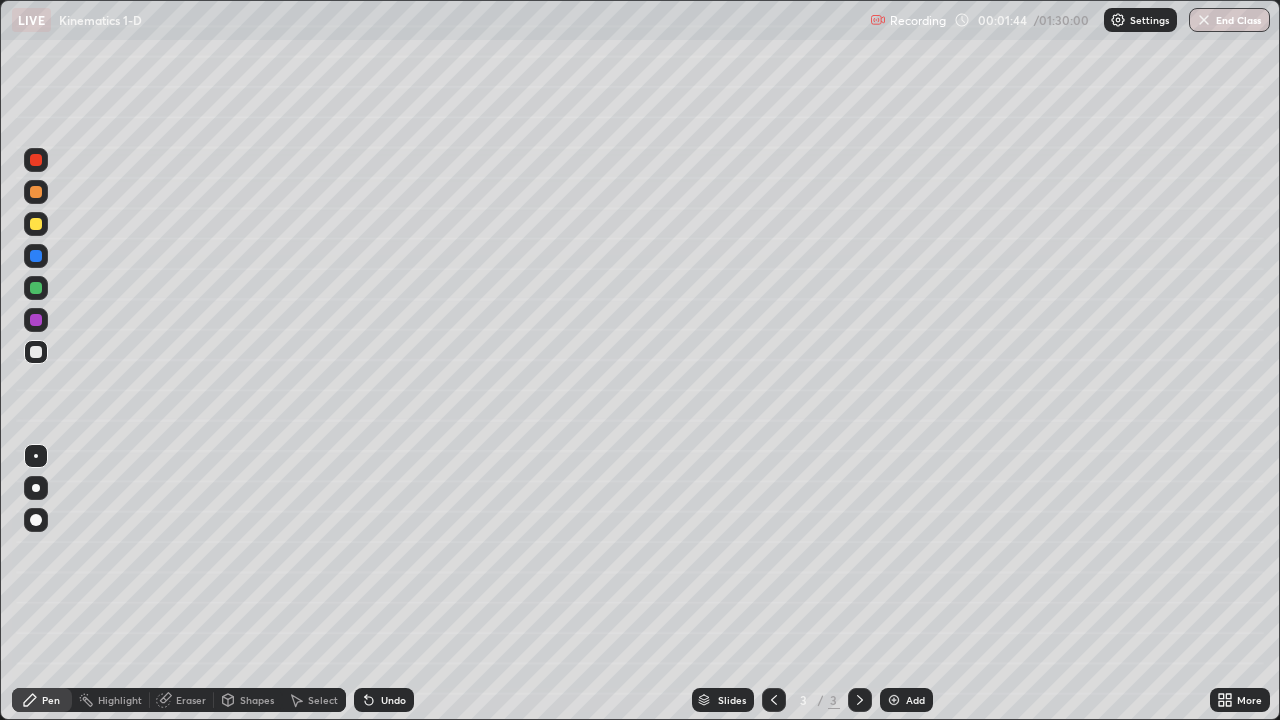 click 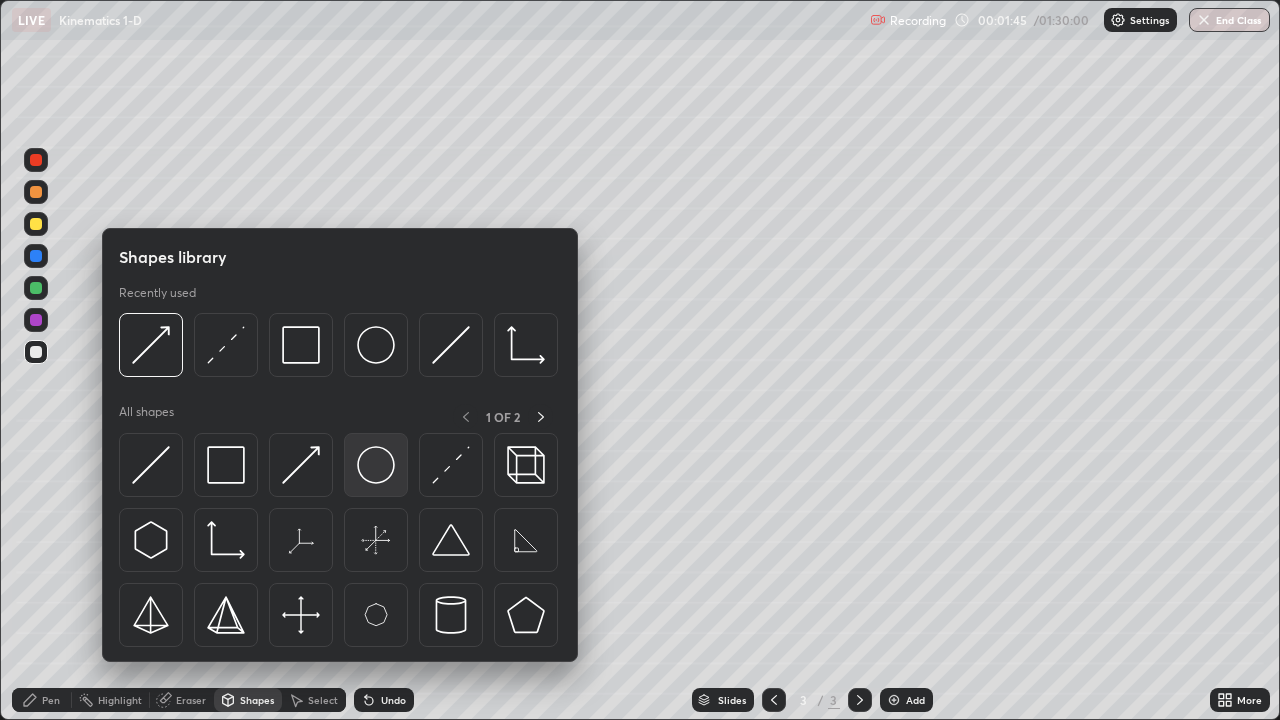 click at bounding box center (376, 465) 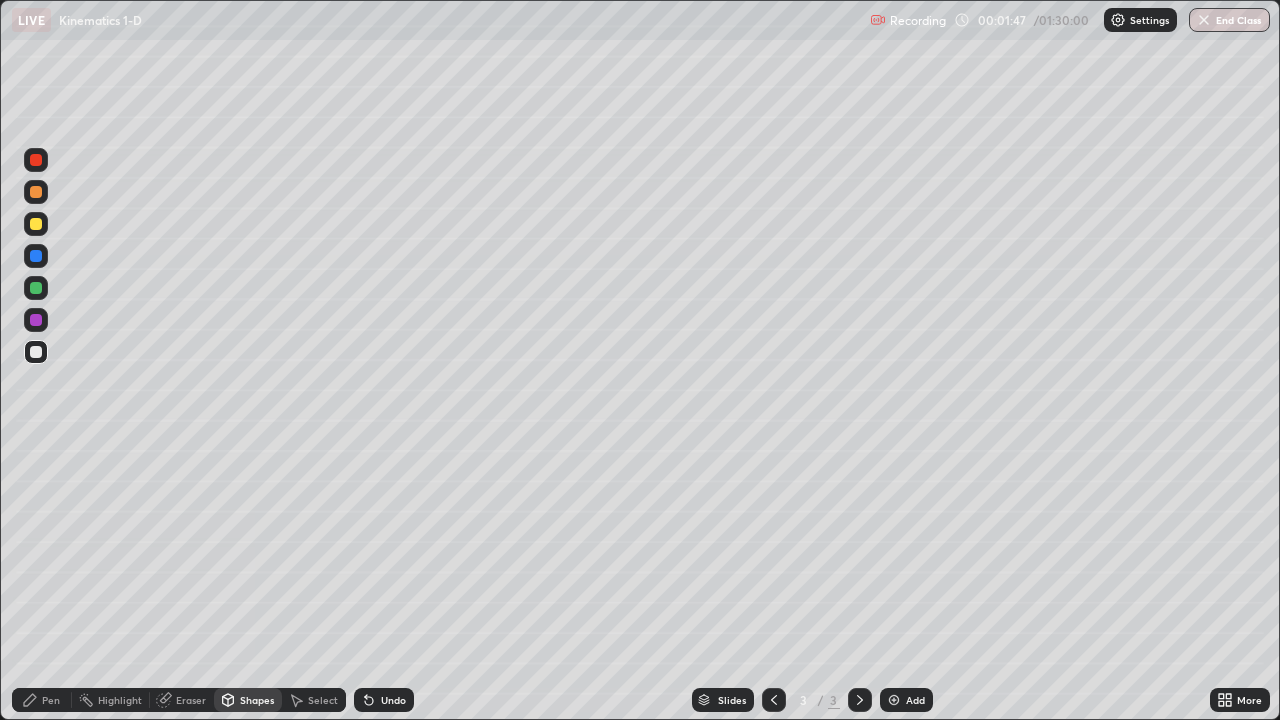 click on "Shapes" at bounding box center (248, 700) 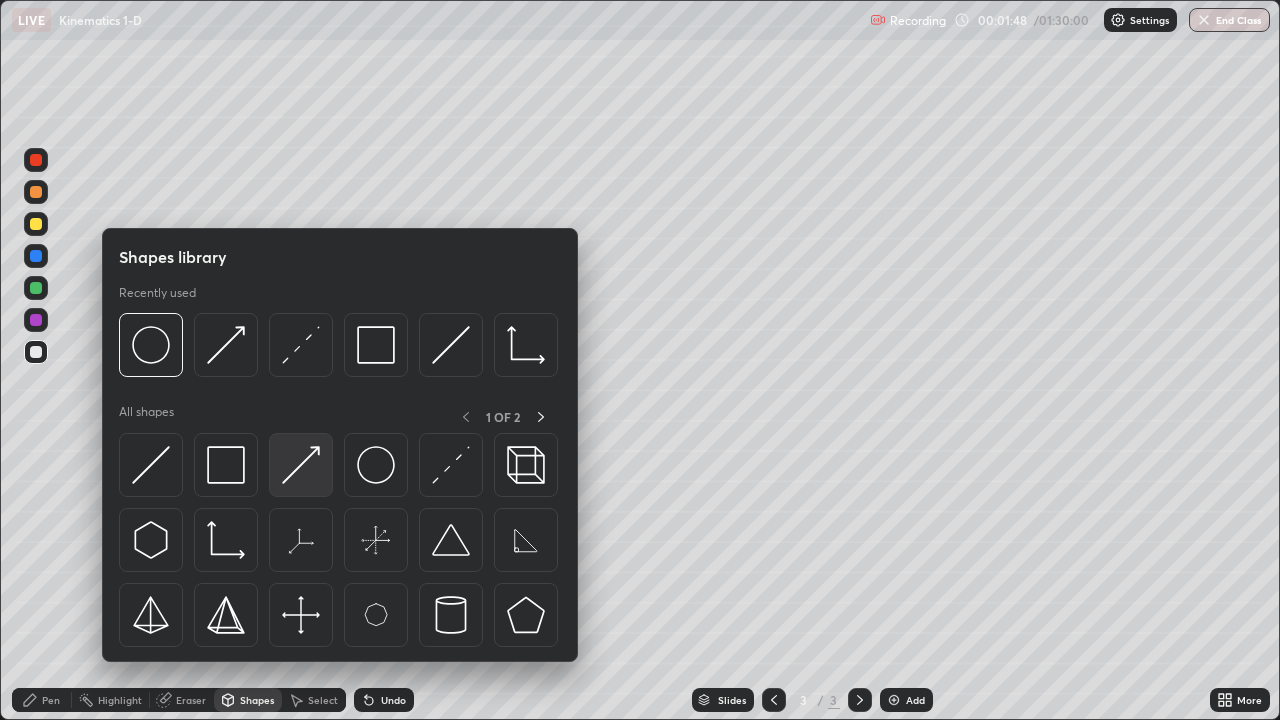 click at bounding box center [301, 465] 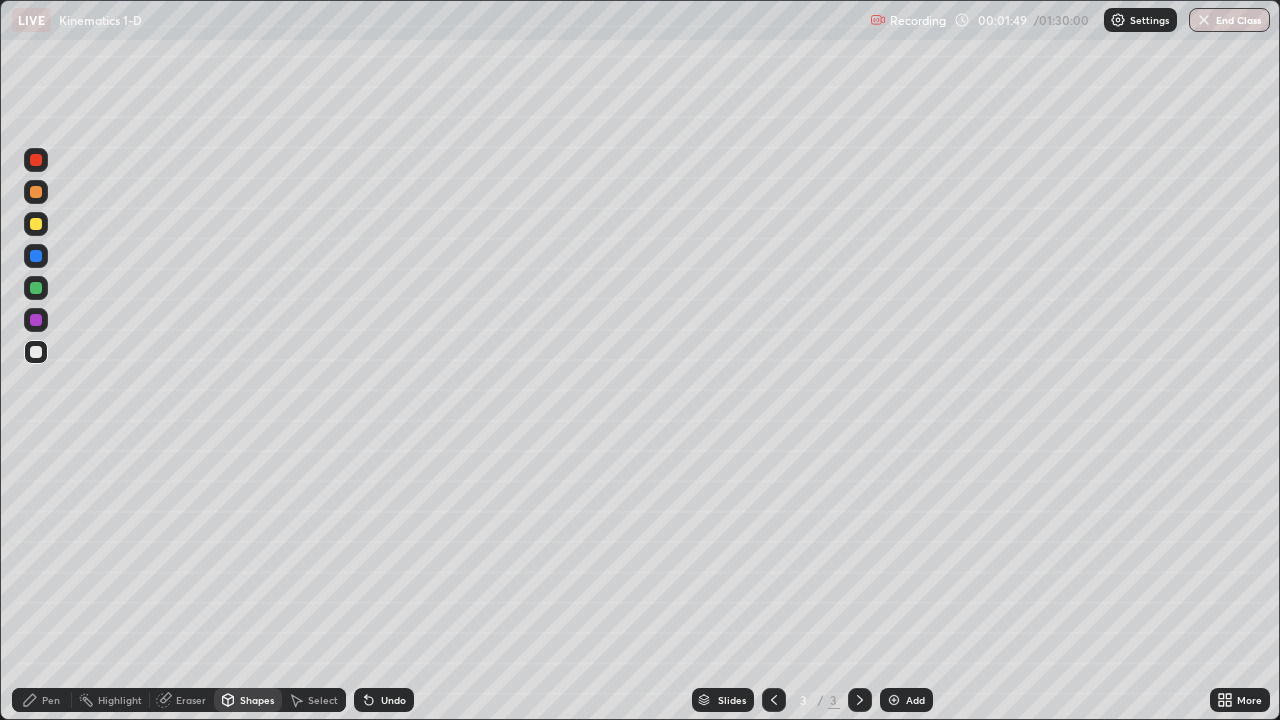 click at bounding box center (36, 288) 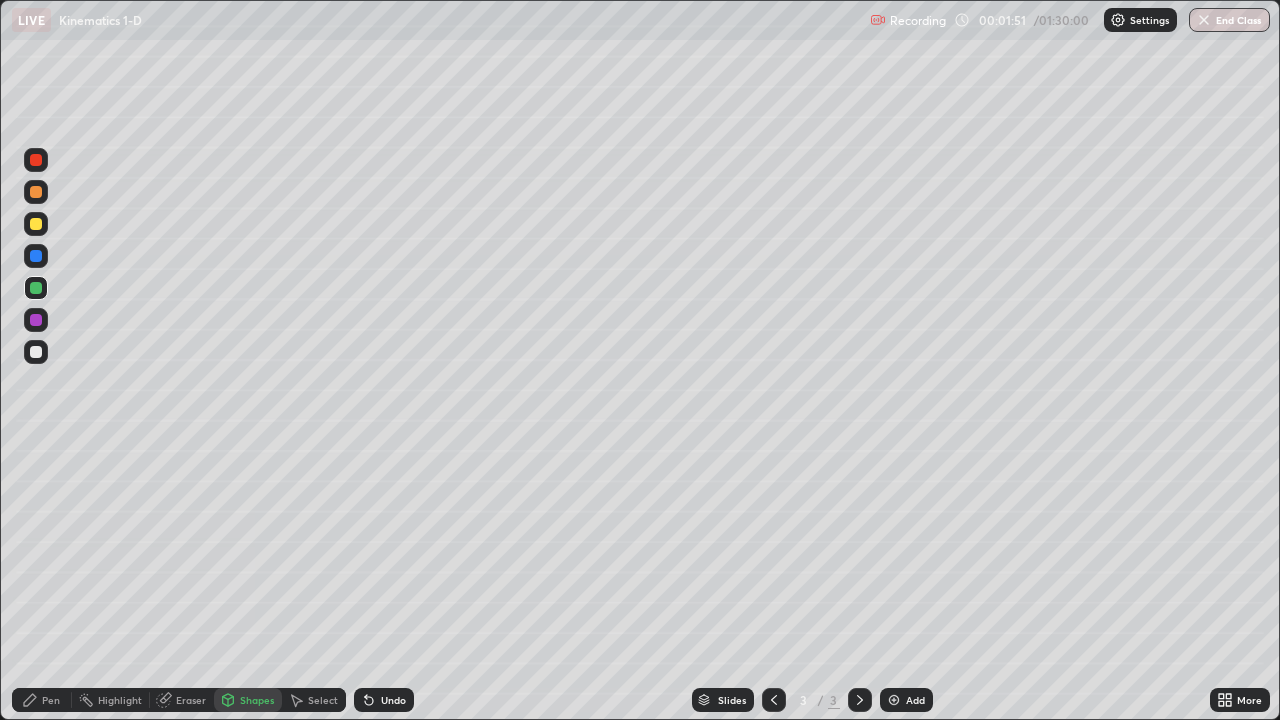 click on "Pen" at bounding box center [51, 700] 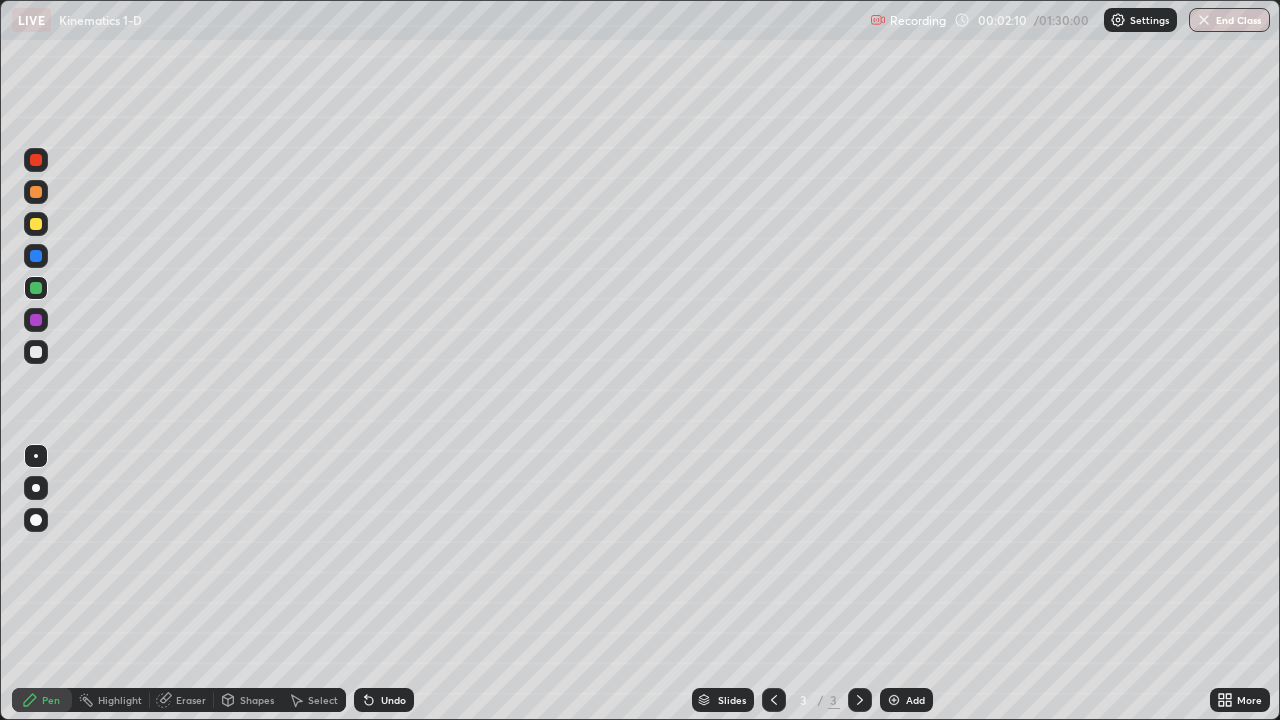click on "Shapes" at bounding box center (248, 700) 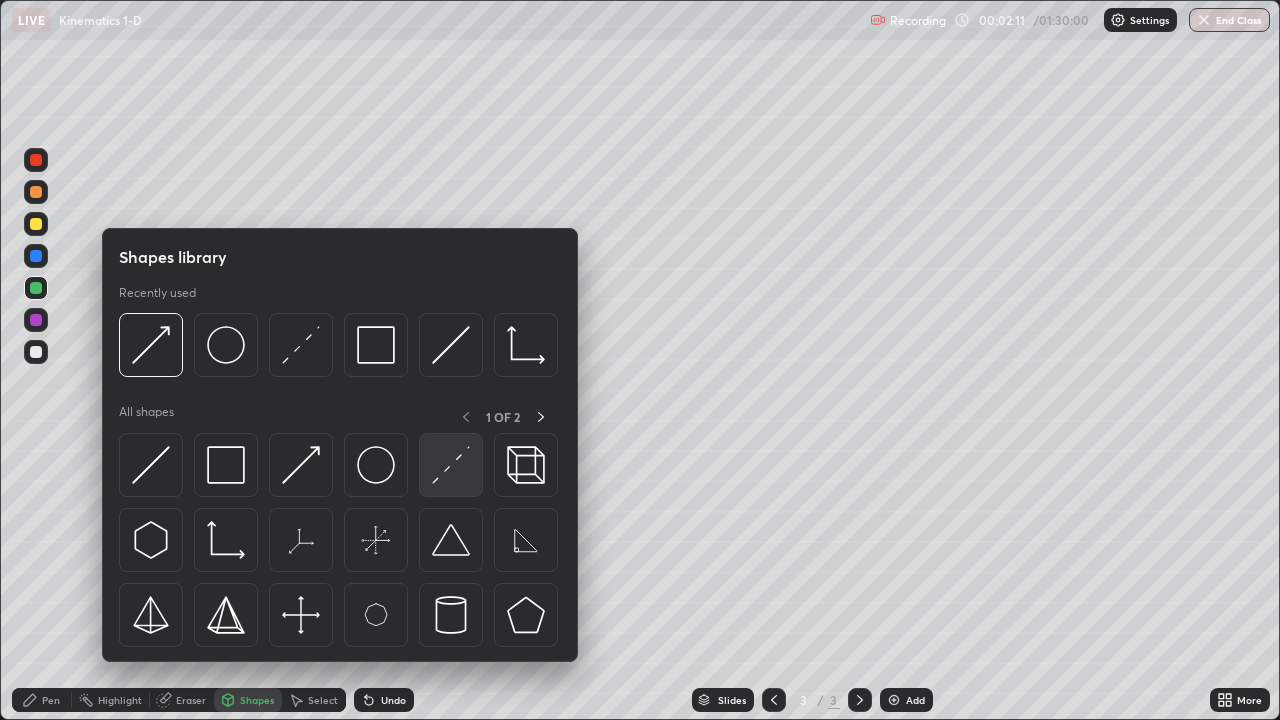 click at bounding box center (451, 465) 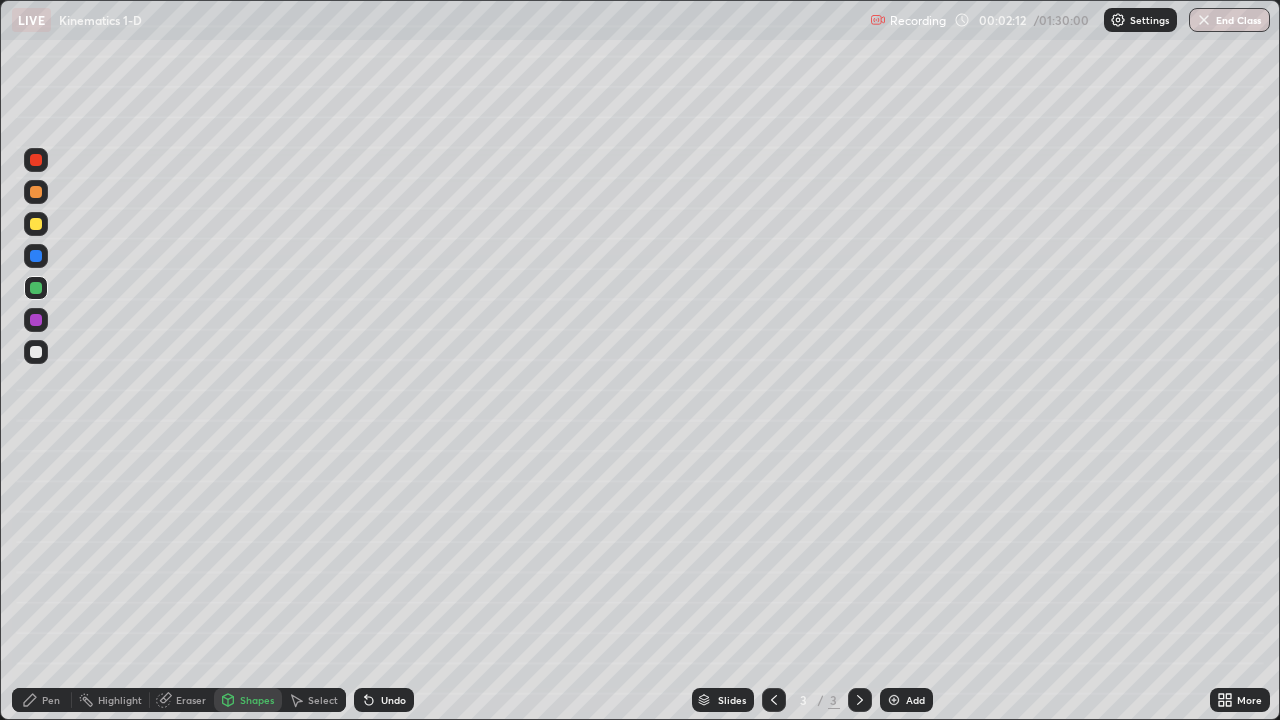 click at bounding box center [36, 256] 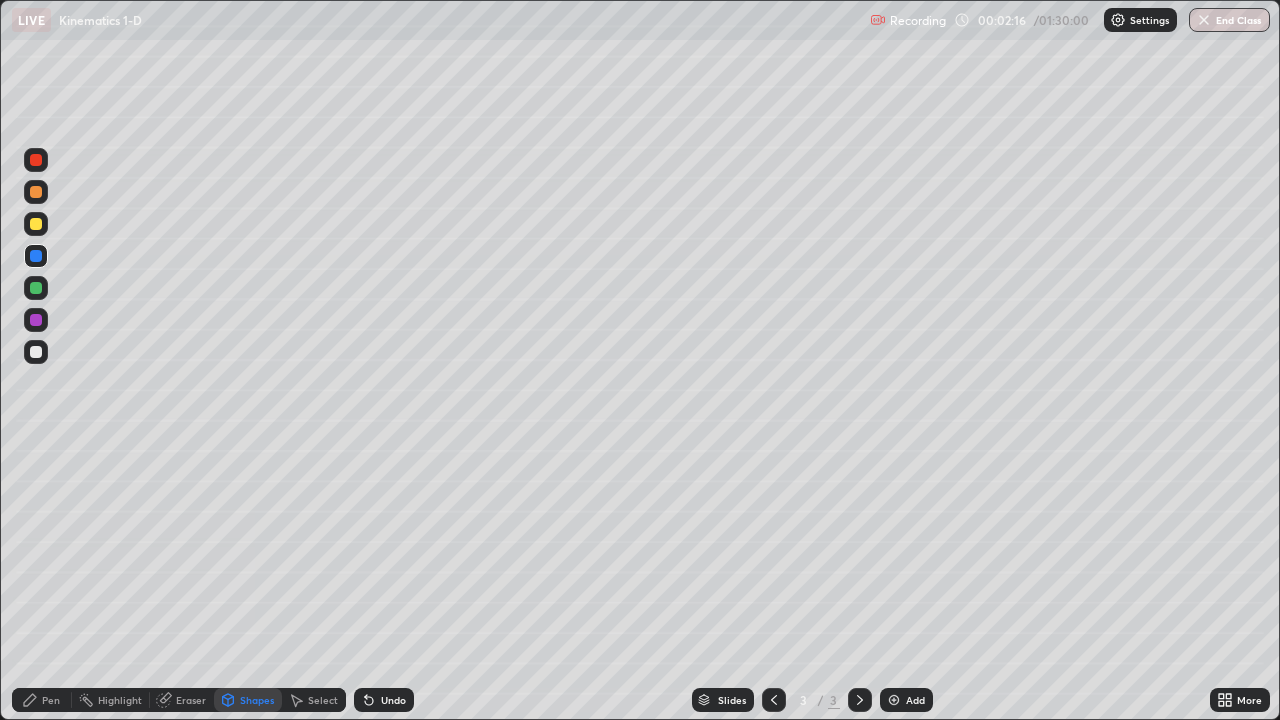 click on "Pen" at bounding box center [51, 700] 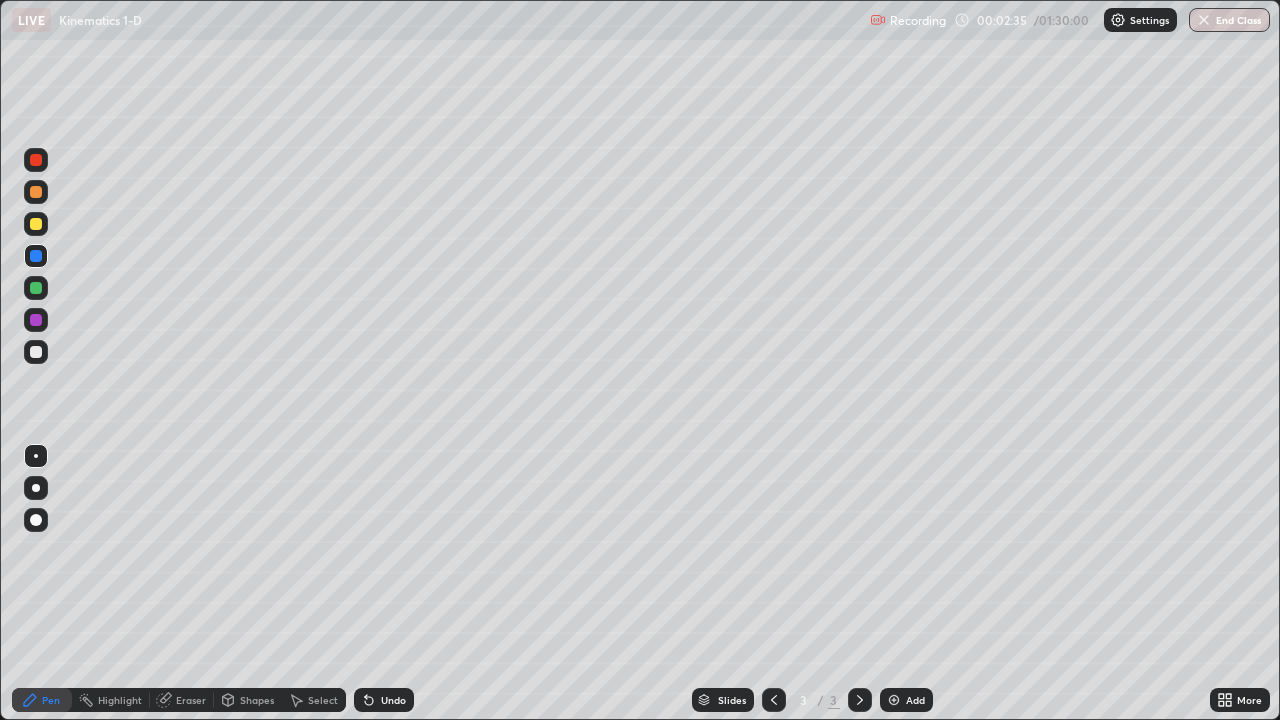 click at bounding box center (36, 192) 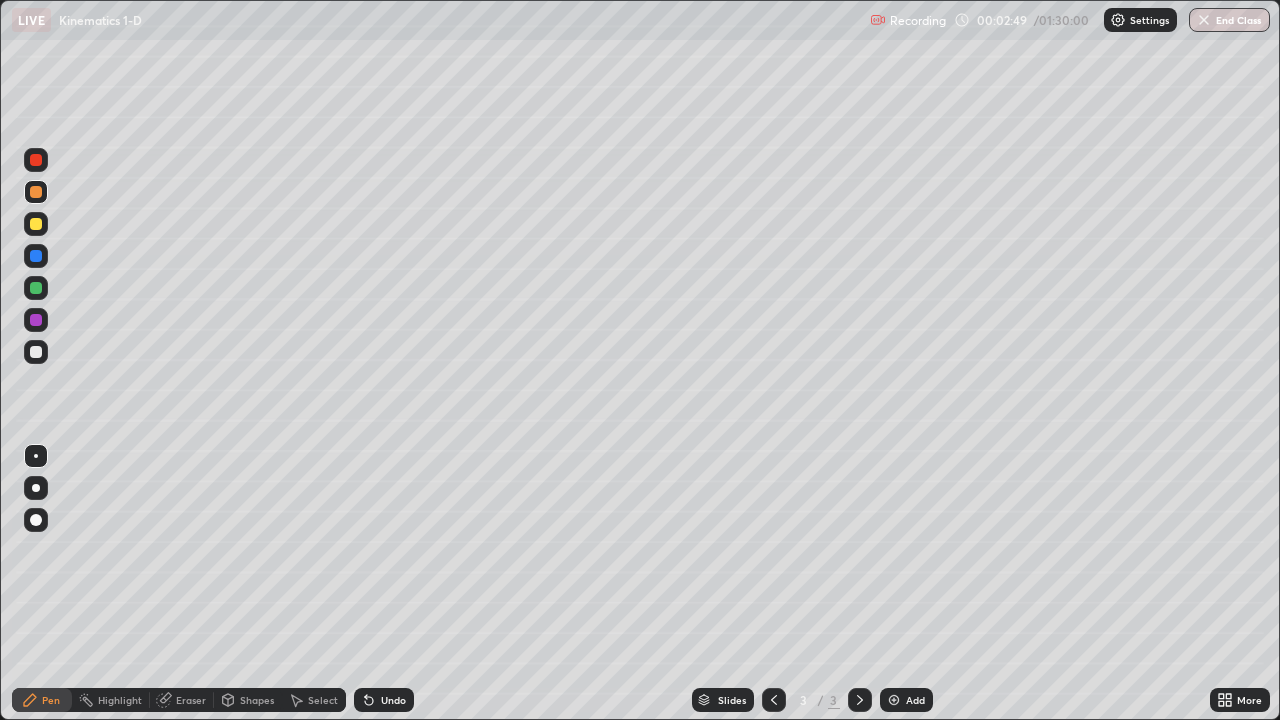 click on "Shapes" at bounding box center (257, 700) 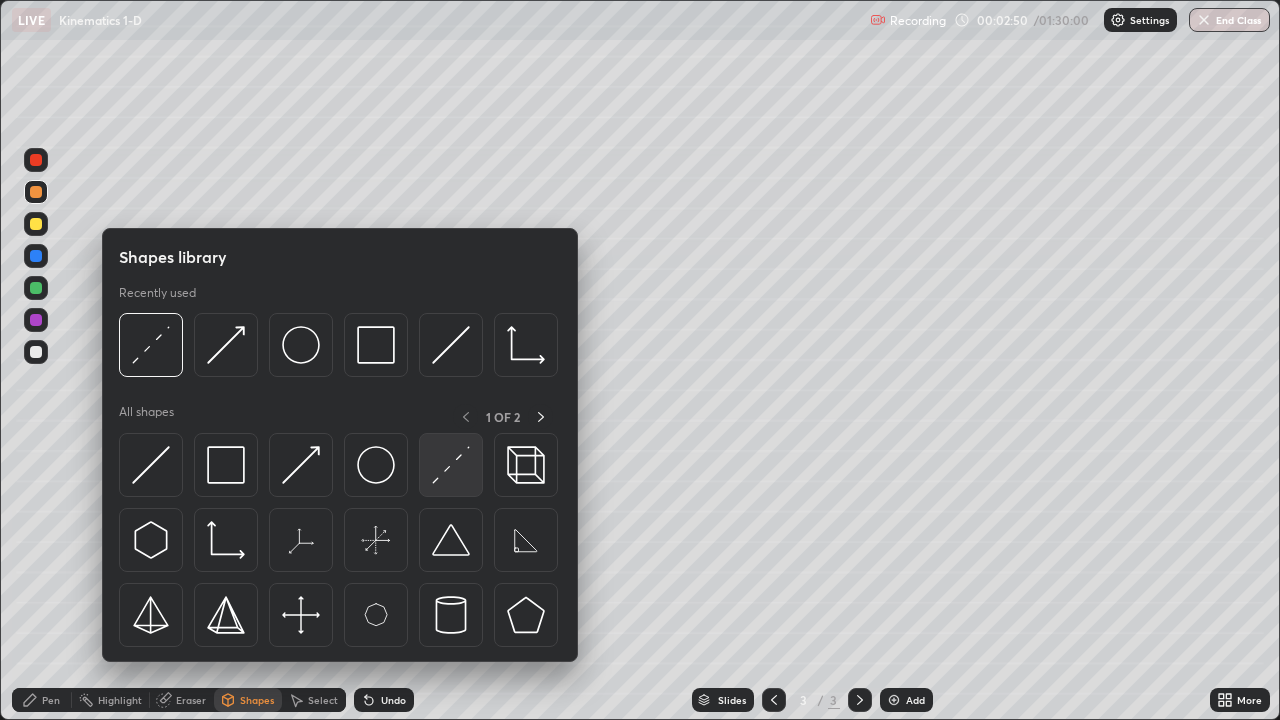 click at bounding box center [451, 465] 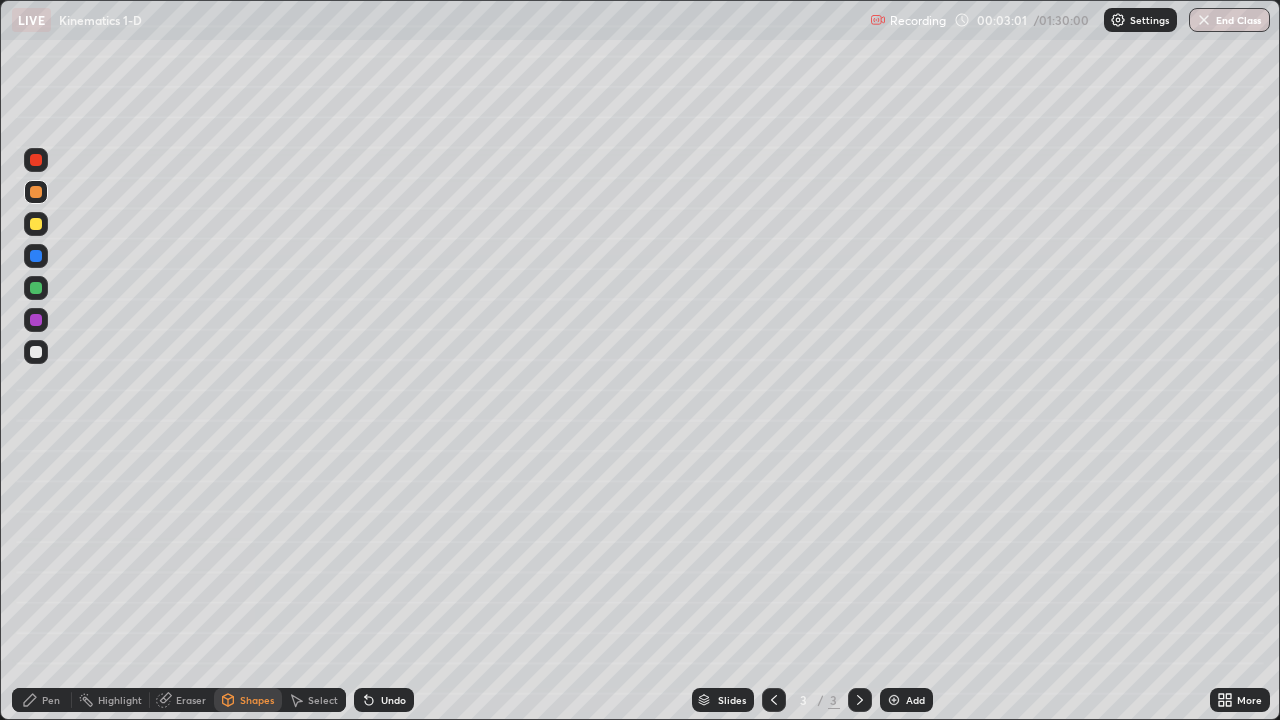 click on "Pen" at bounding box center (51, 700) 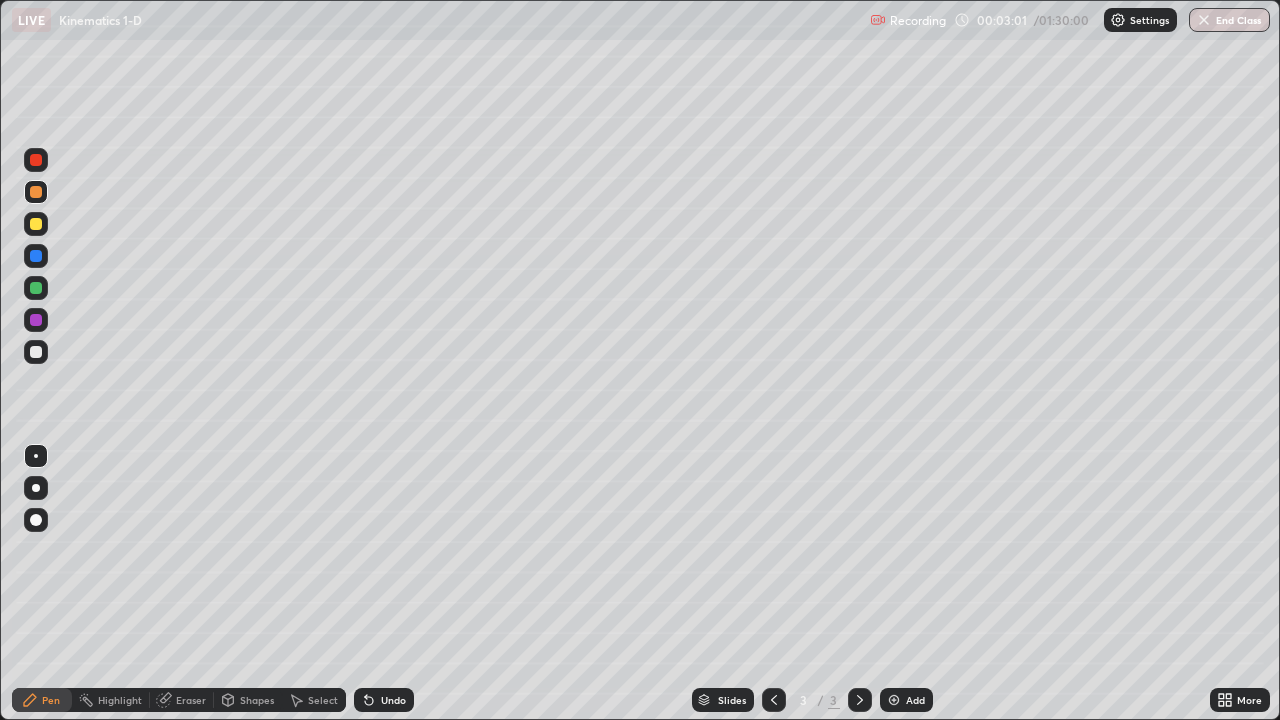 click at bounding box center [36, 352] 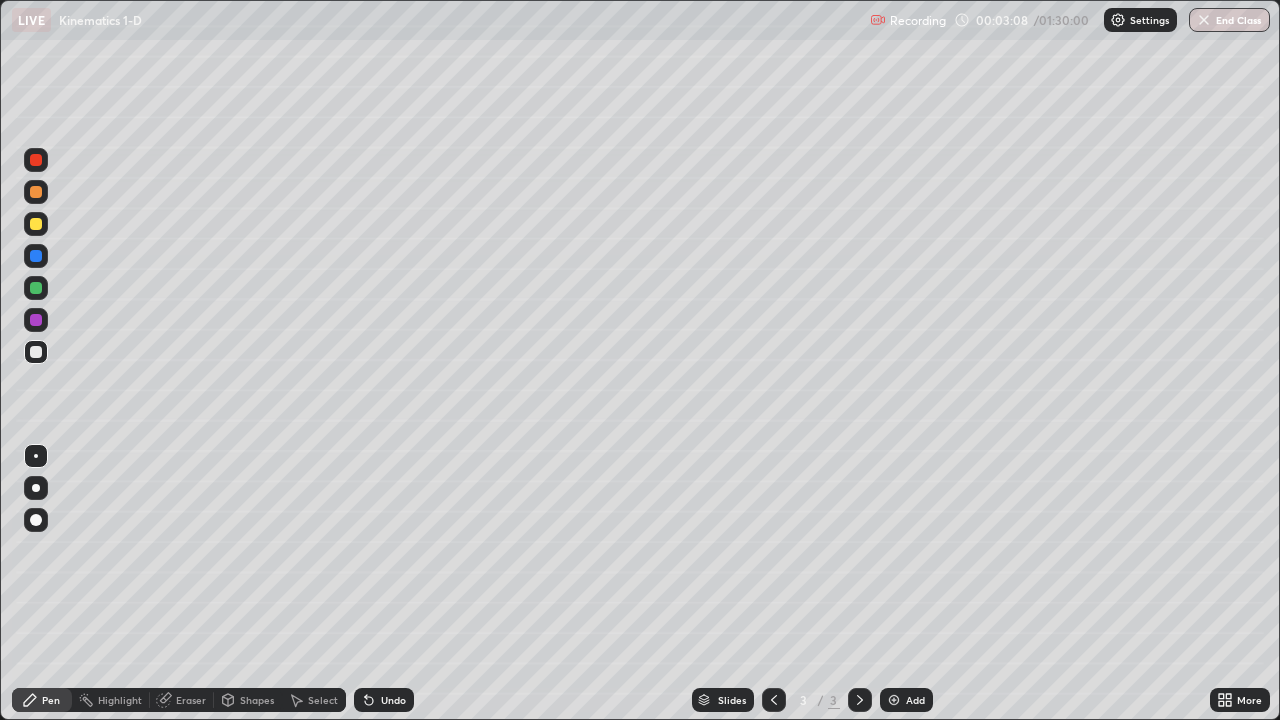 click on "Shapes" at bounding box center (257, 700) 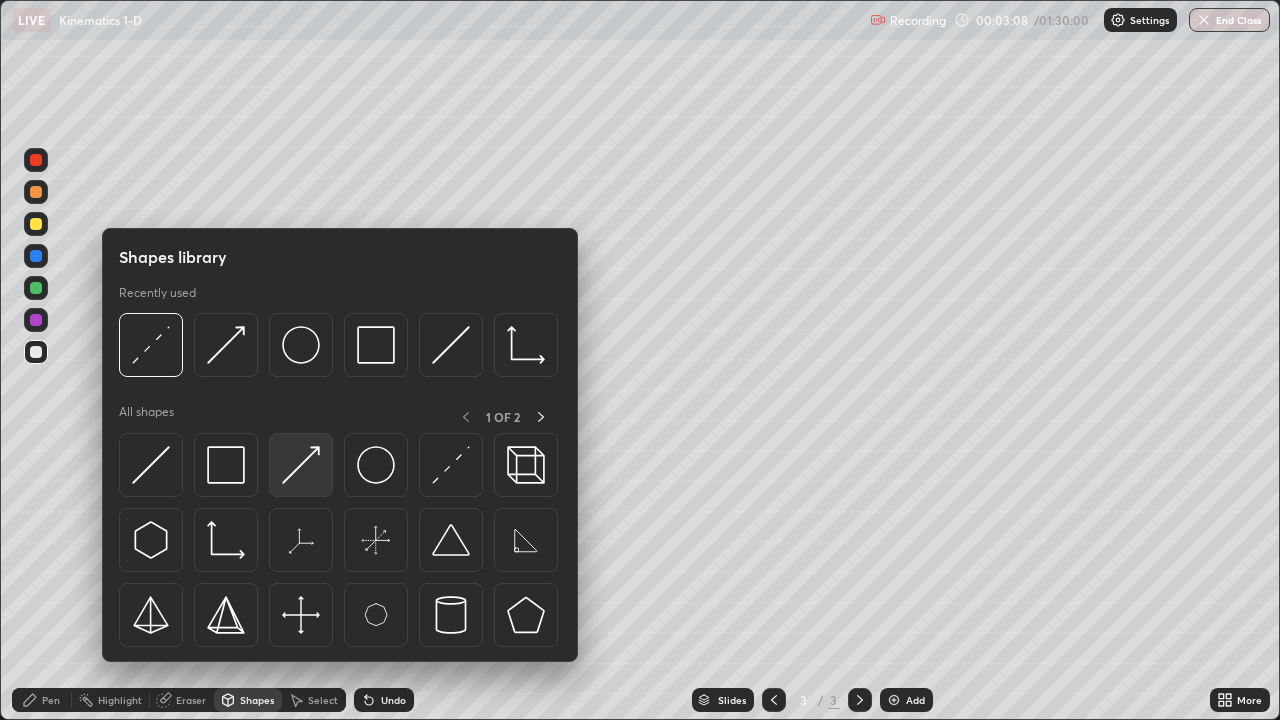 click at bounding box center (301, 465) 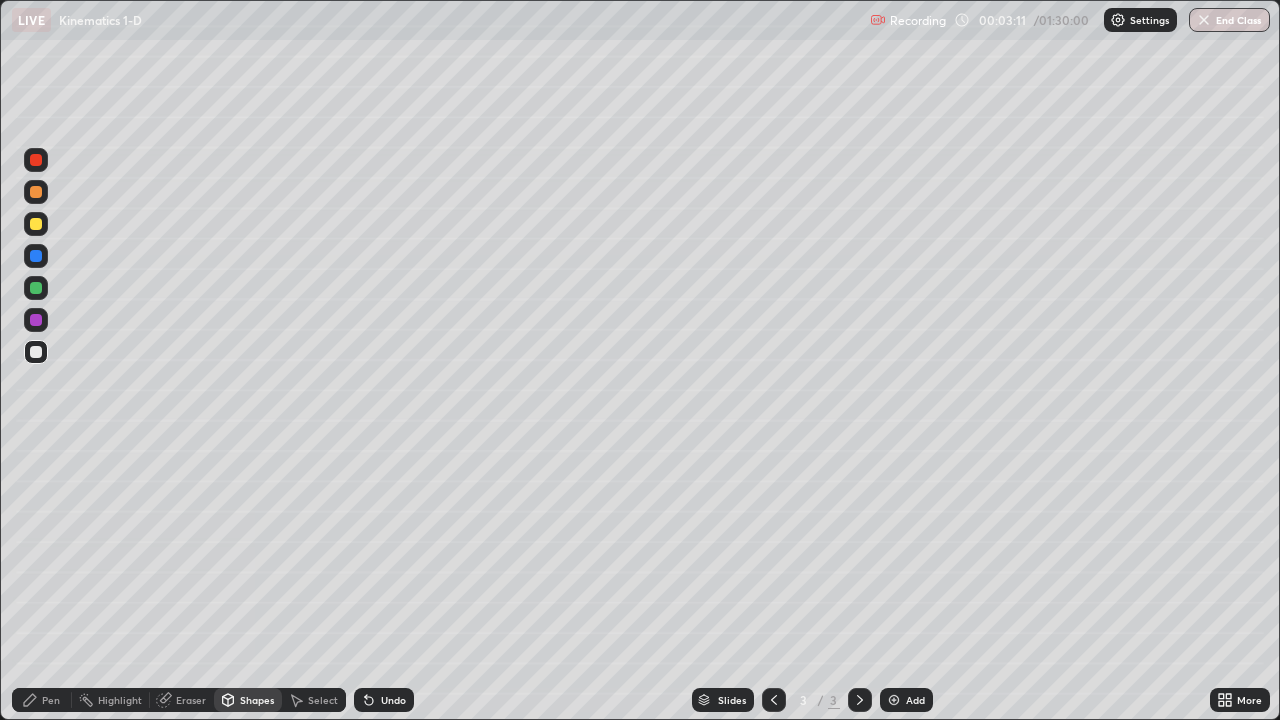 click 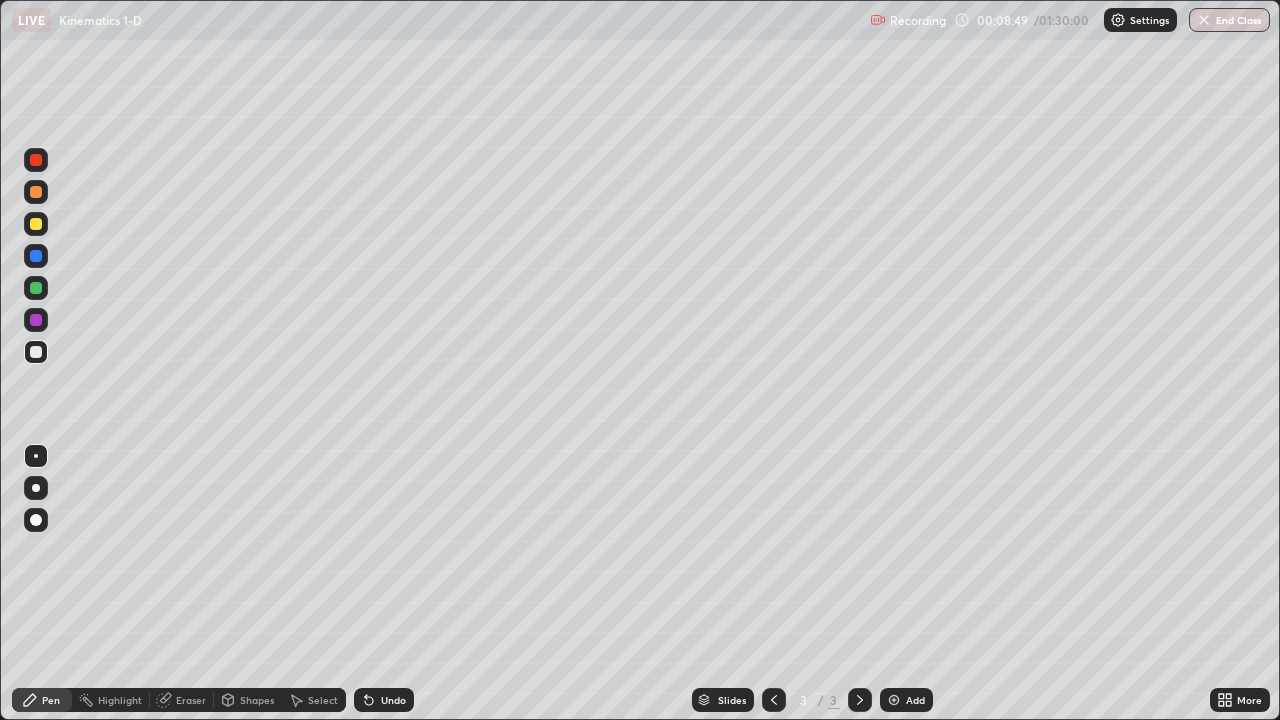 click at bounding box center (36, 192) 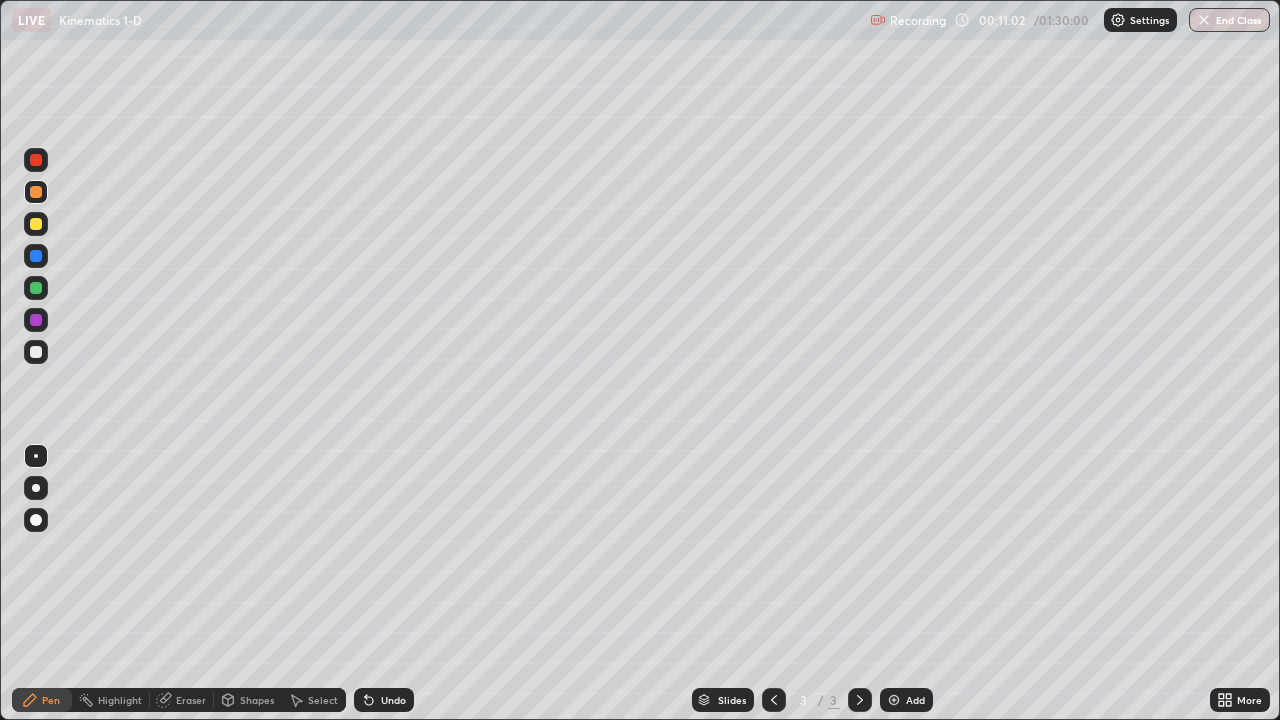 click on "Add" at bounding box center (906, 700) 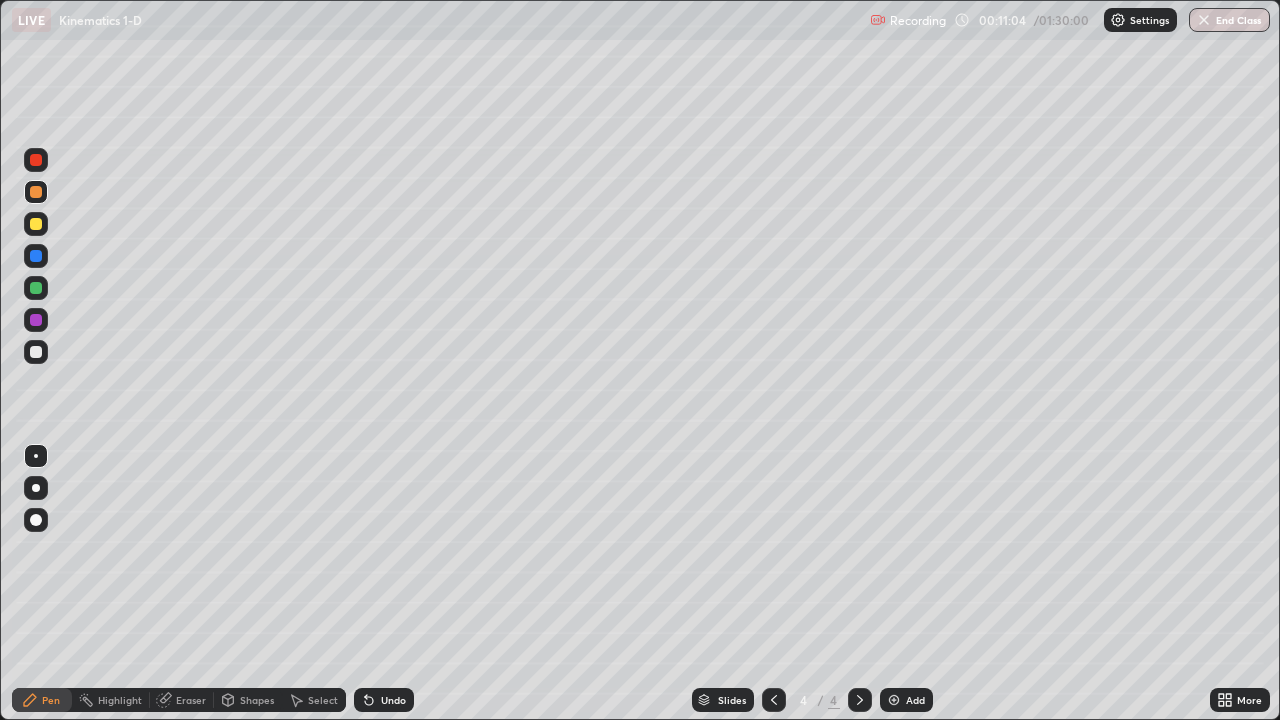 click at bounding box center [36, 320] 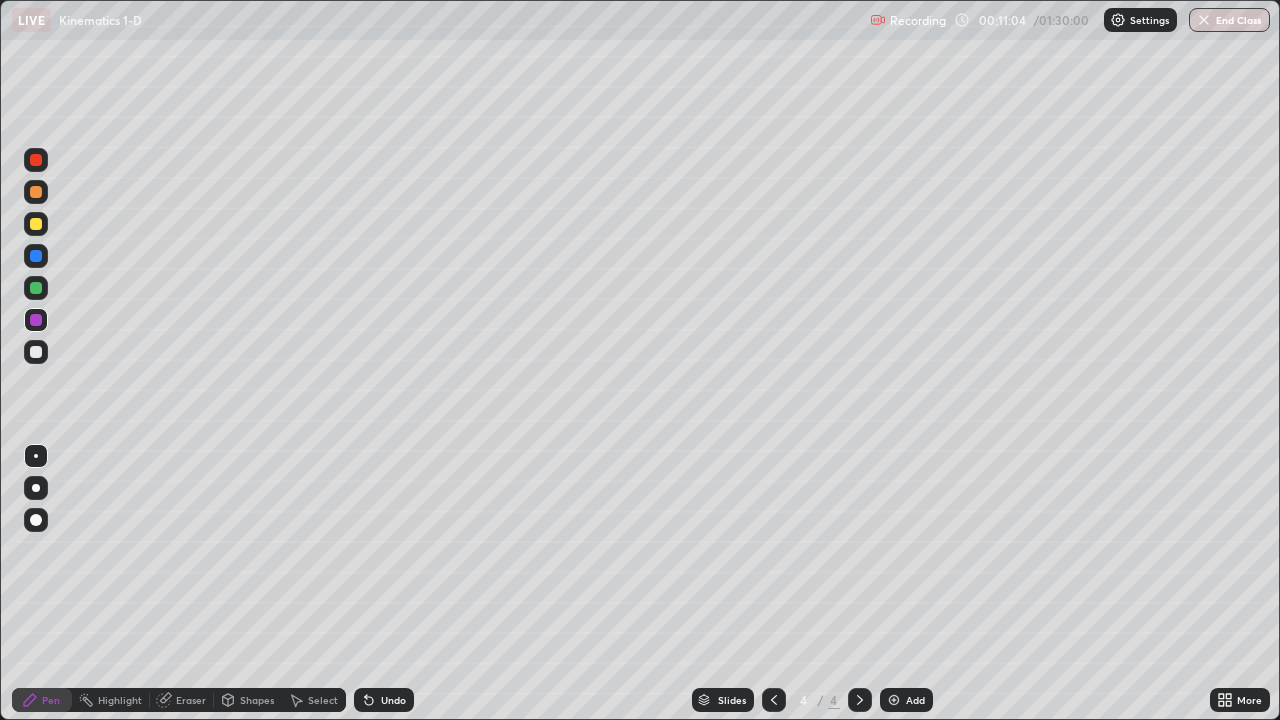 click at bounding box center [36, 288] 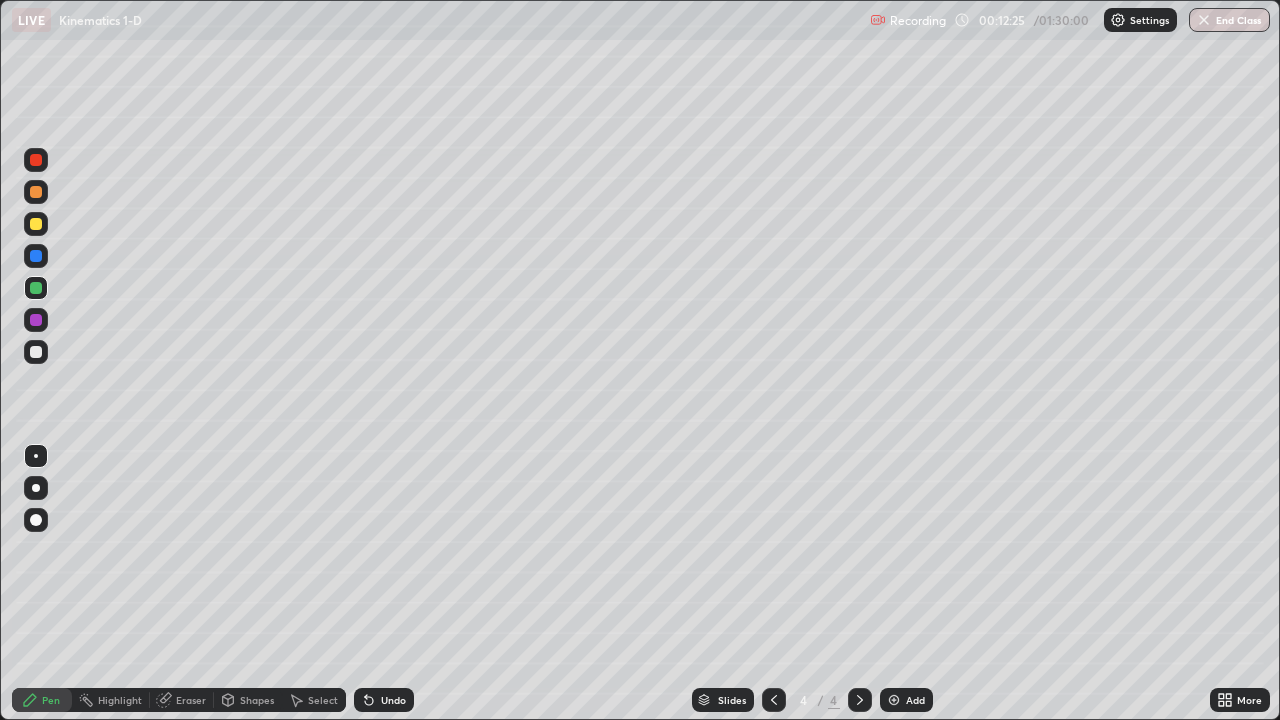 click on "Eraser" at bounding box center [191, 700] 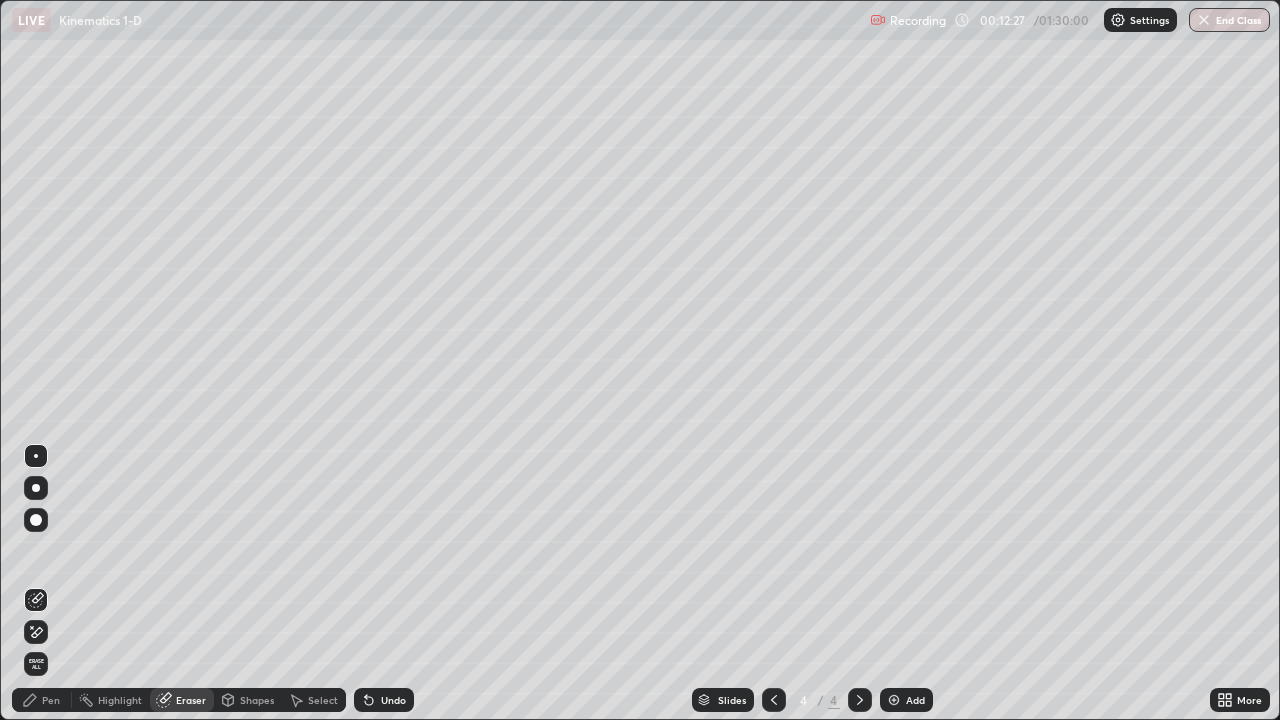 click 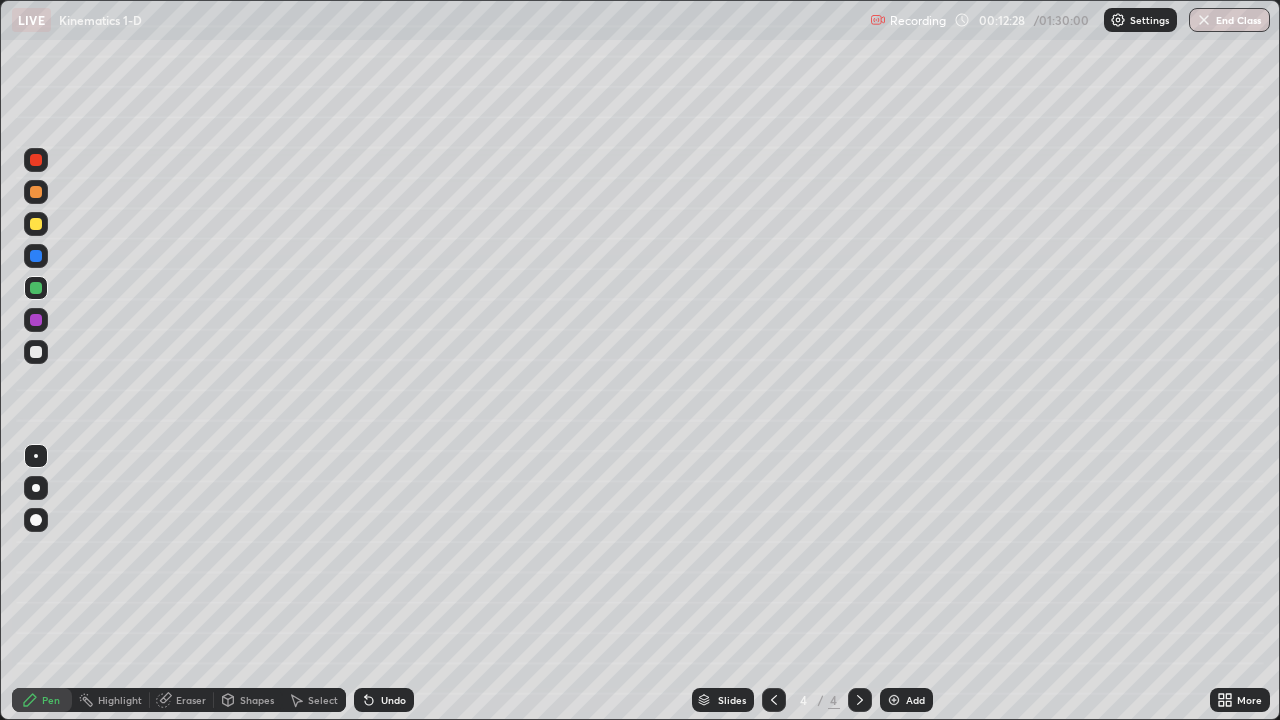 click at bounding box center (36, 352) 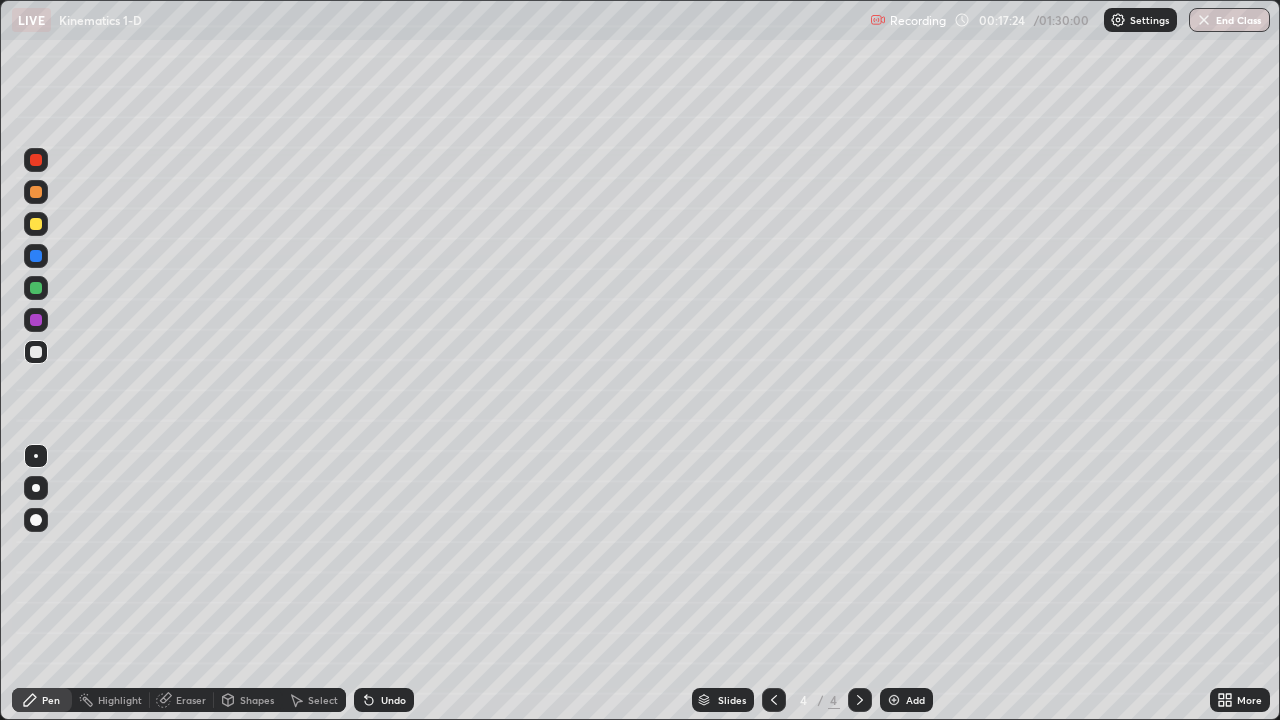 click on "Pen" at bounding box center (51, 700) 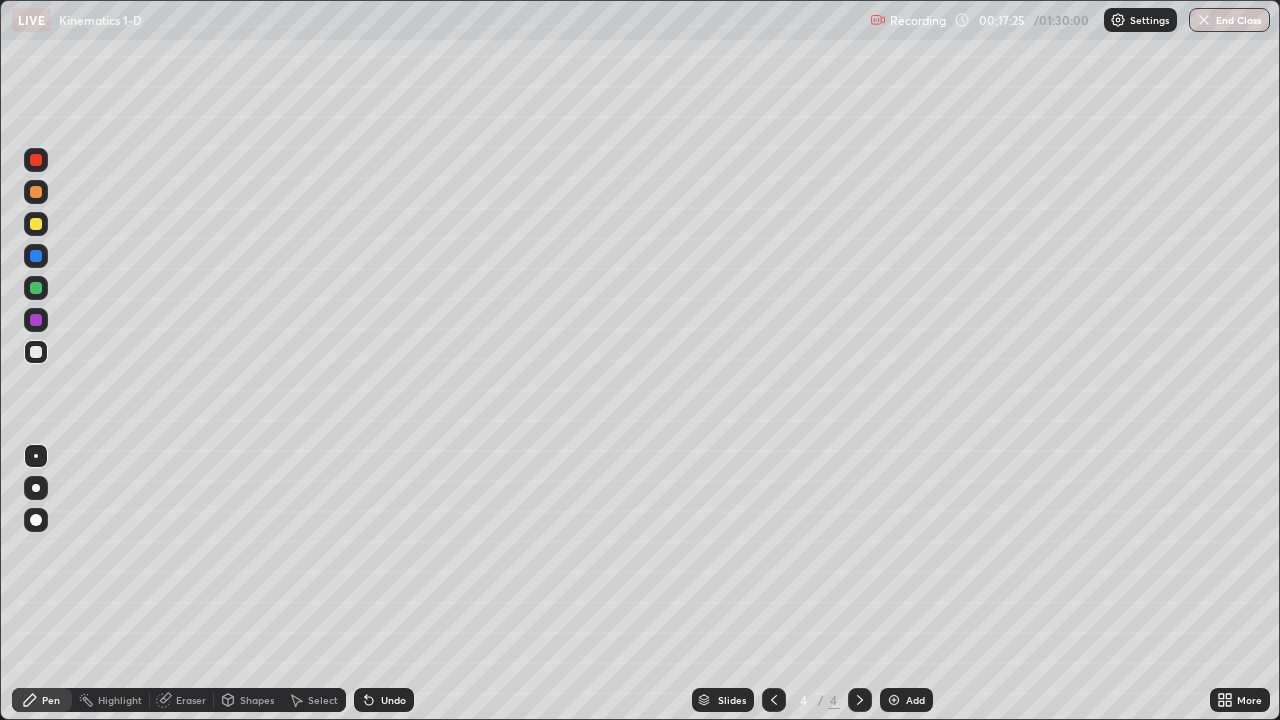 click at bounding box center (36, 192) 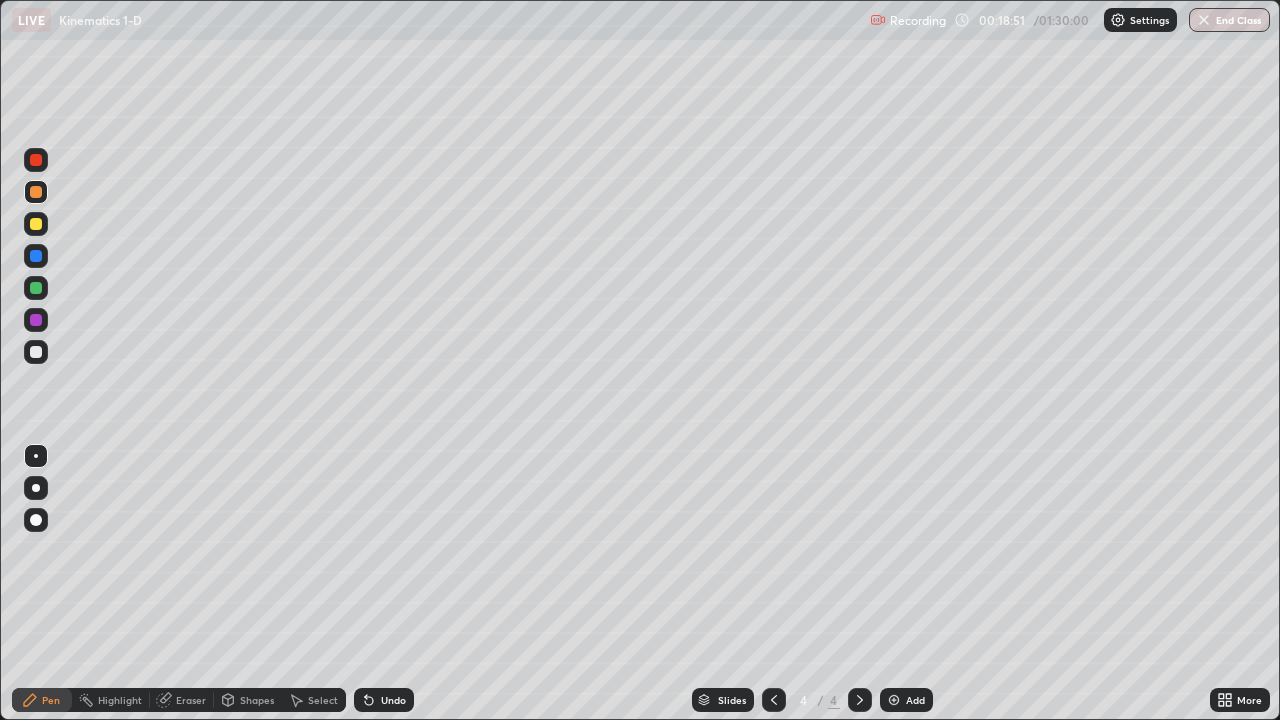 click at bounding box center (894, 700) 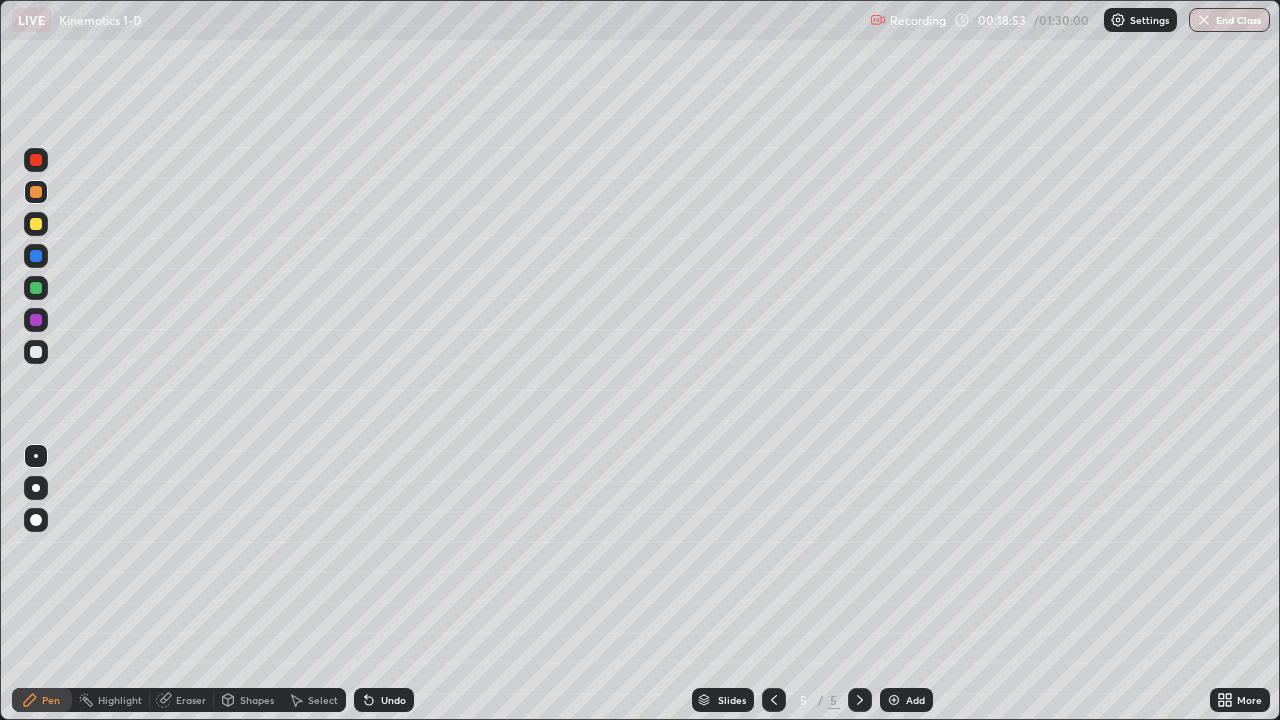 click 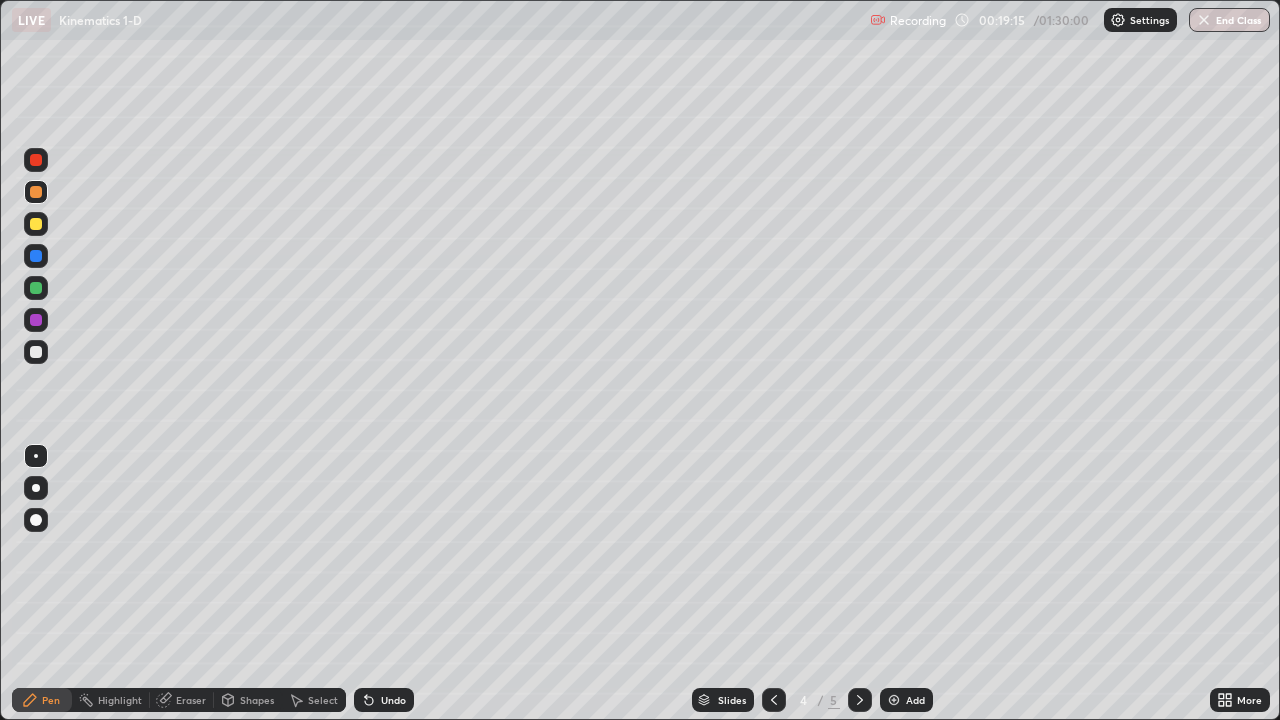 click 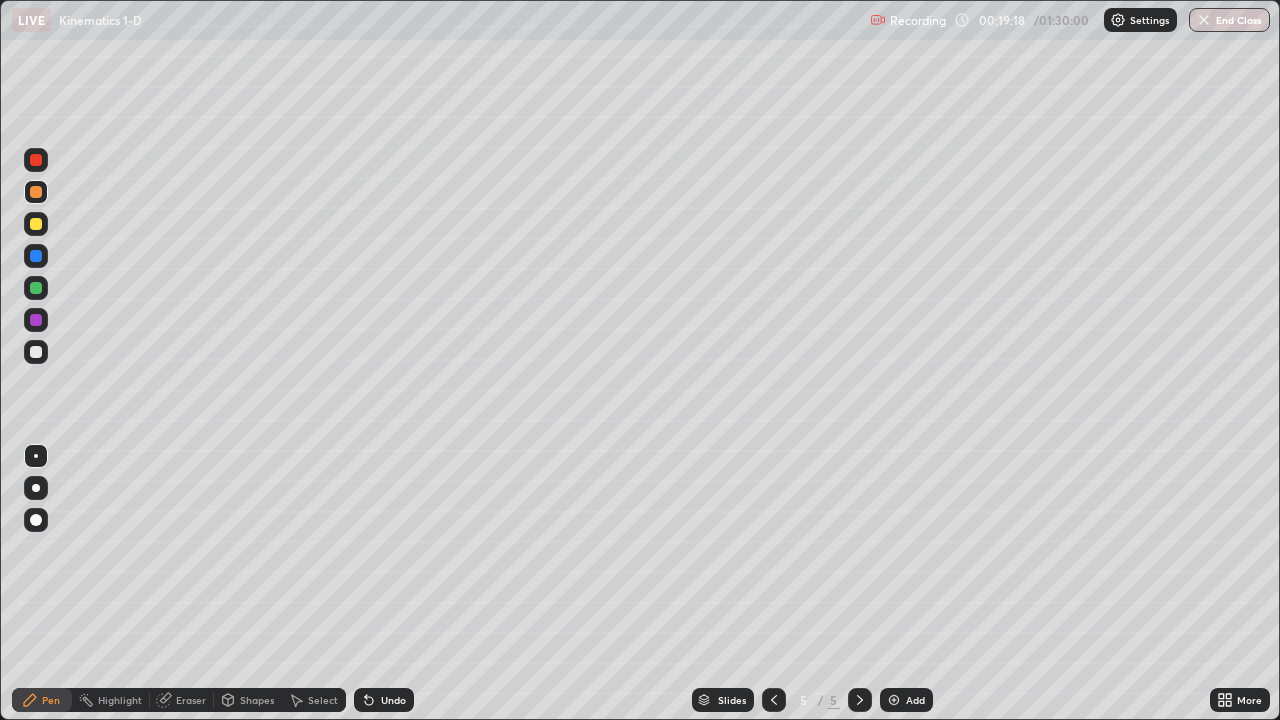 click at bounding box center [36, 352] 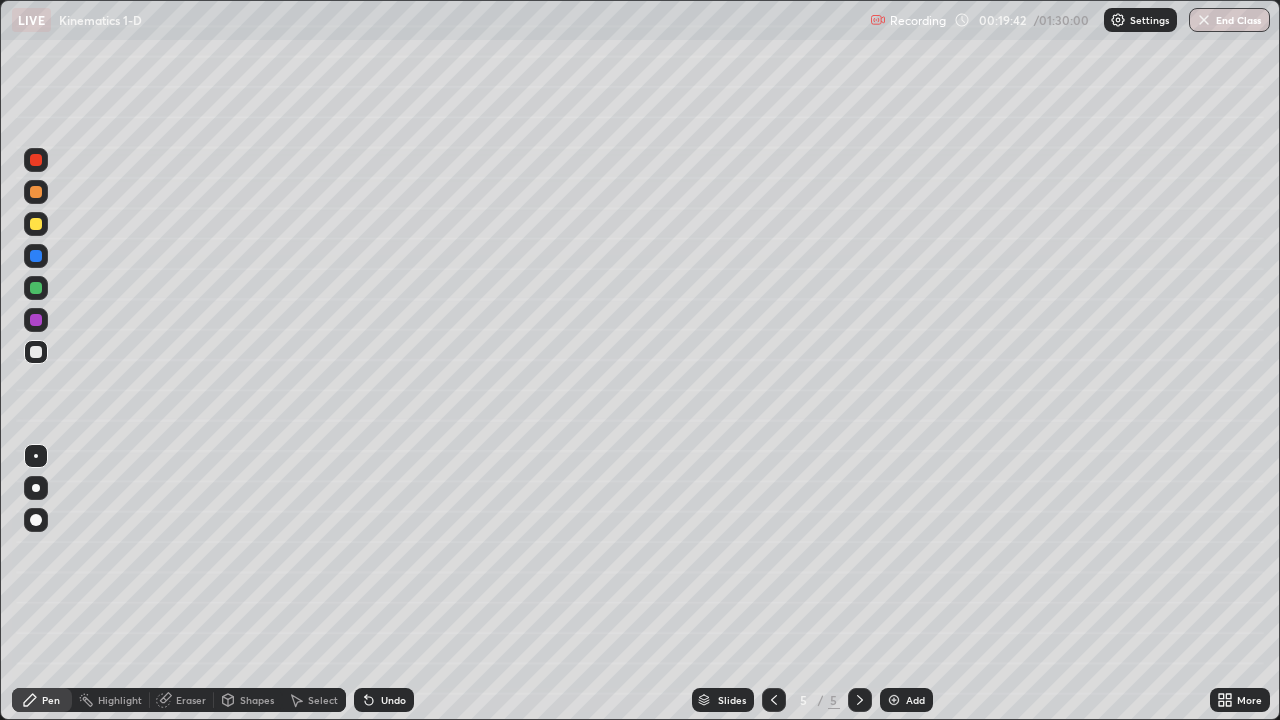 click on "Shapes" at bounding box center (248, 700) 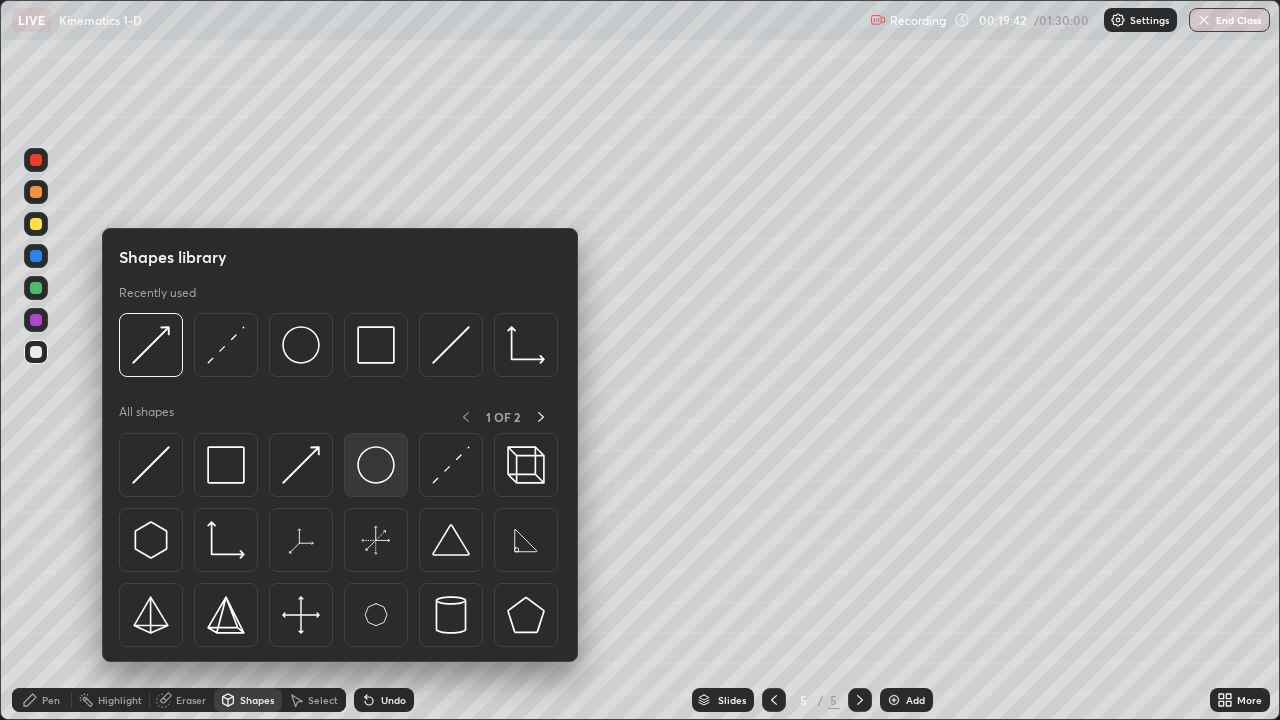 click at bounding box center (376, 465) 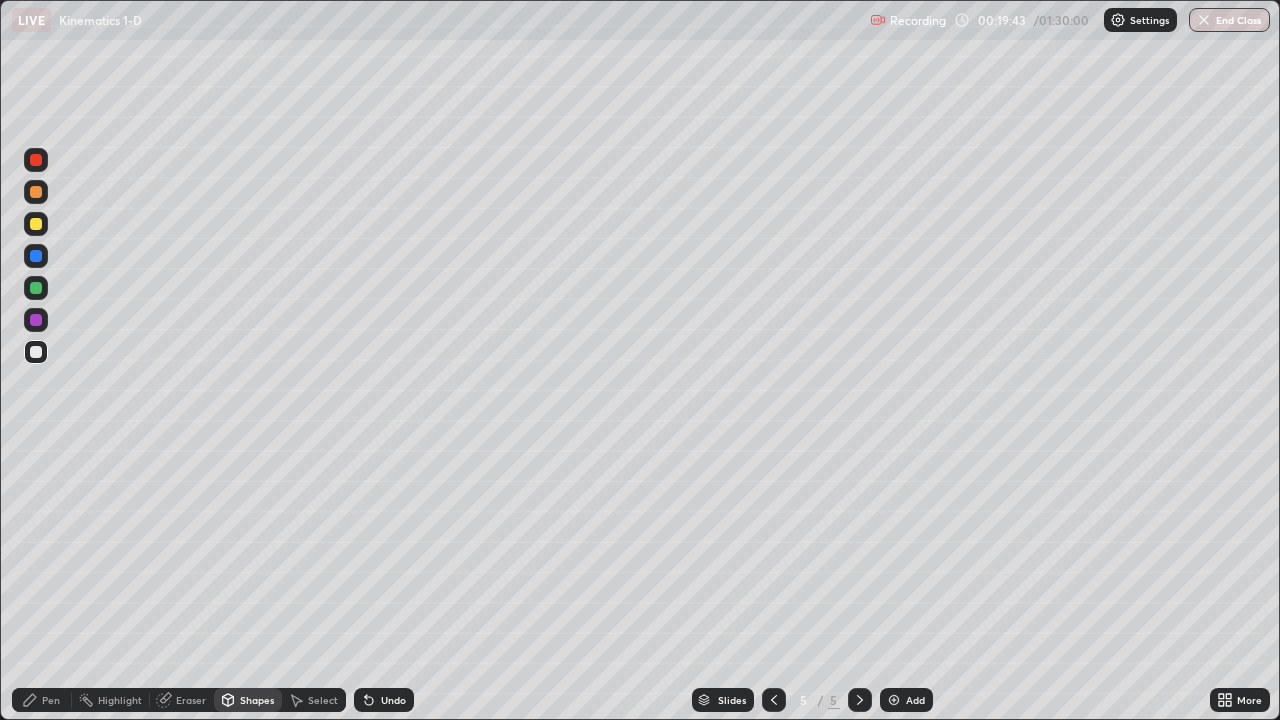 click at bounding box center (36, 256) 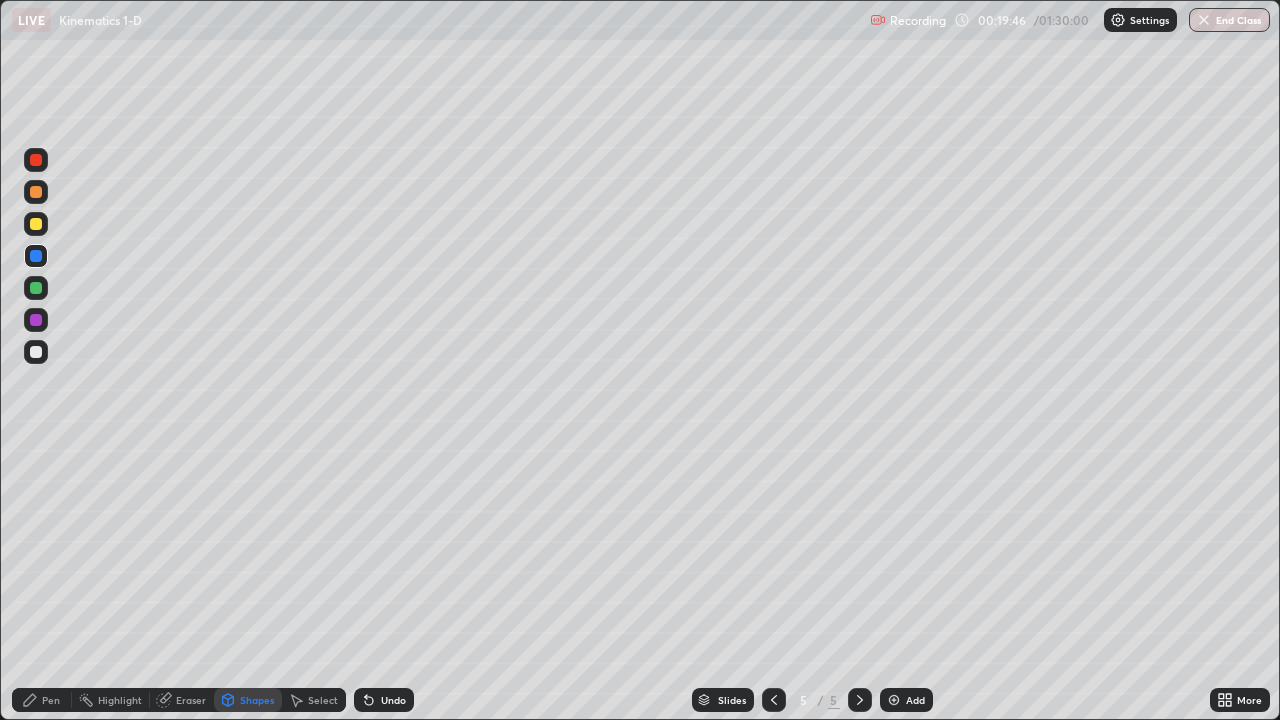 click on "Shapes" at bounding box center [248, 700] 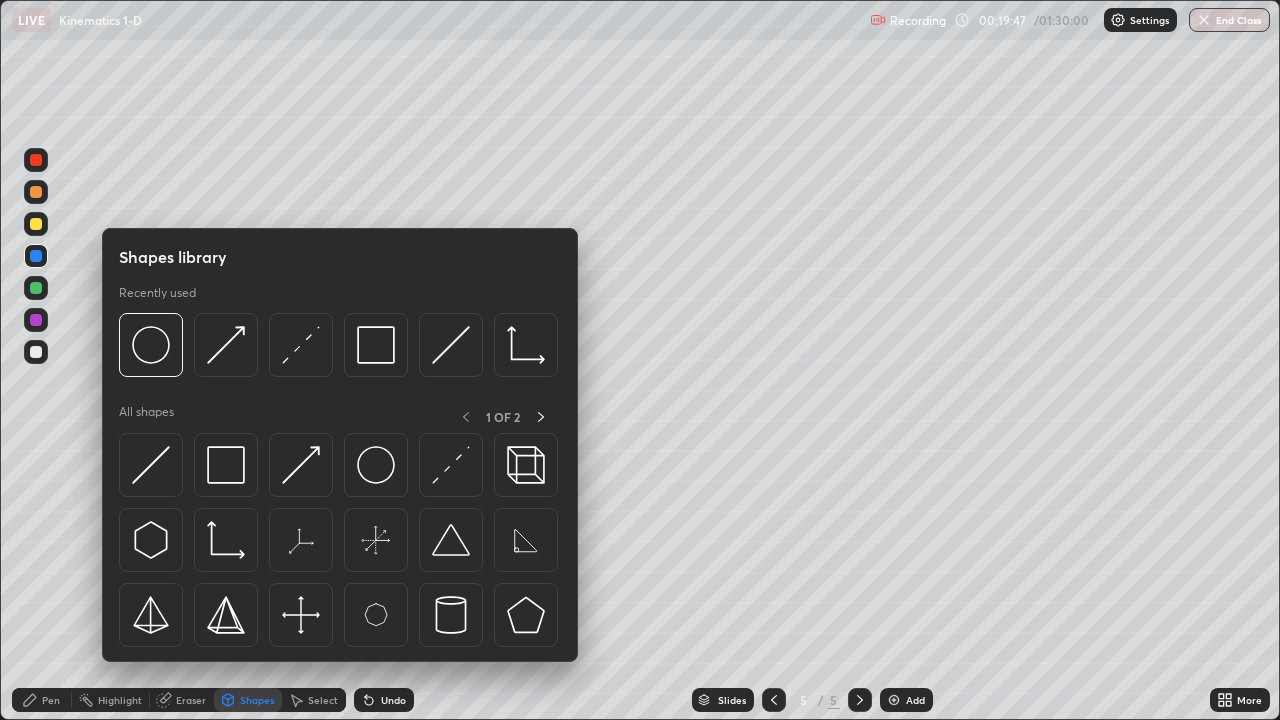 click at bounding box center [301, 465] 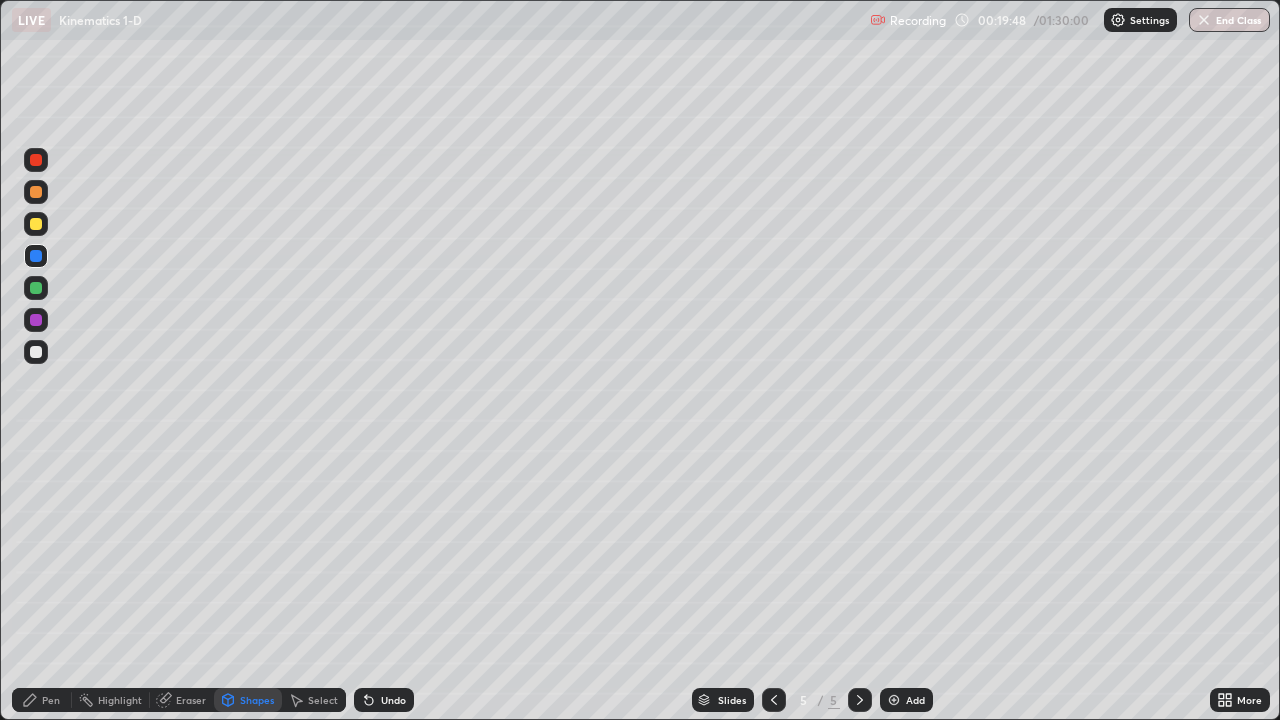 click at bounding box center [36, 352] 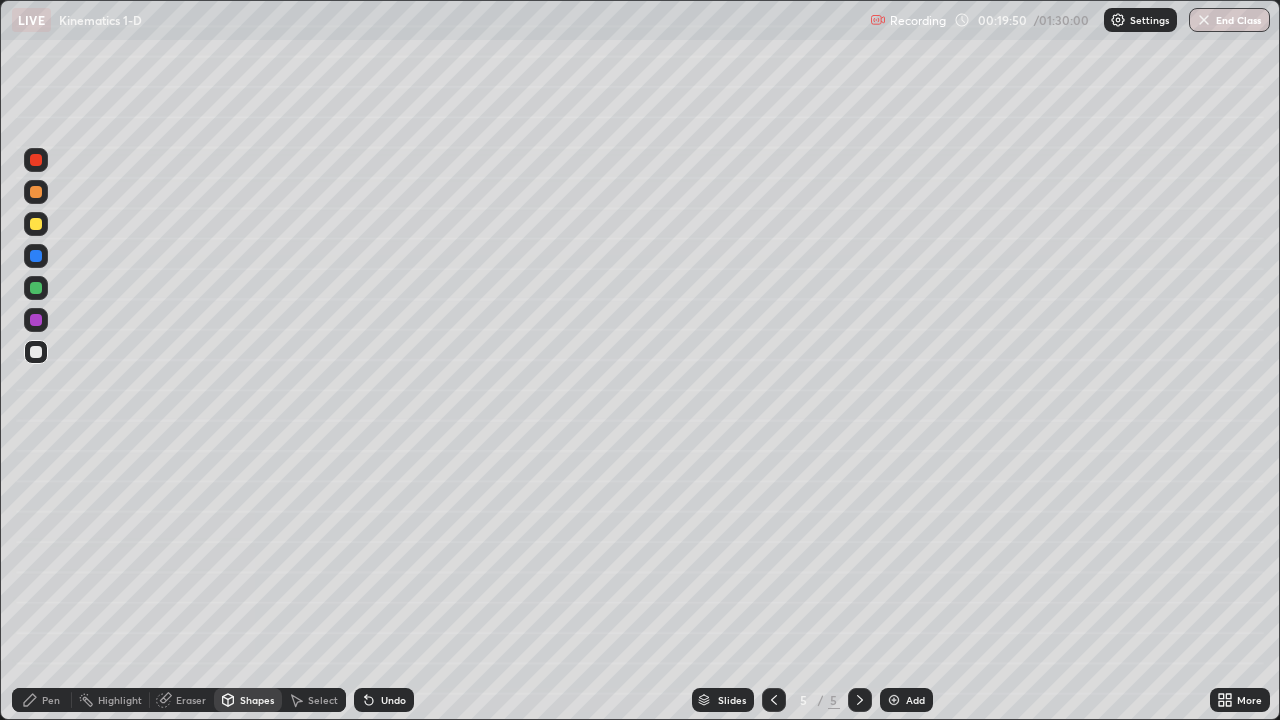 click on "Pen" at bounding box center (42, 700) 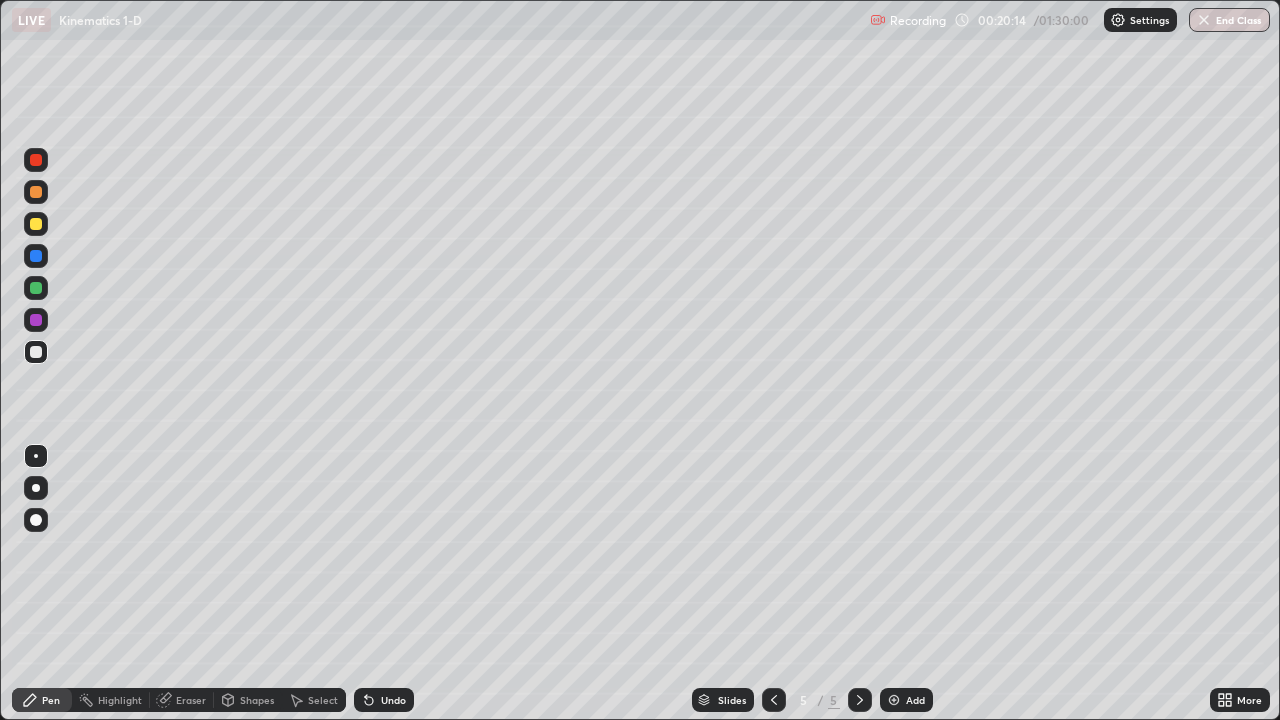 click on "Shapes" at bounding box center (257, 700) 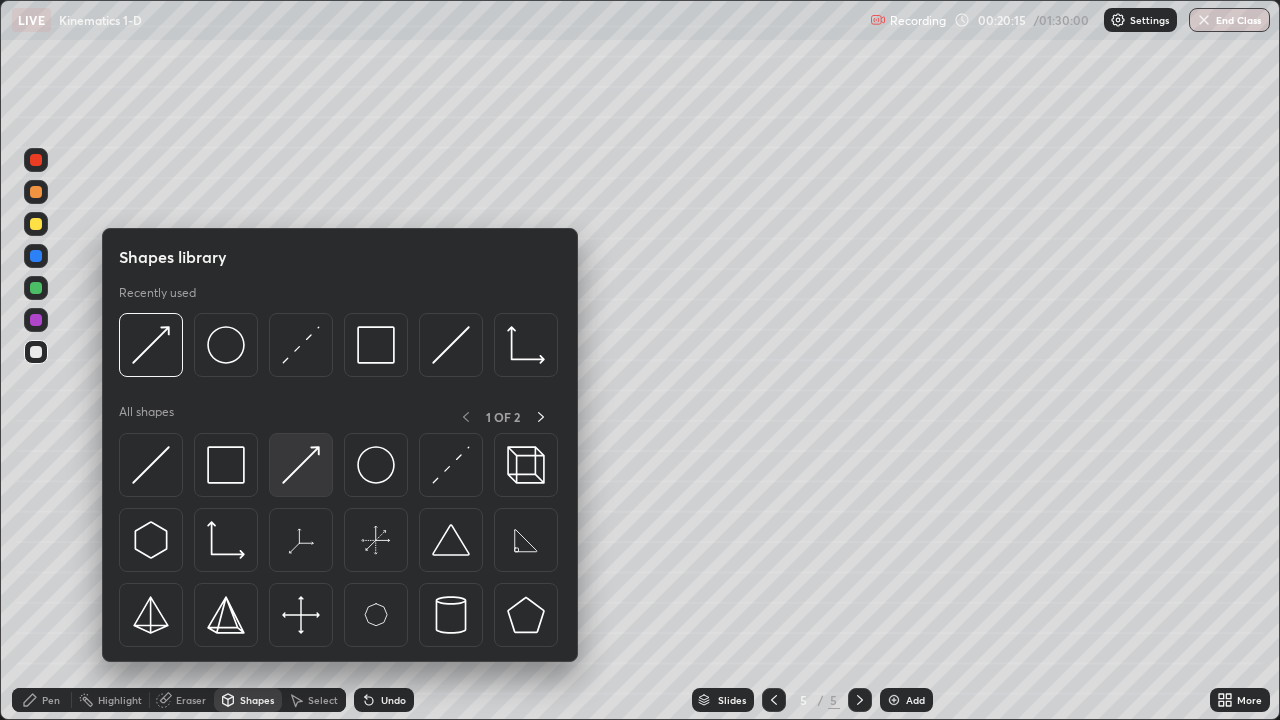 click at bounding box center (301, 465) 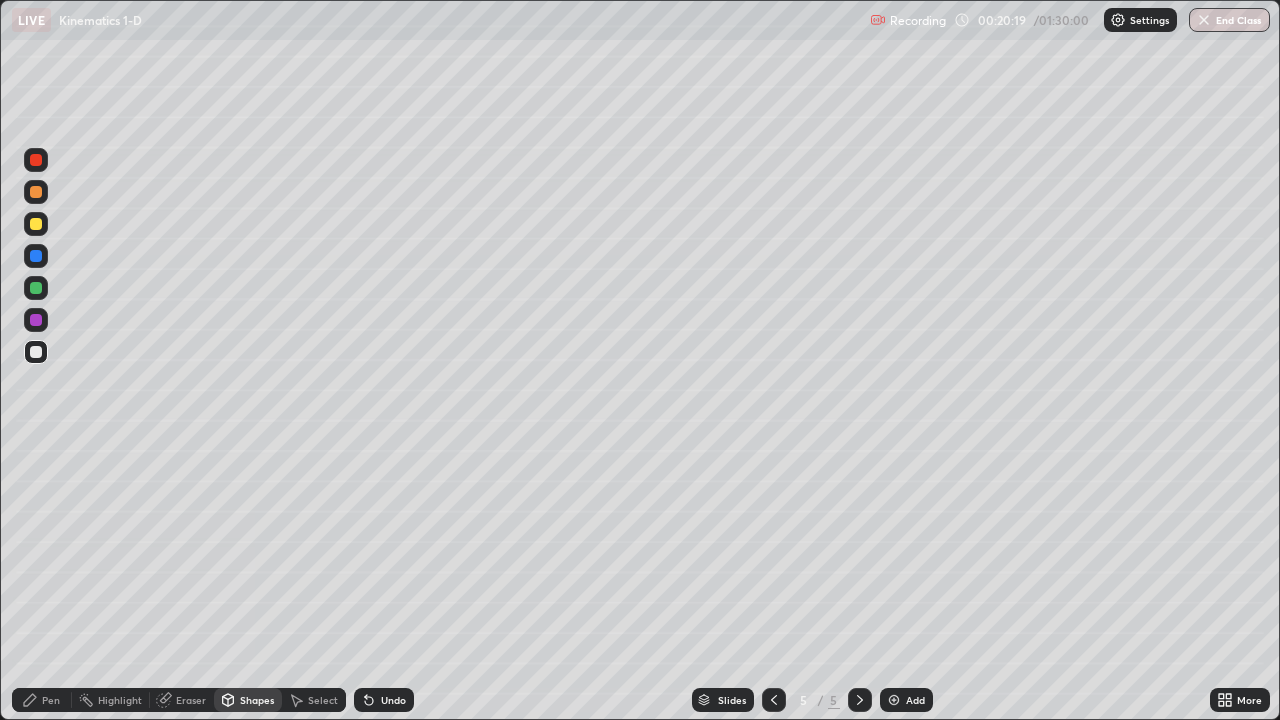 click on "Pen" at bounding box center (51, 700) 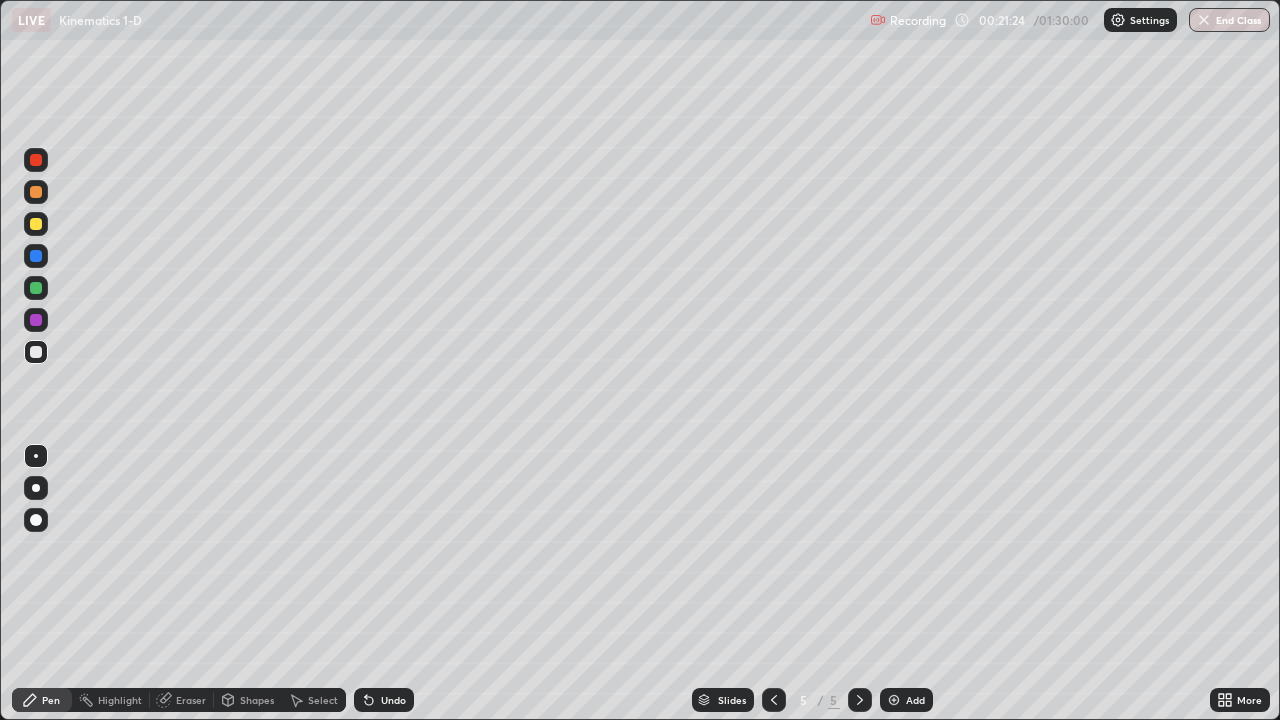 click at bounding box center [36, 192] 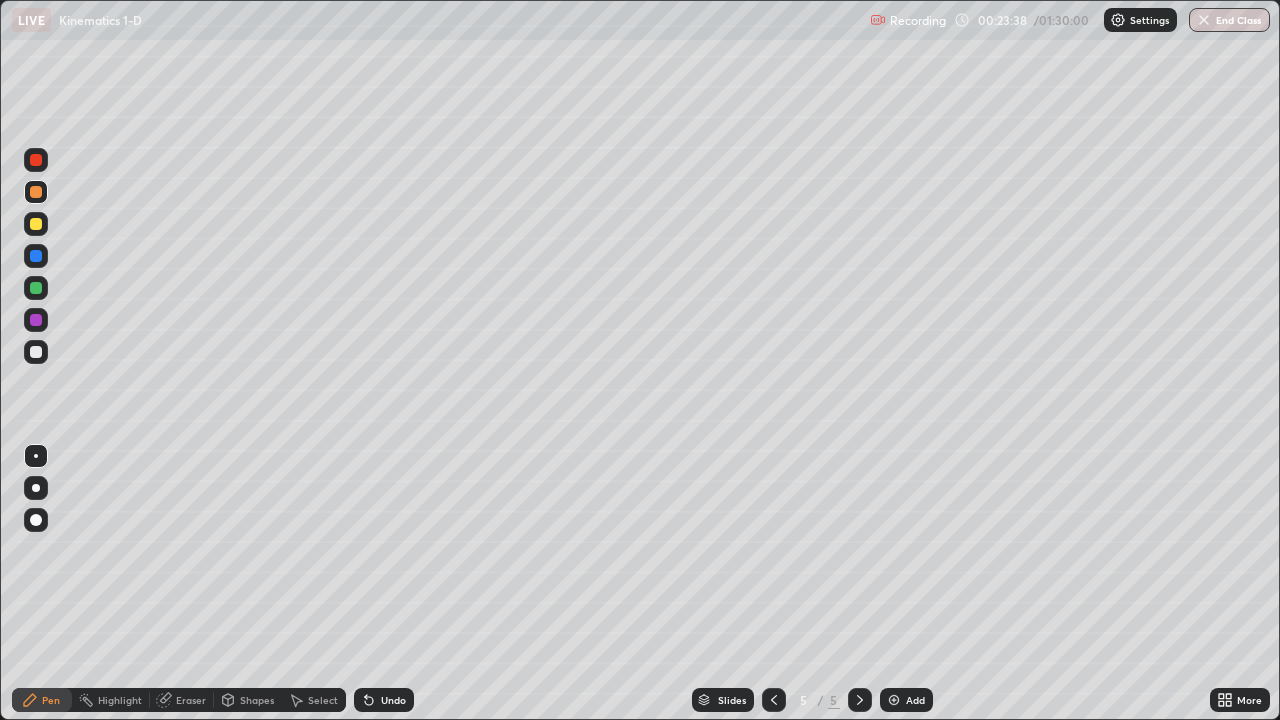click at bounding box center (894, 700) 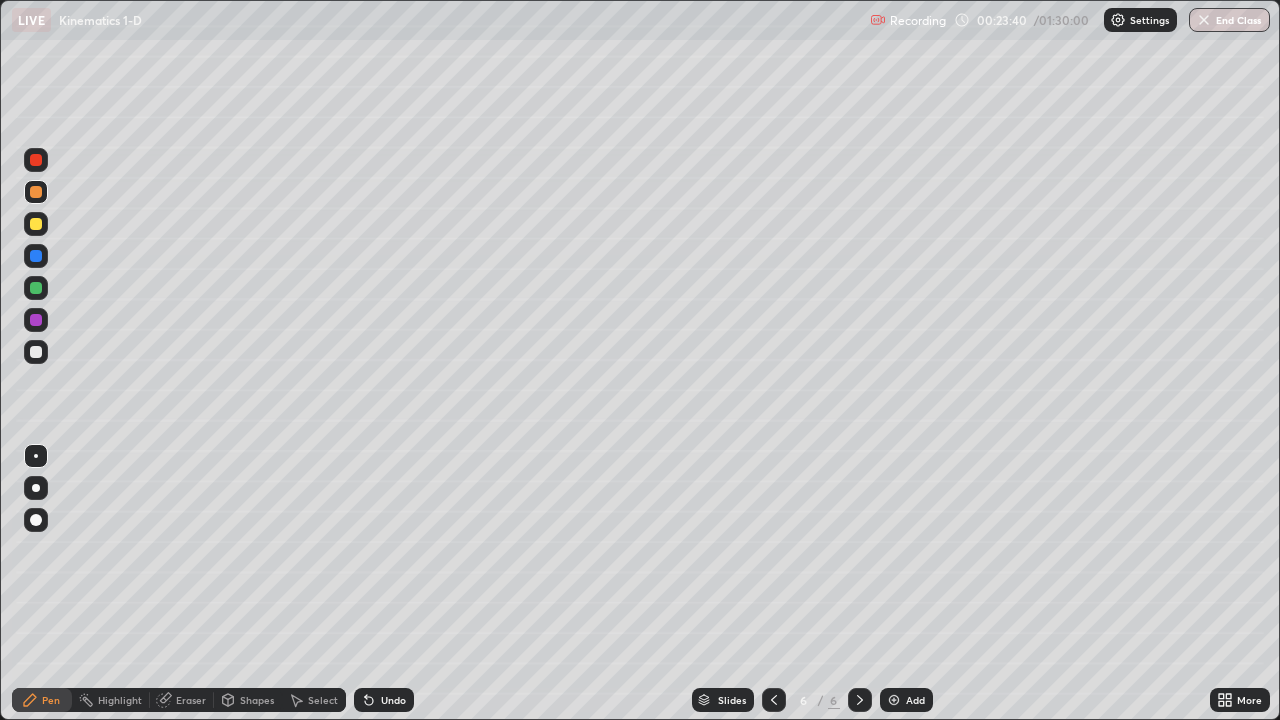 click at bounding box center (36, 352) 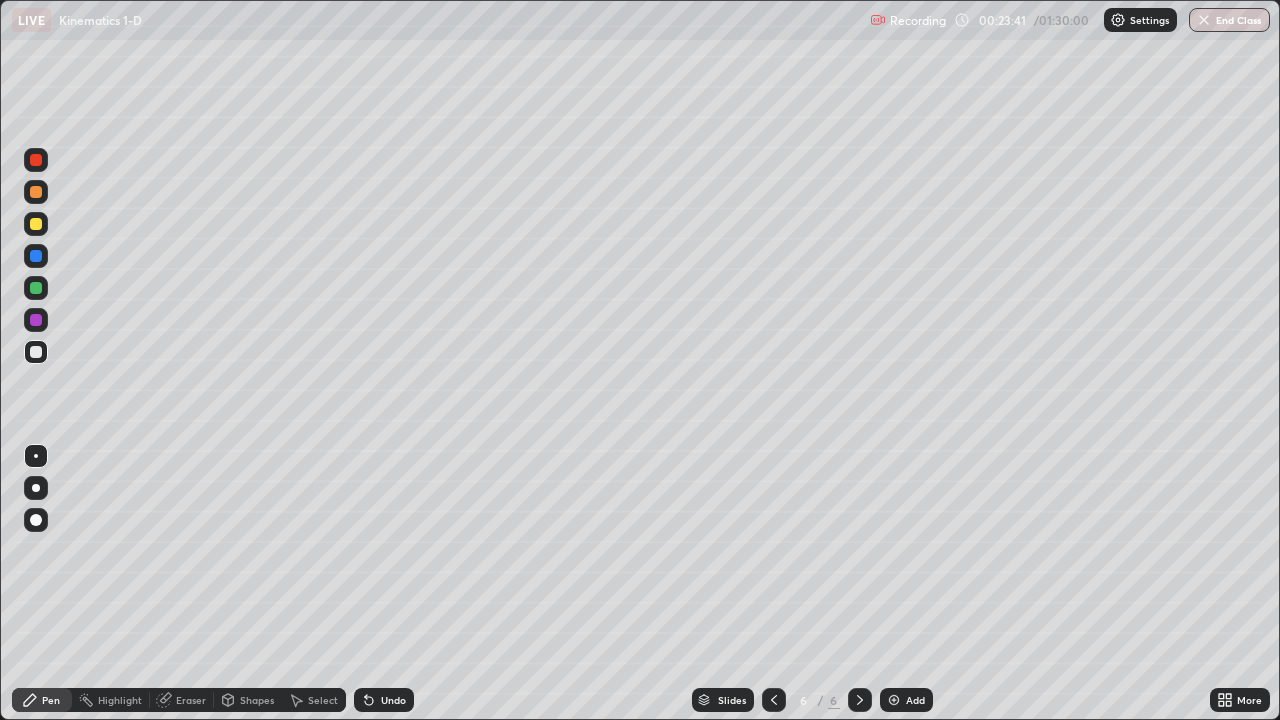 click on "Shapes" at bounding box center [257, 700] 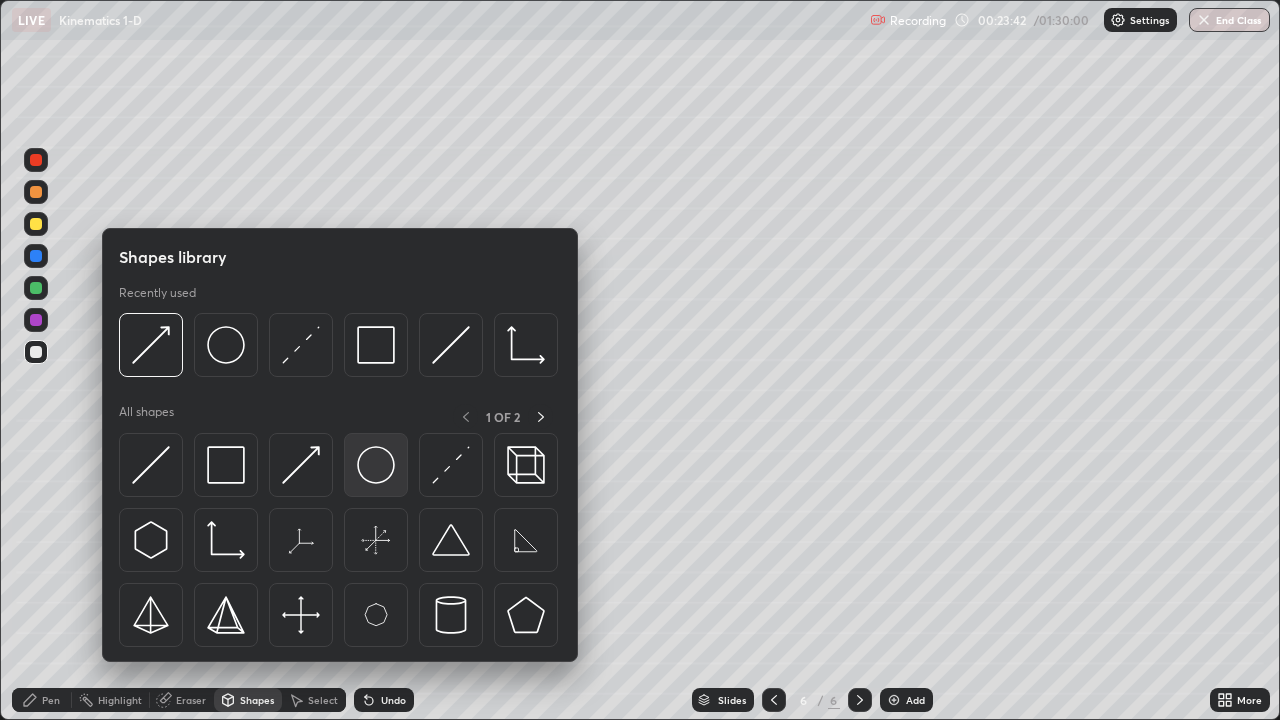 click at bounding box center [376, 465] 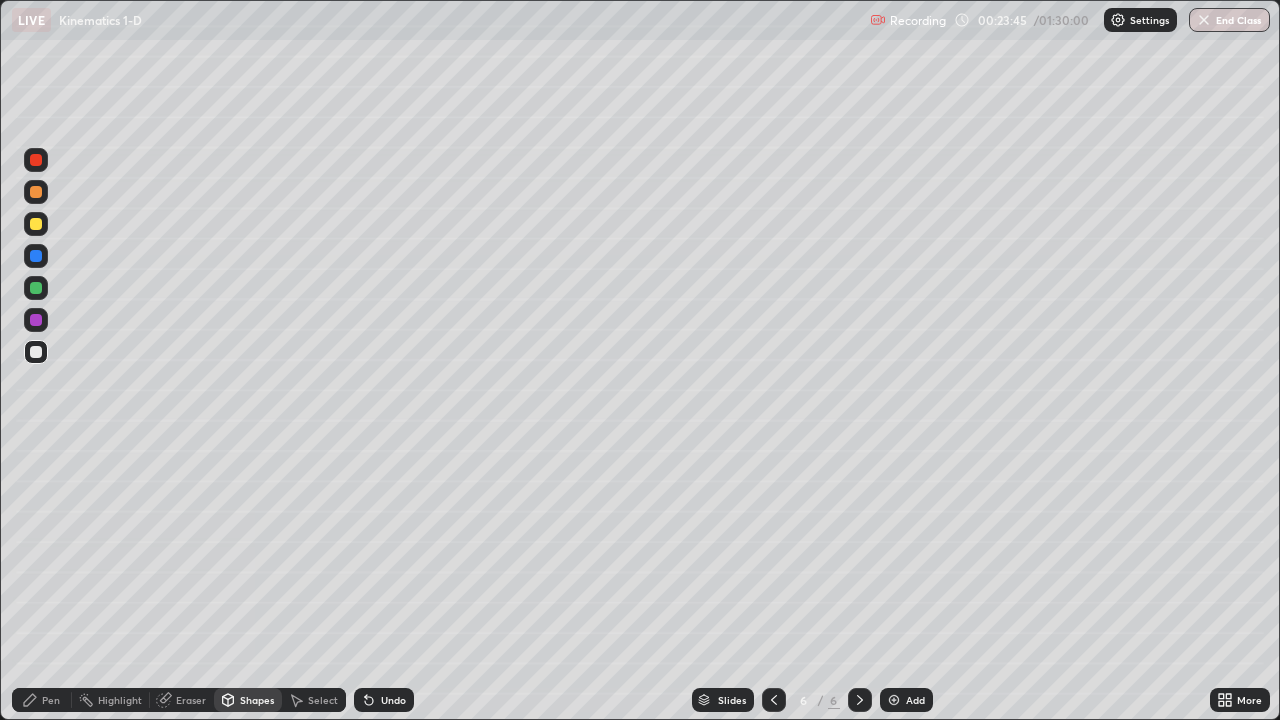 click on "Shapes" at bounding box center (257, 700) 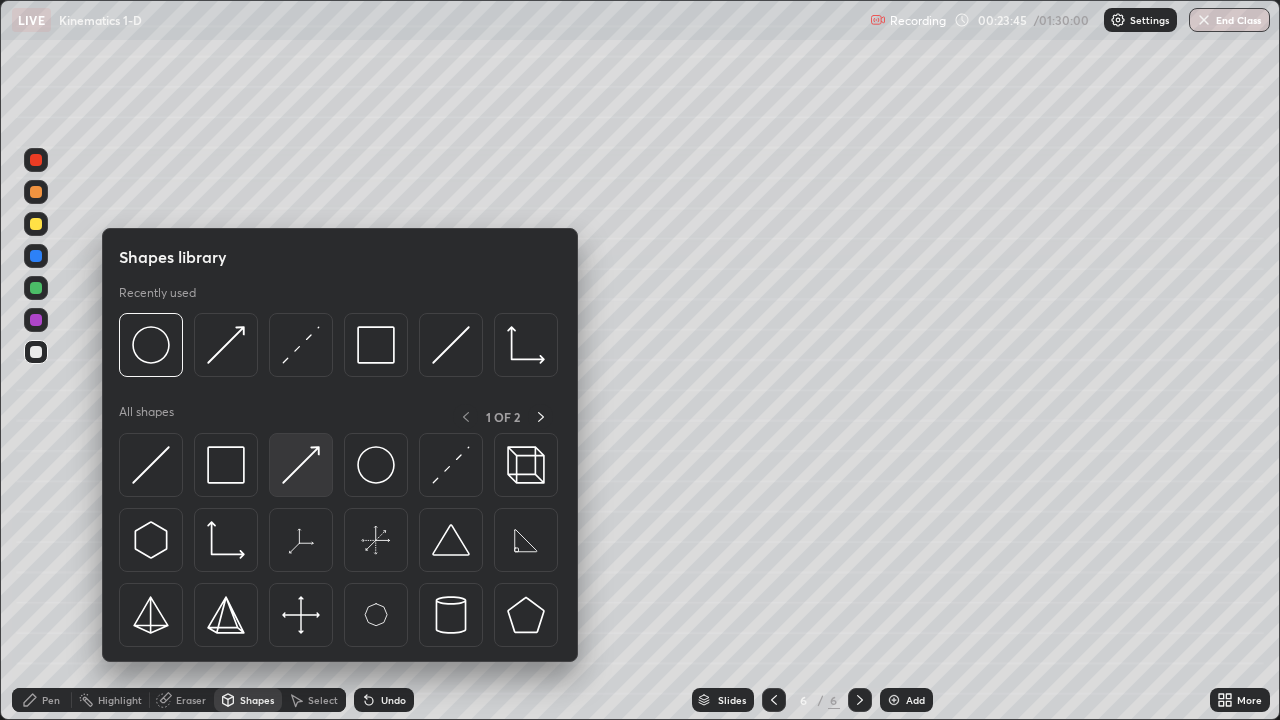 click at bounding box center (301, 465) 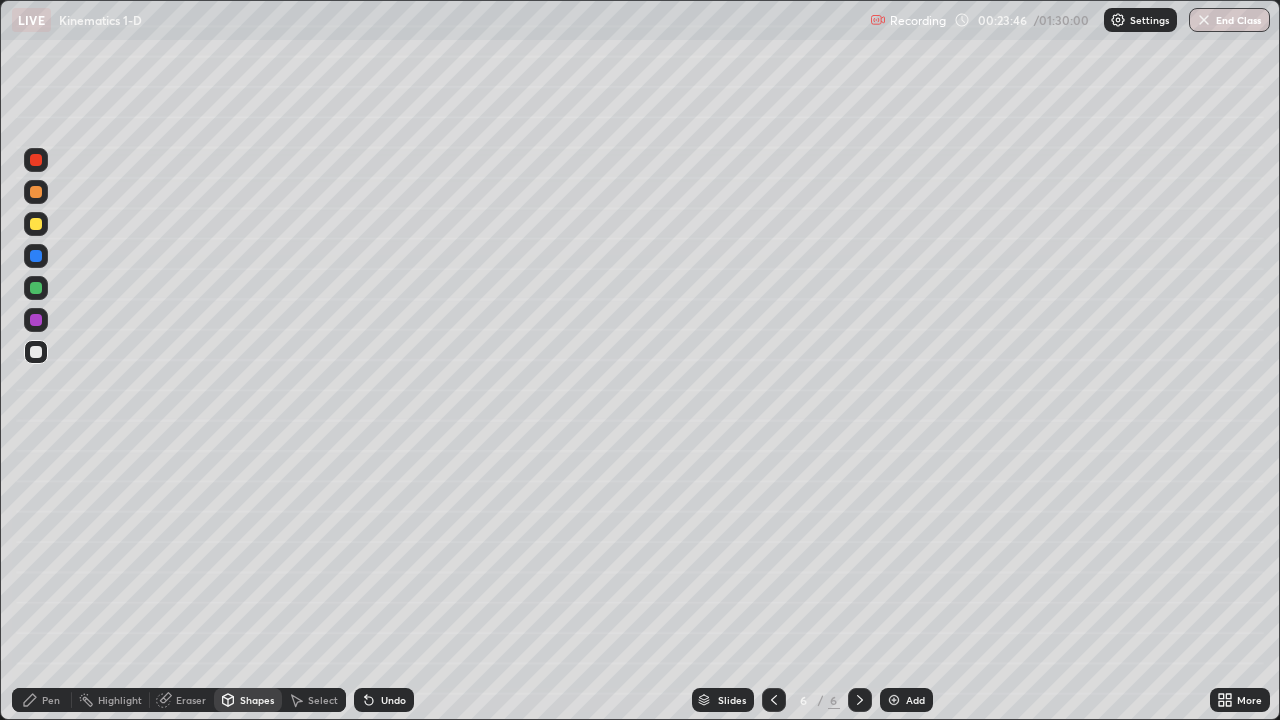 click at bounding box center (36, 224) 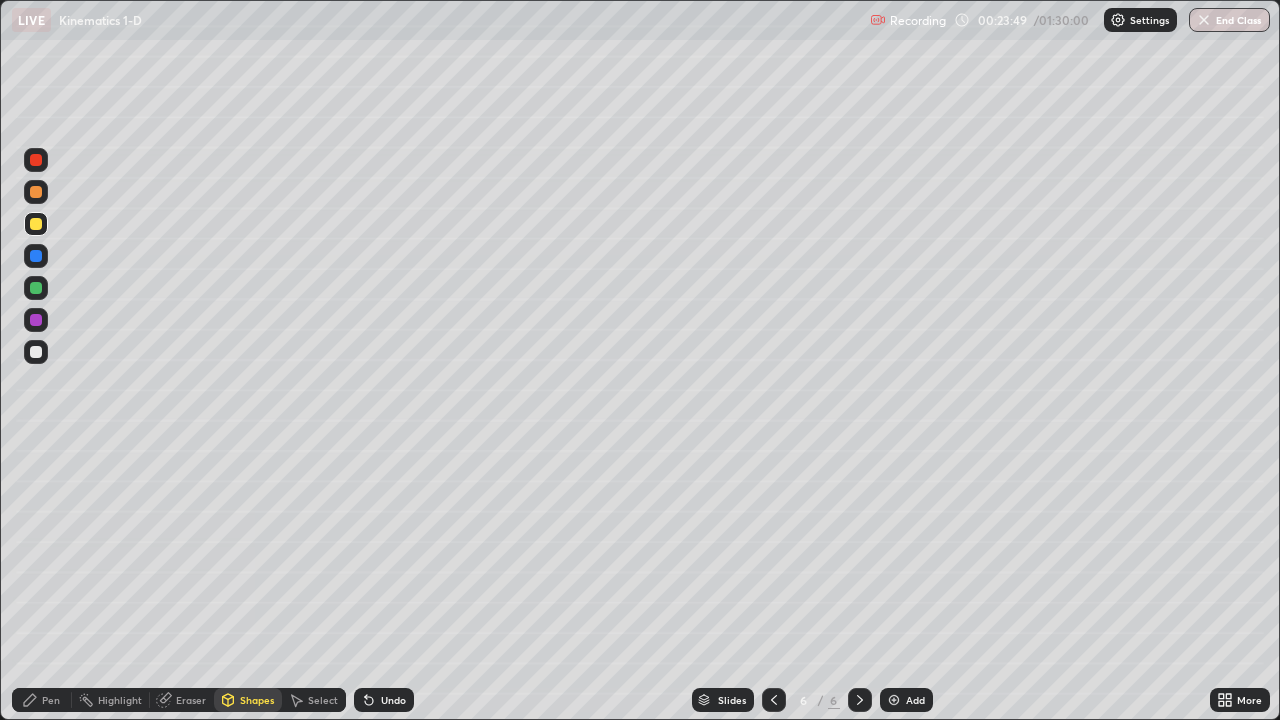 click on "Pen" at bounding box center (51, 700) 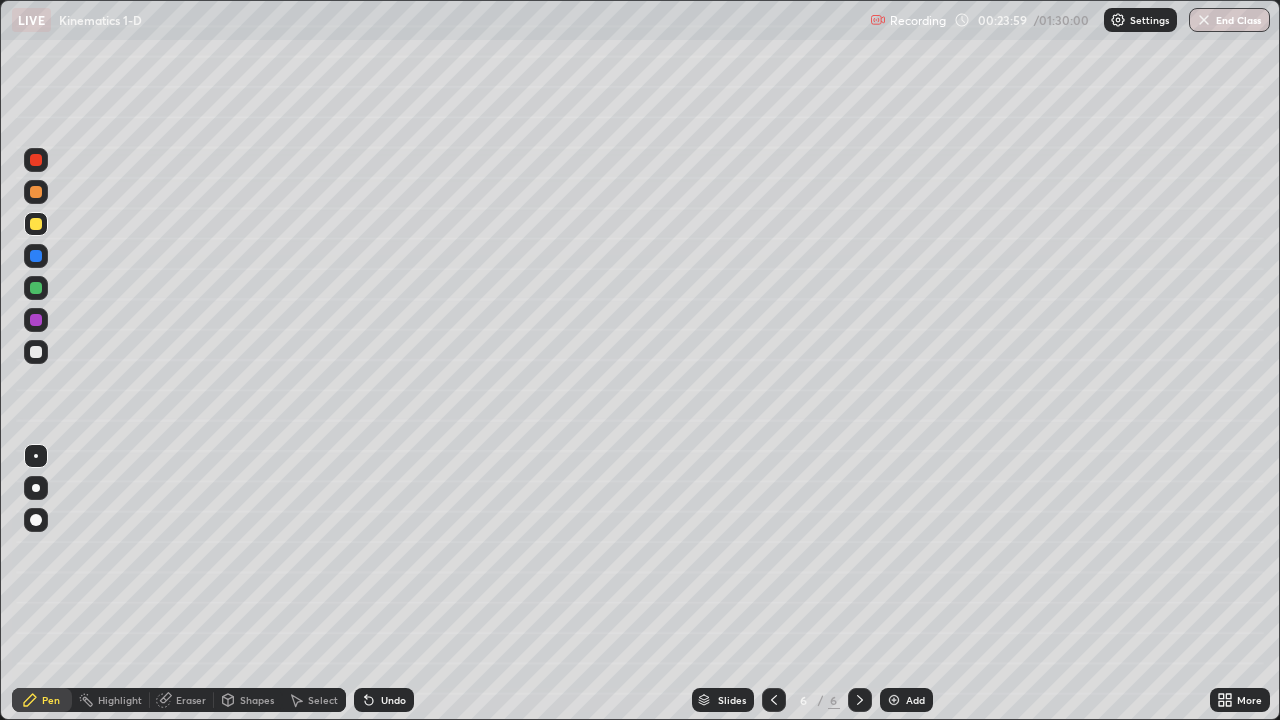 click on "Shapes" at bounding box center (257, 700) 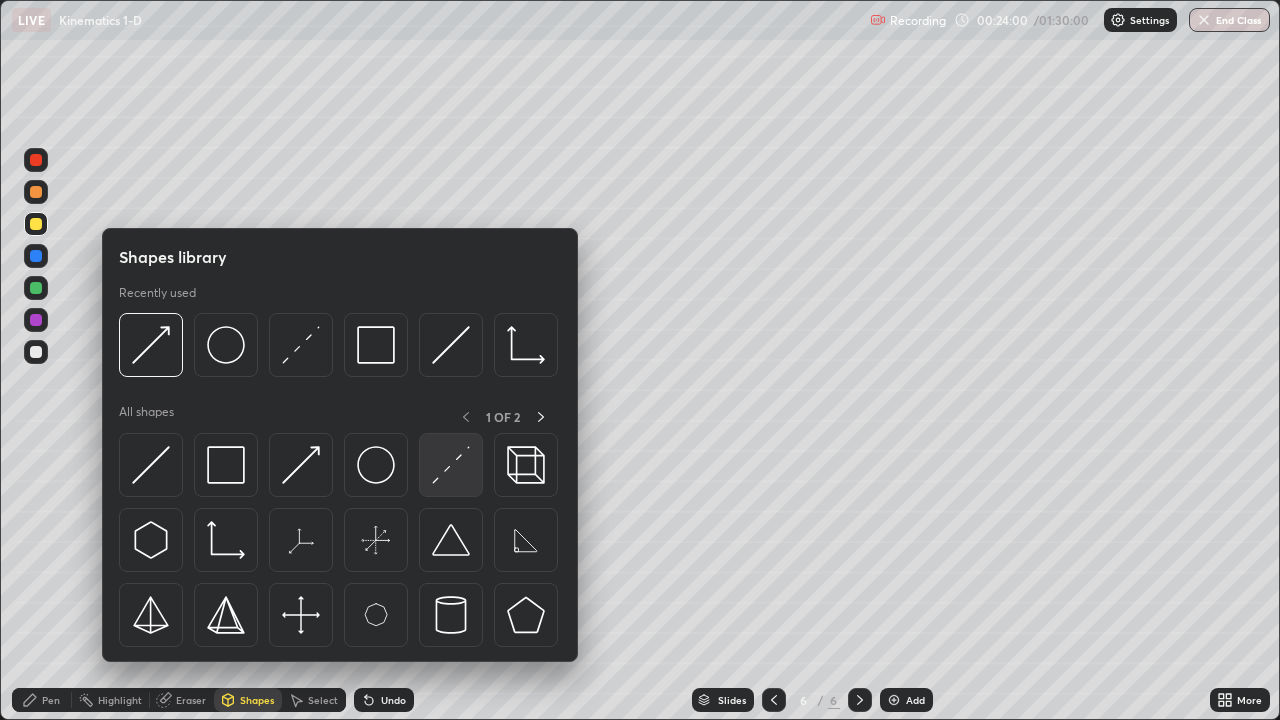 click at bounding box center (451, 465) 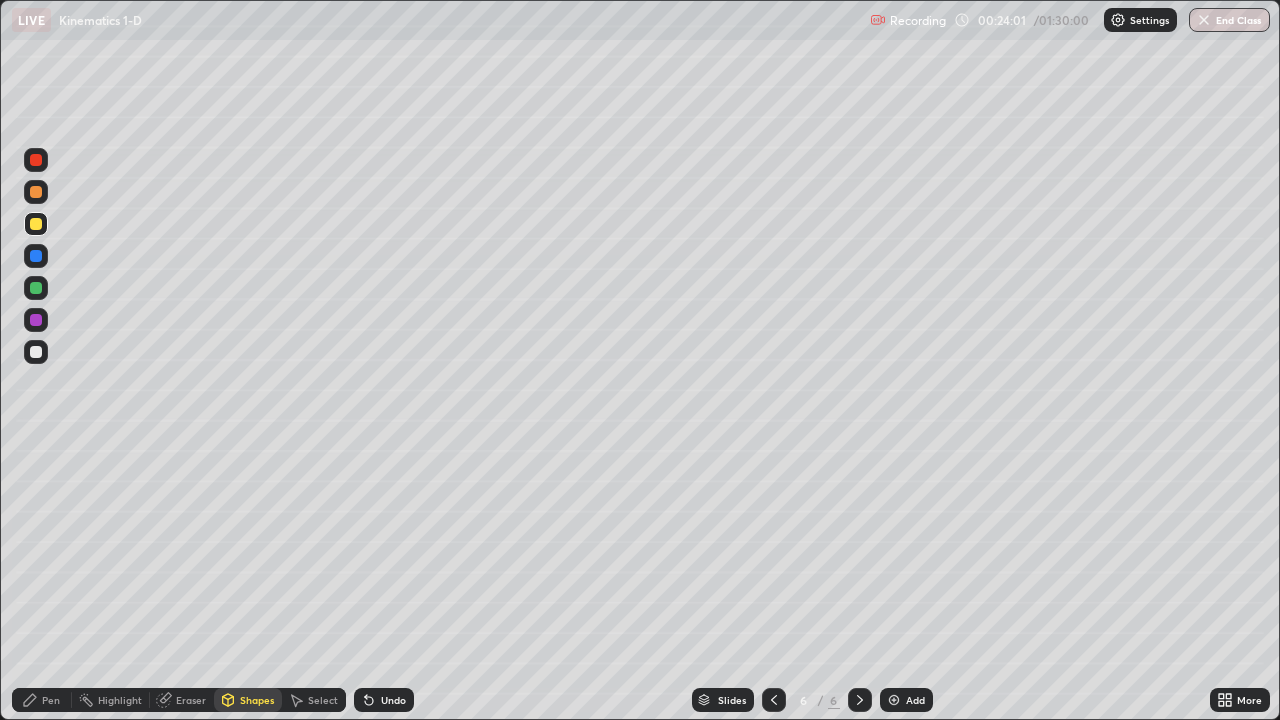 click at bounding box center (36, 288) 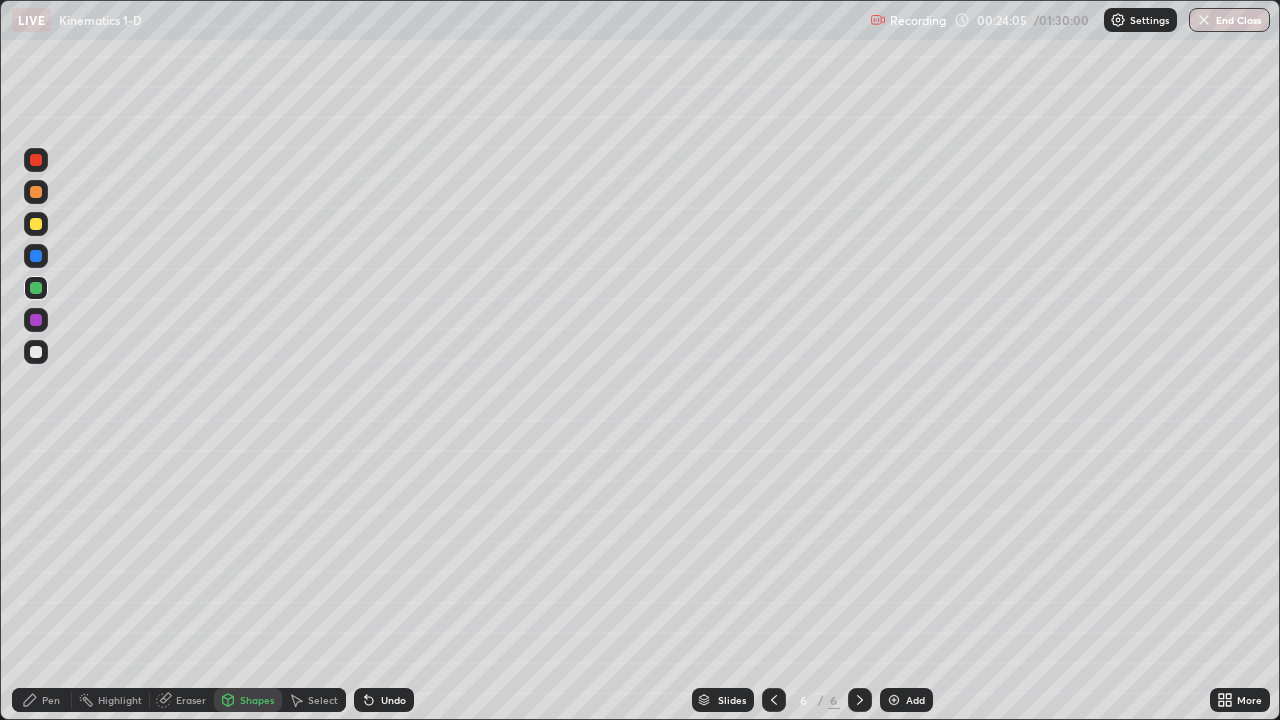 click on "Pen" at bounding box center (51, 700) 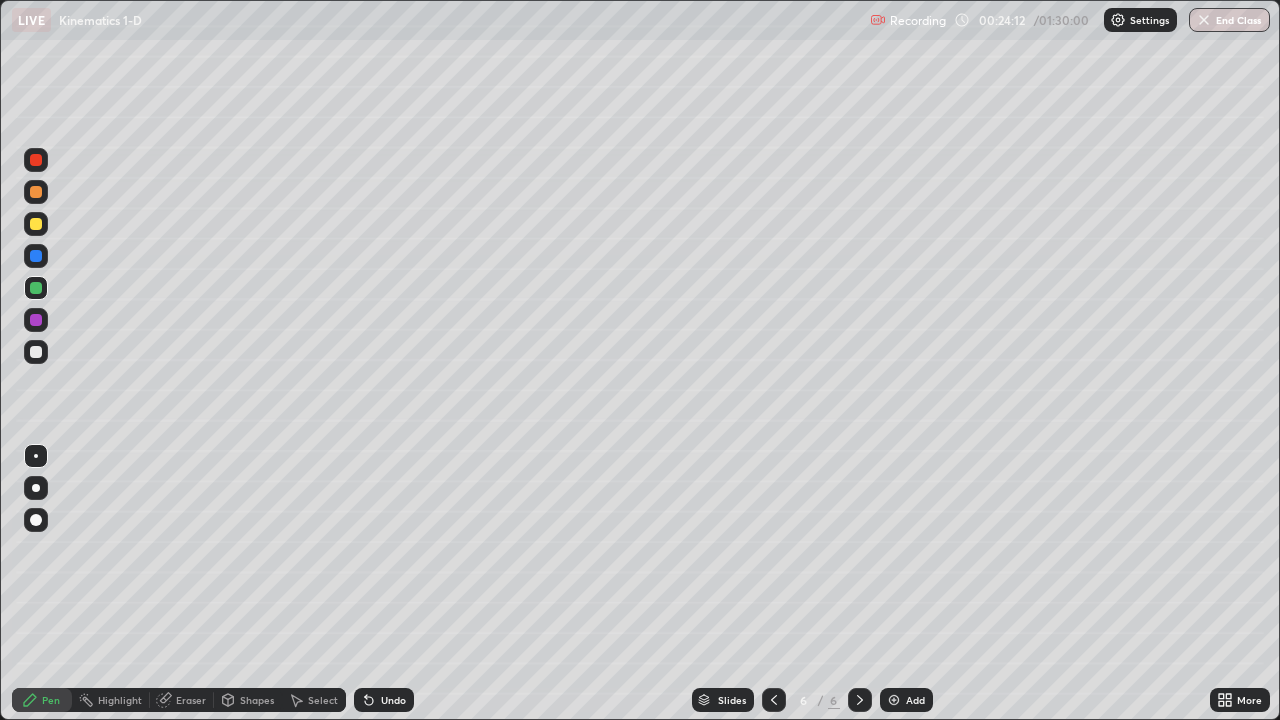 click on "Shapes" at bounding box center (257, 700) 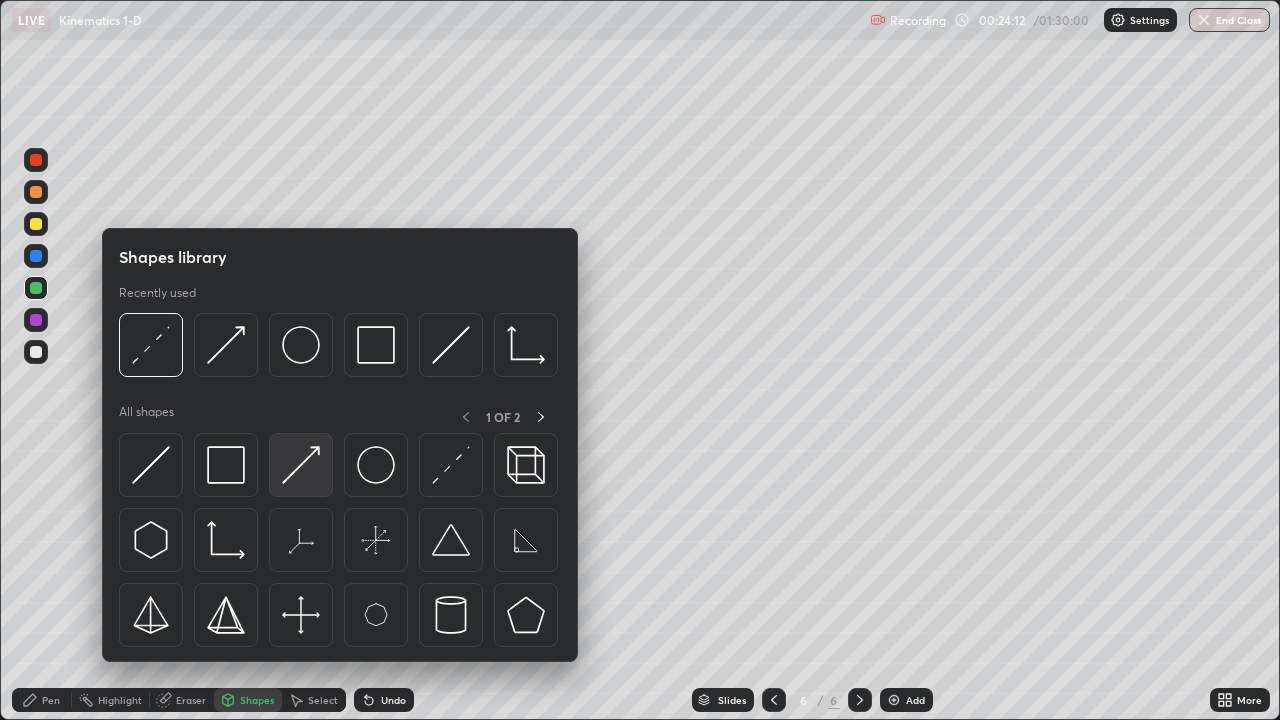 click at bounding box center [301, 465] 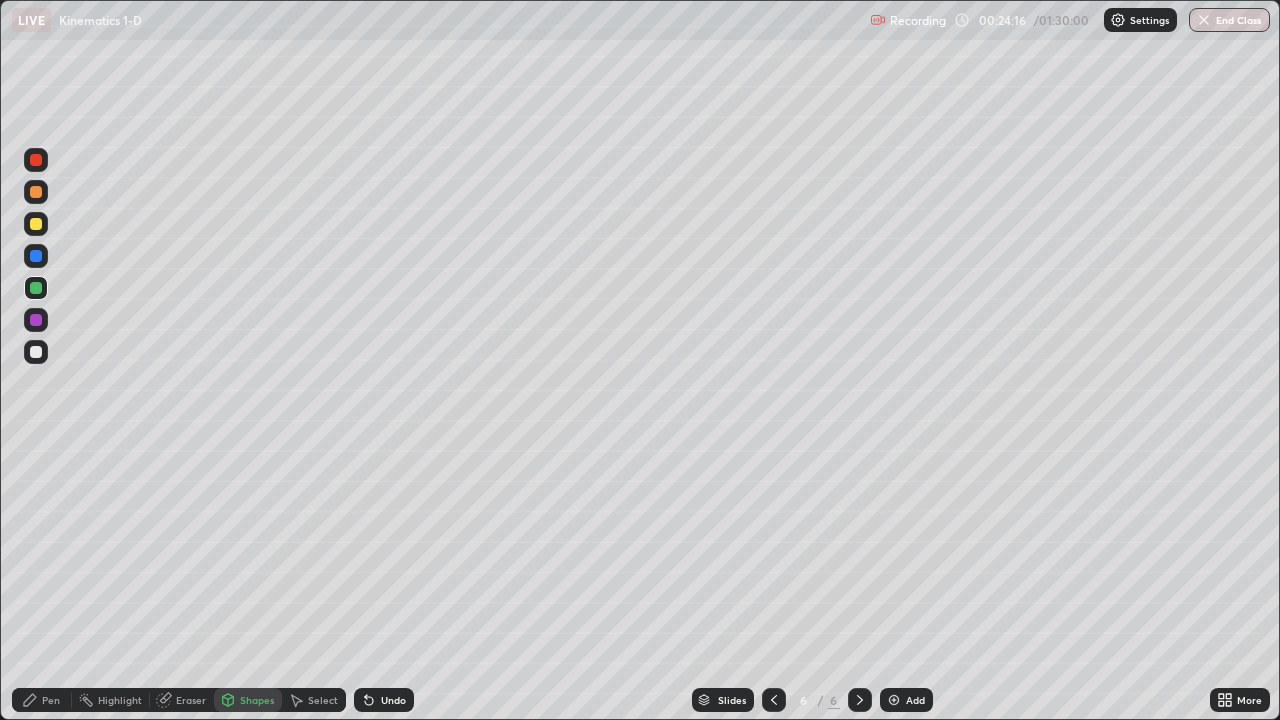 click 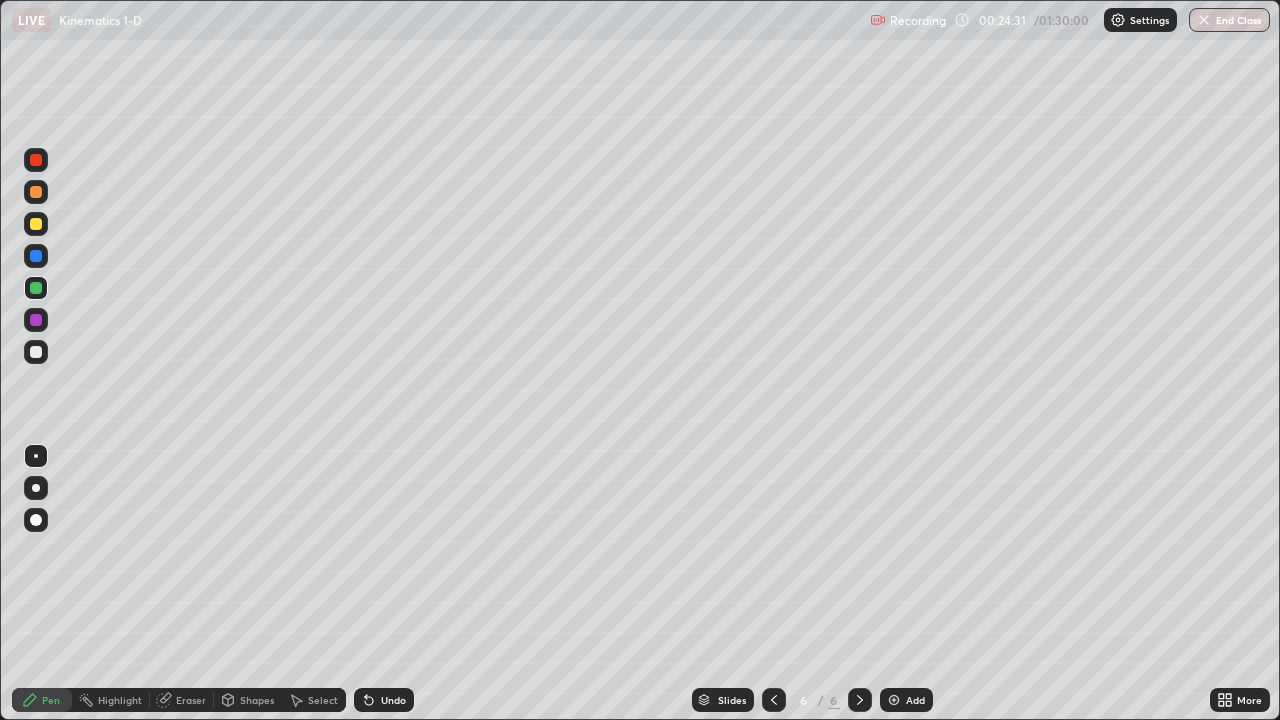 click at bounding box center [36, 192] 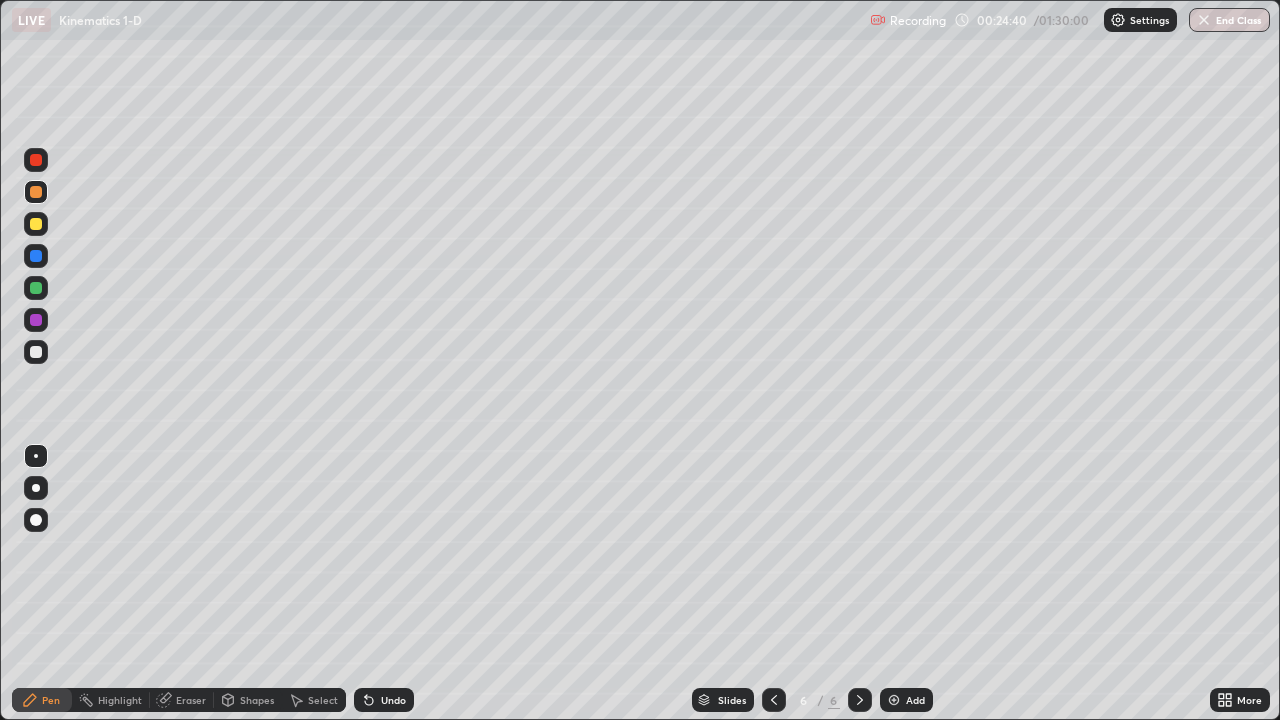 click on "Shapes" at bounding box center (257, 700) 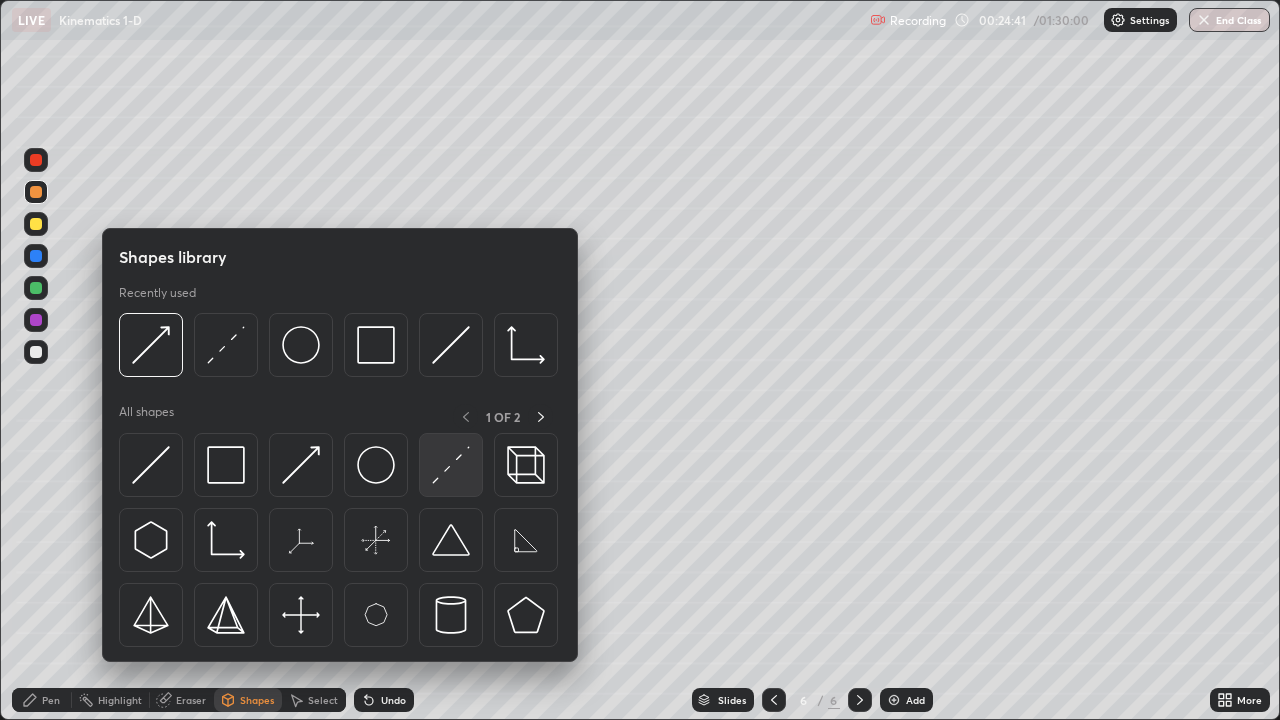 click at bounding box center (451, 465) 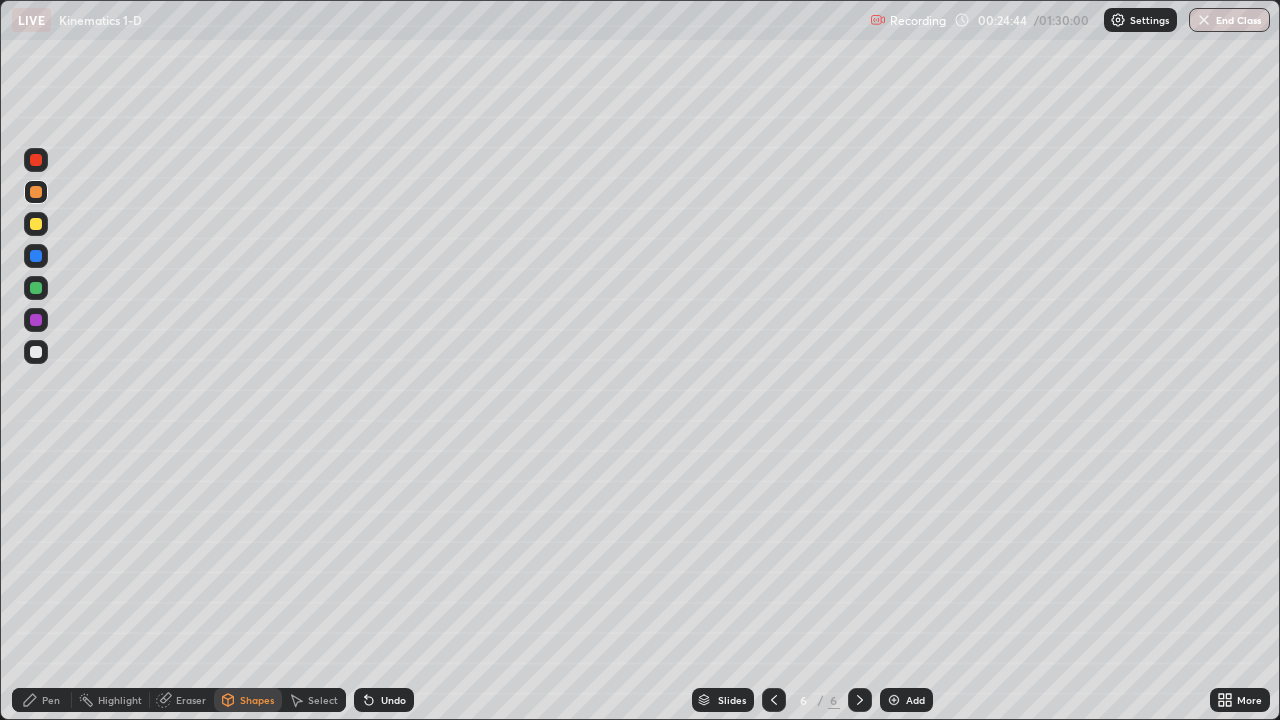 click on "Pen" at bounding box center [51, 700] 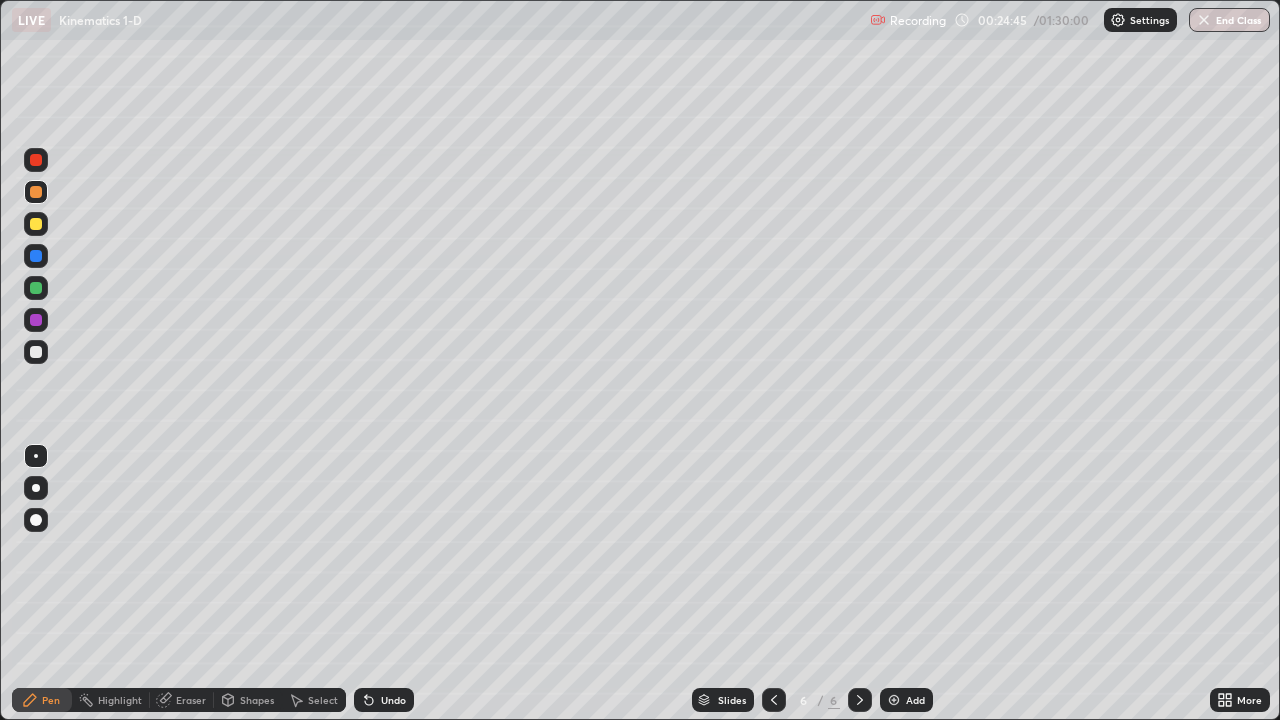 click at bounding box center (36, 352) 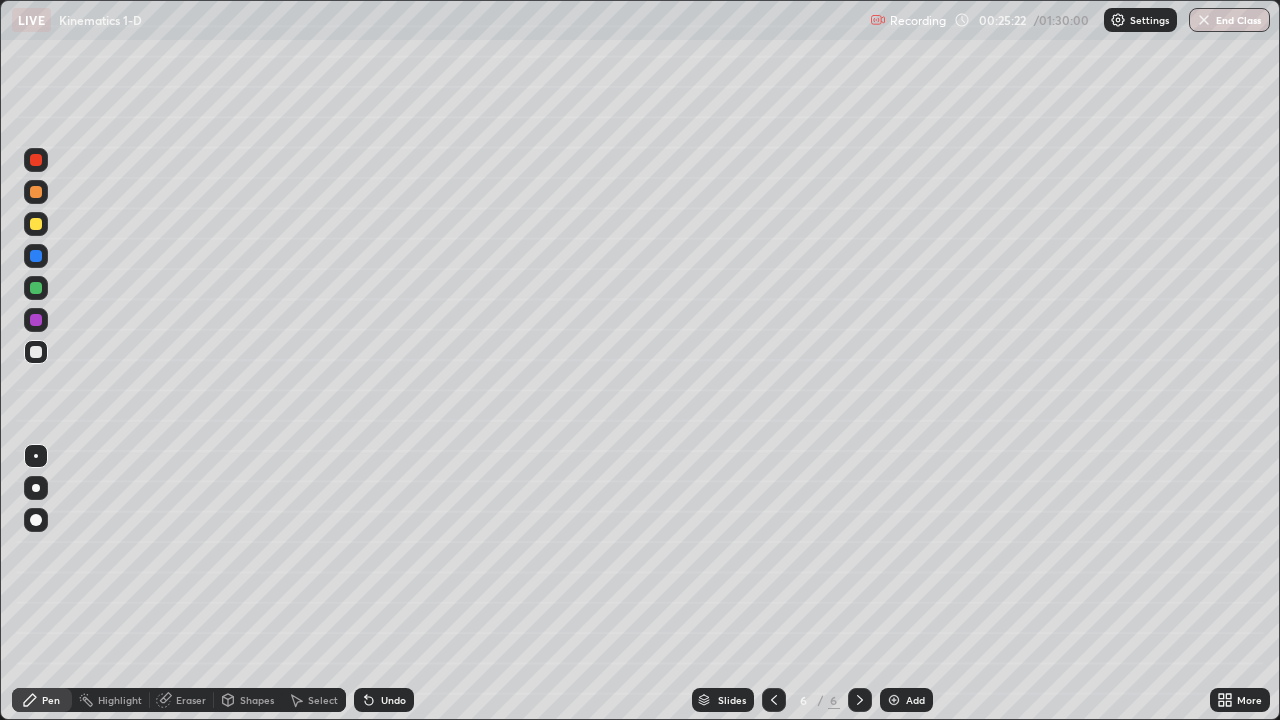 click on "Undo" at bounding box center [393, 700] 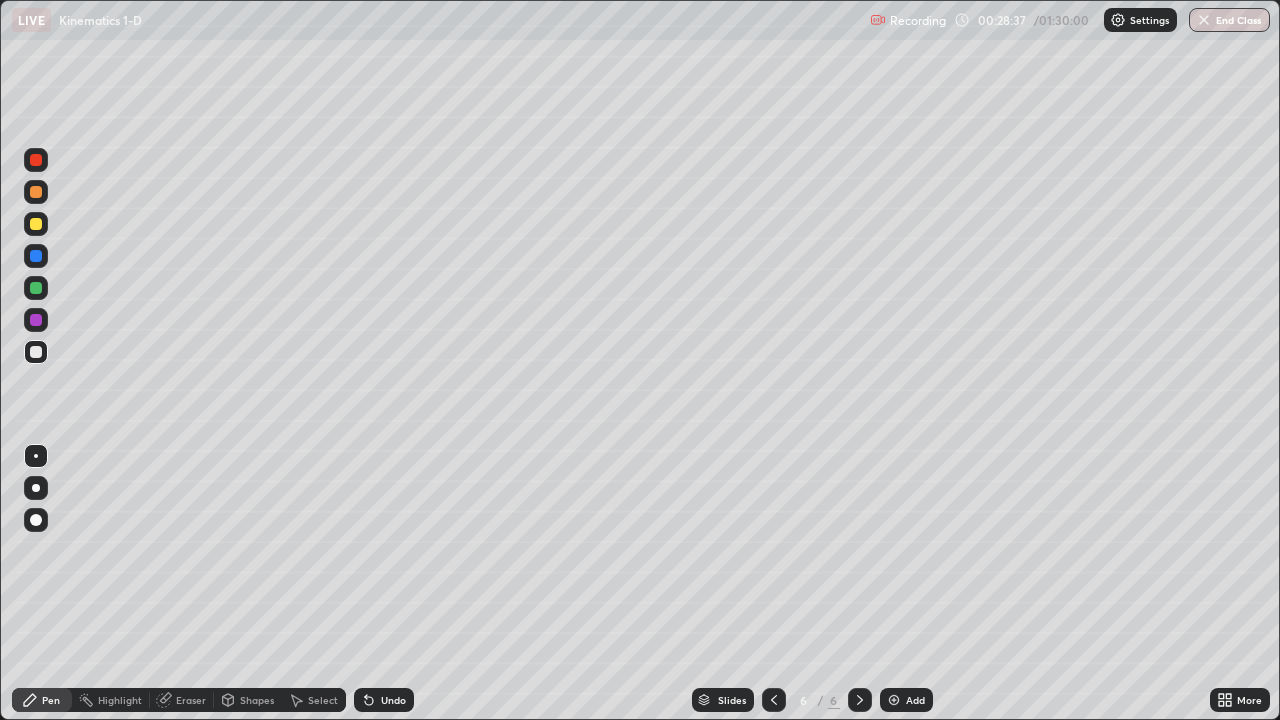 click at bounding box center [36, 192] 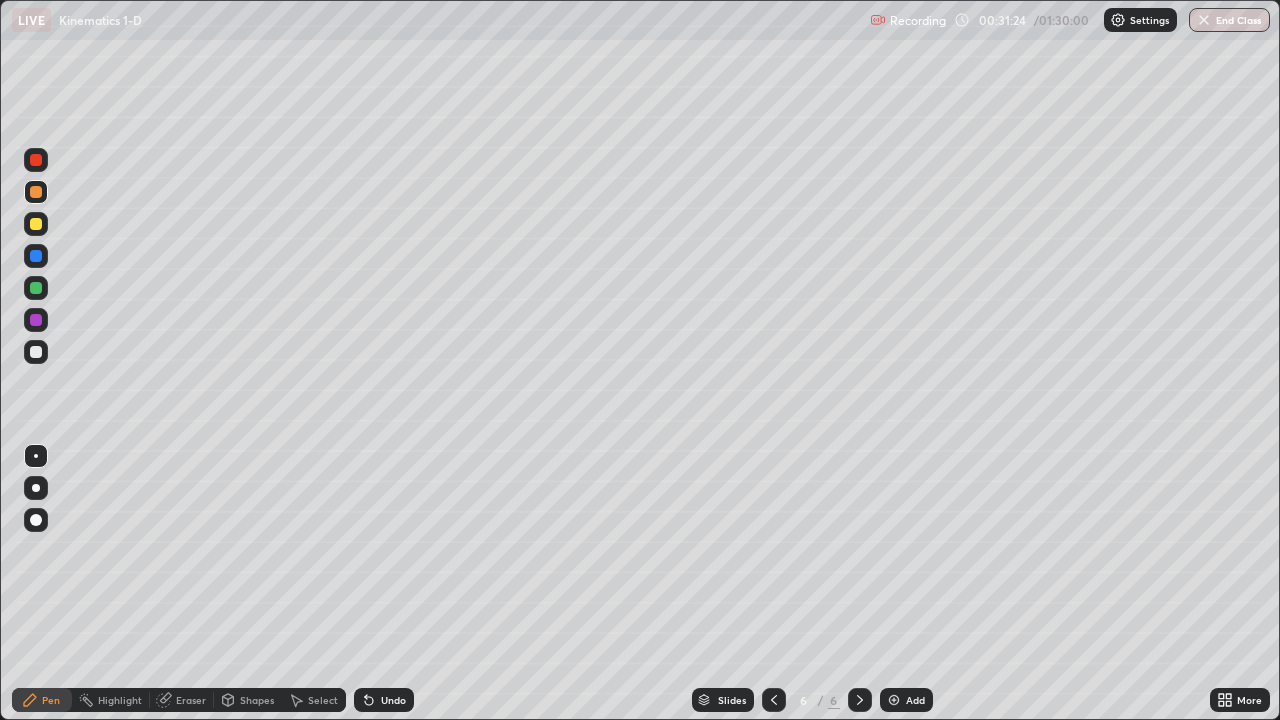 click on "LIVE Kinematics 1-D Recording 00:31:24 /  01:30:00 Settings End Class" at bounding box center (640, 20) 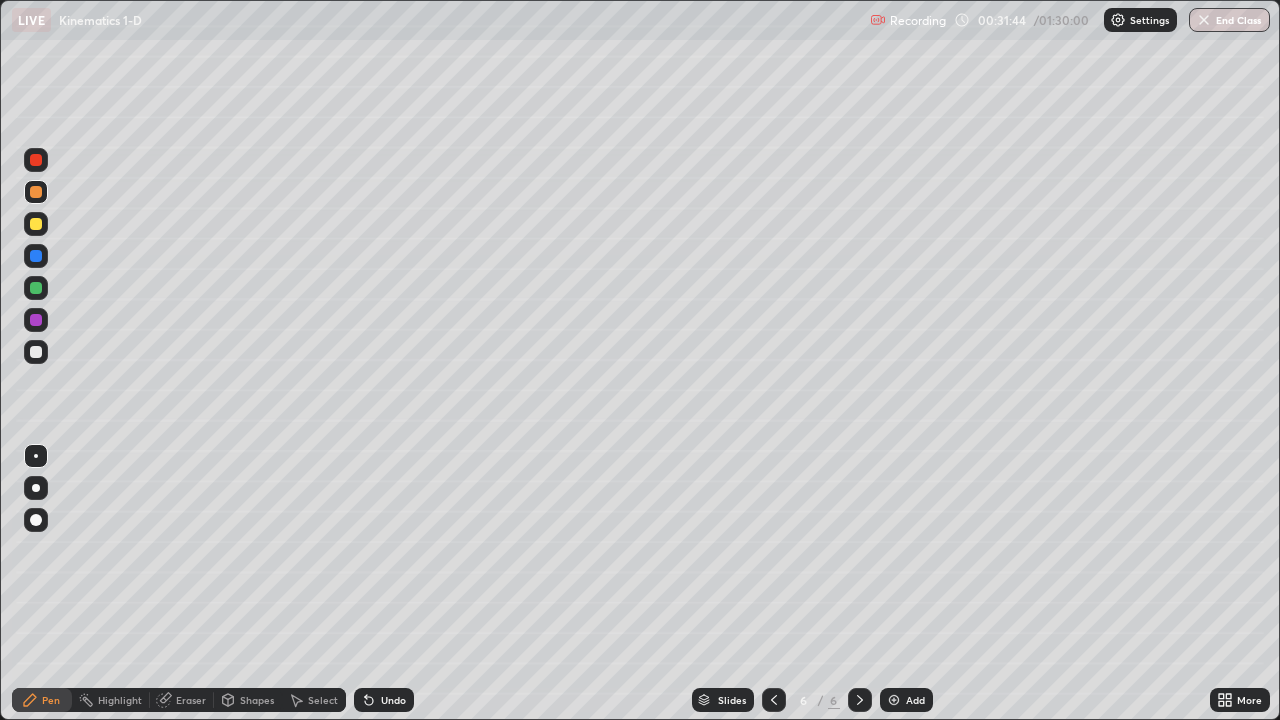 click at bounding box center [36, 224] 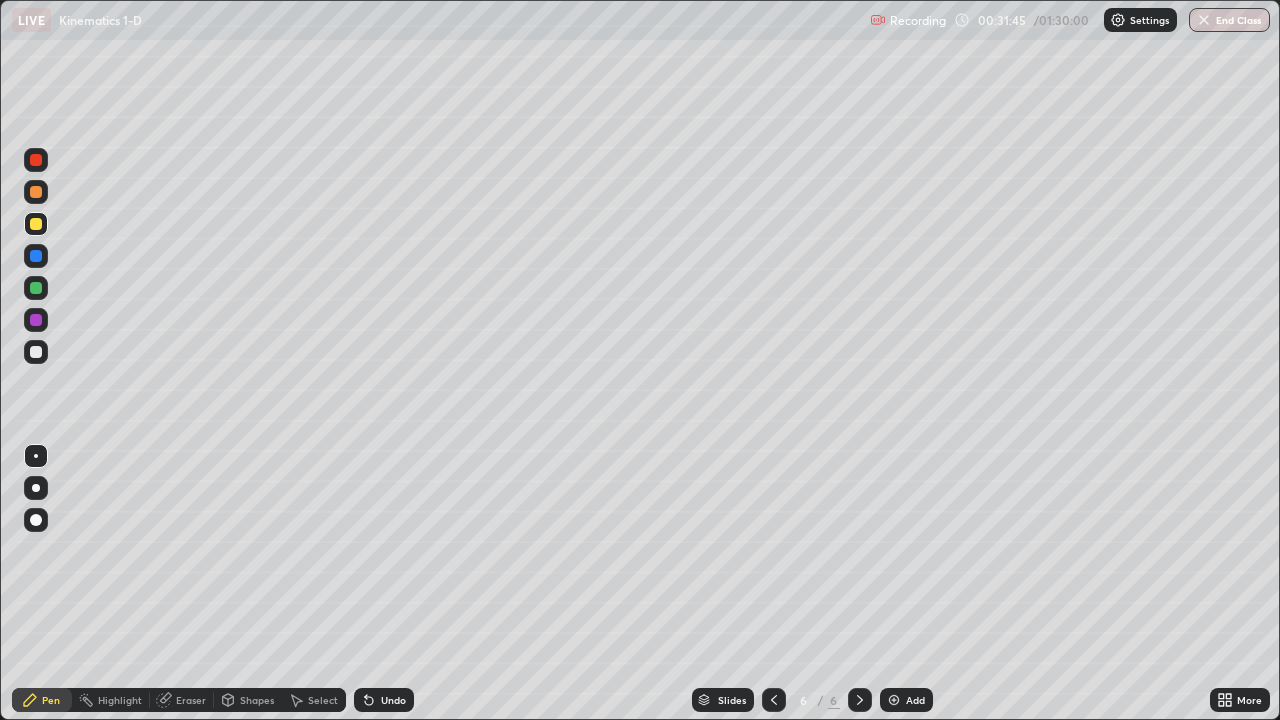 click at bounding box center [894, 700] 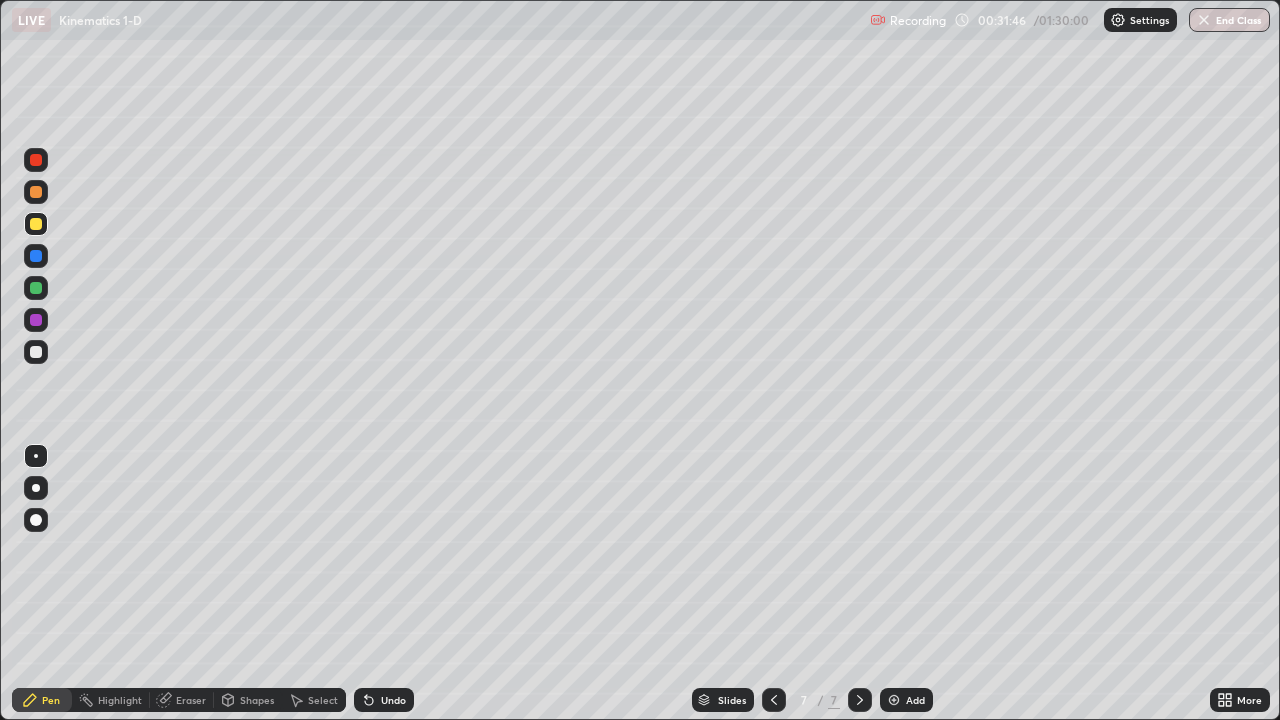 click on "Shapes" at bounding box center [257, 700] 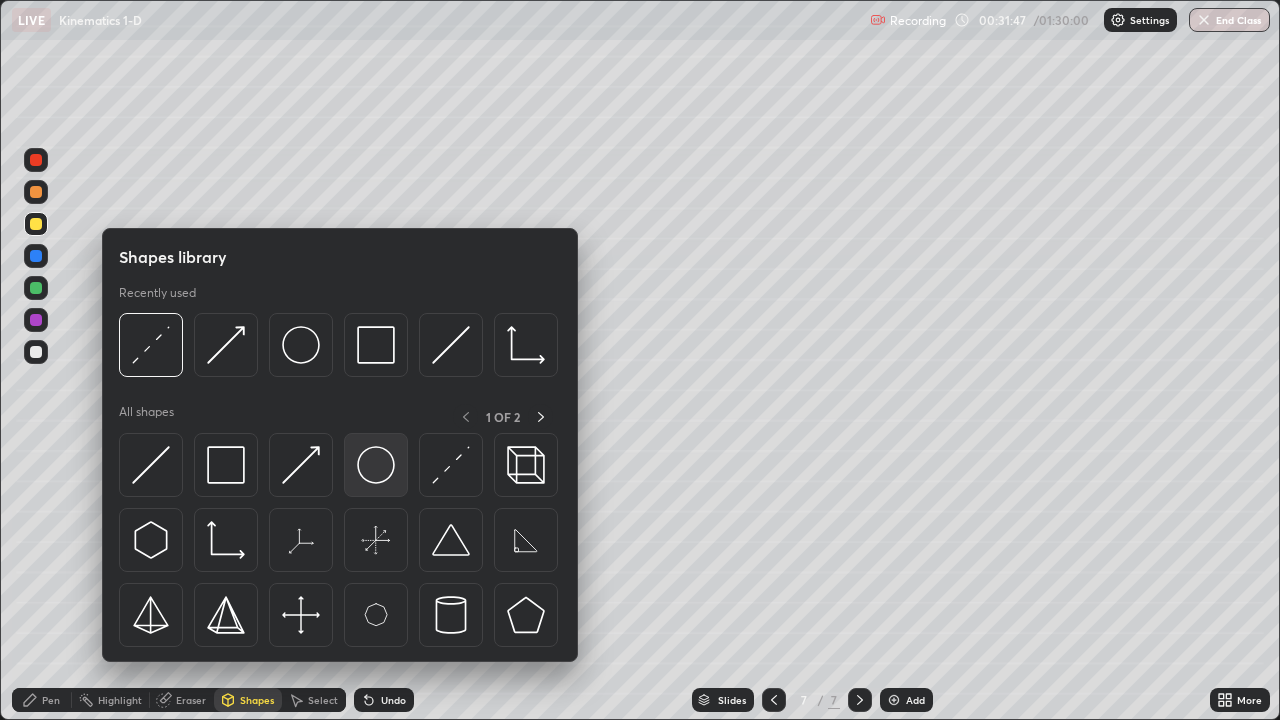 click at bounding box center (376, 465) 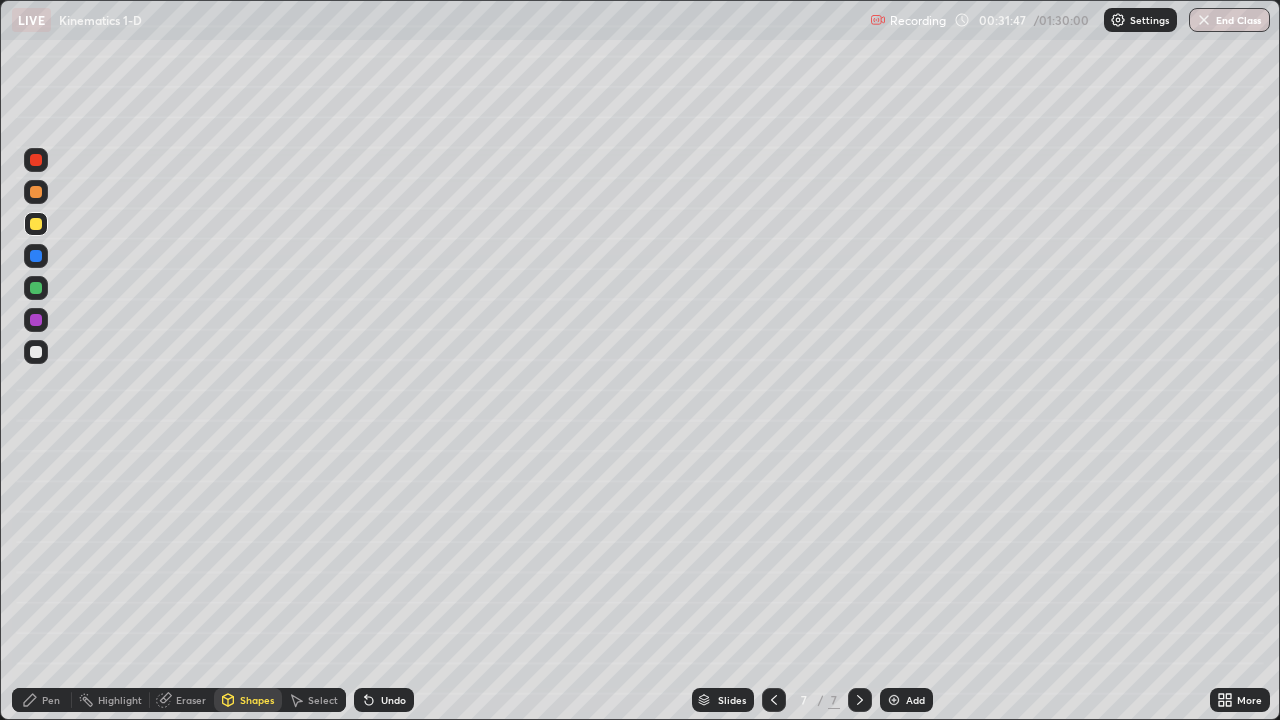 click at bounding box center [36, 352] 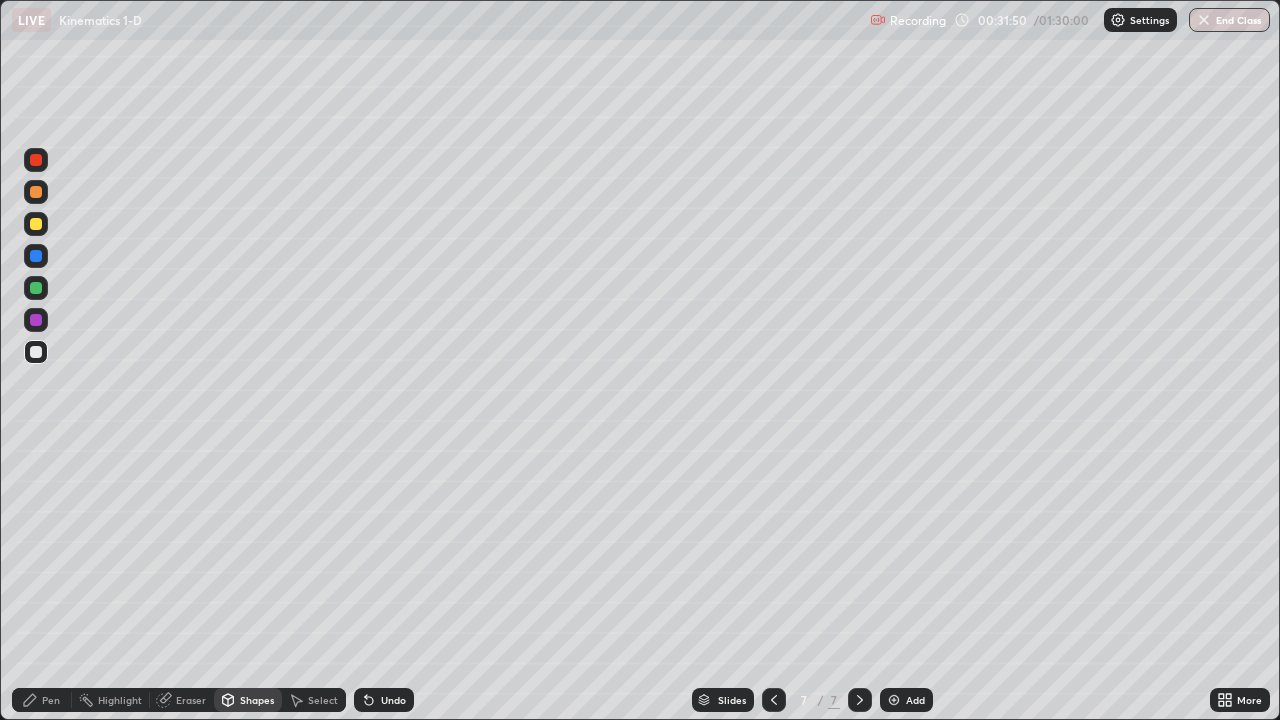 click on "Shapes" at bounding box center (257, 700) 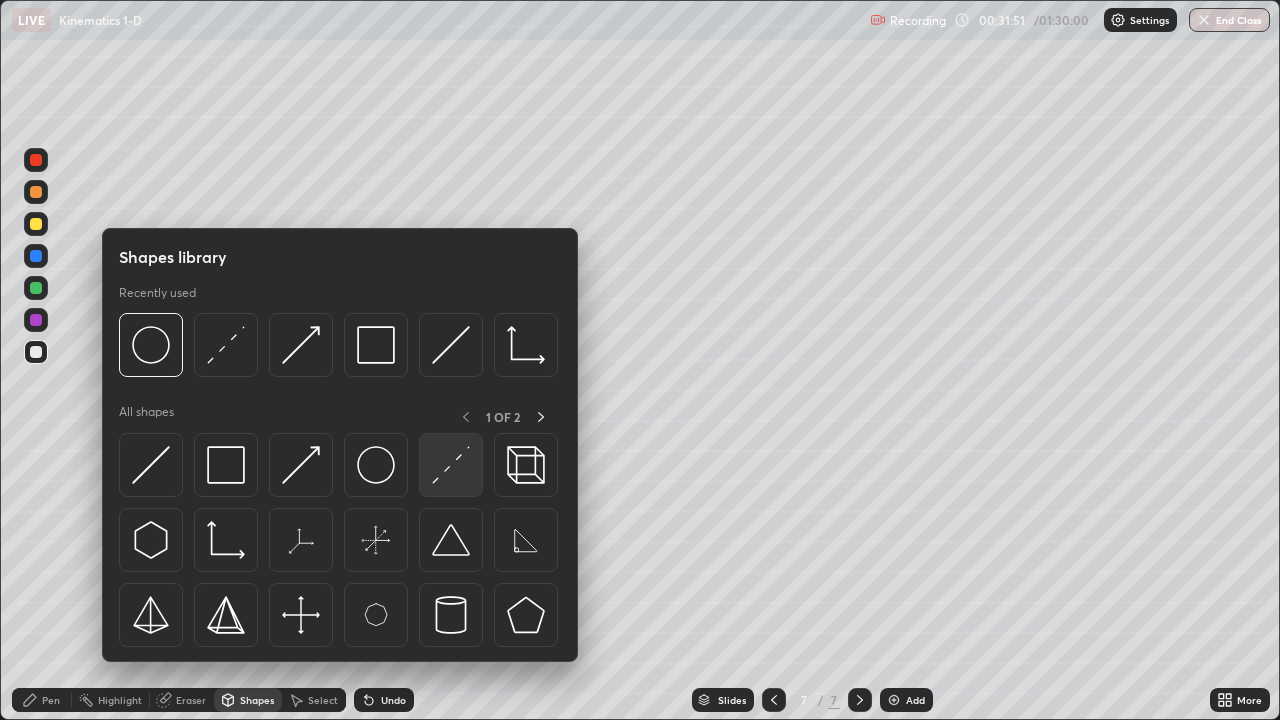 click at bounding box center (451, 465) 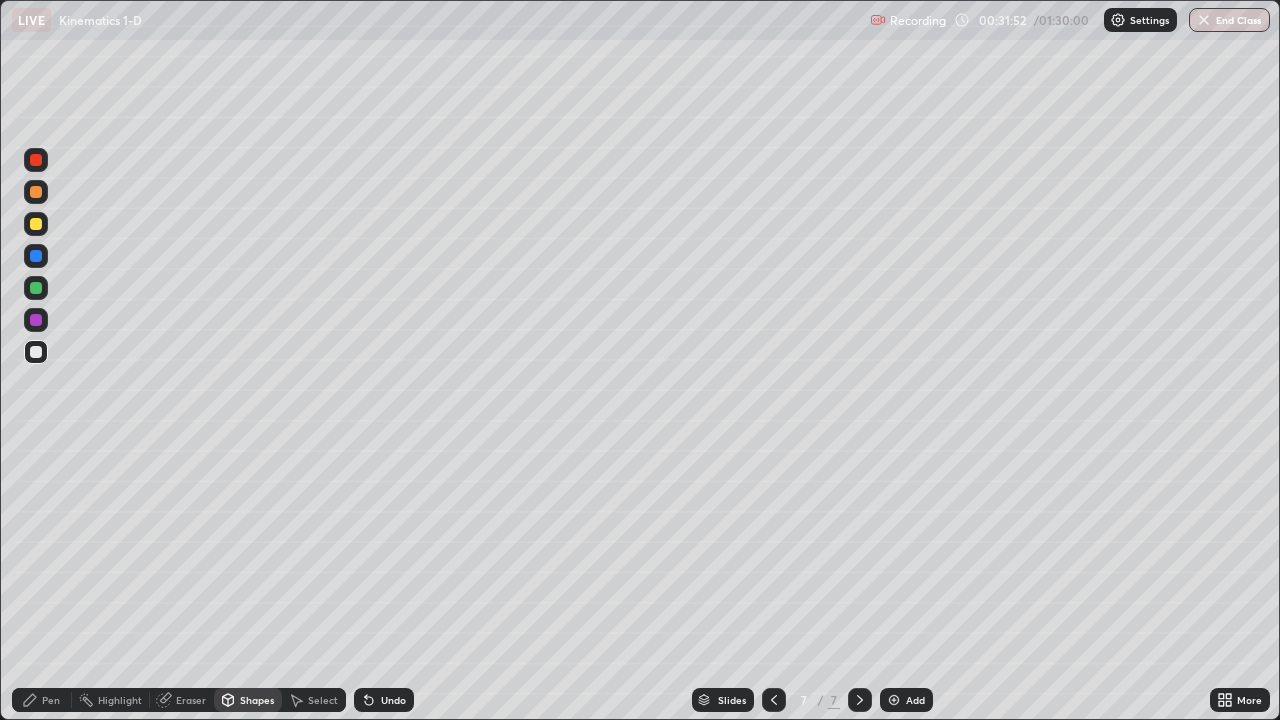 click at bounding box center [36, 256] 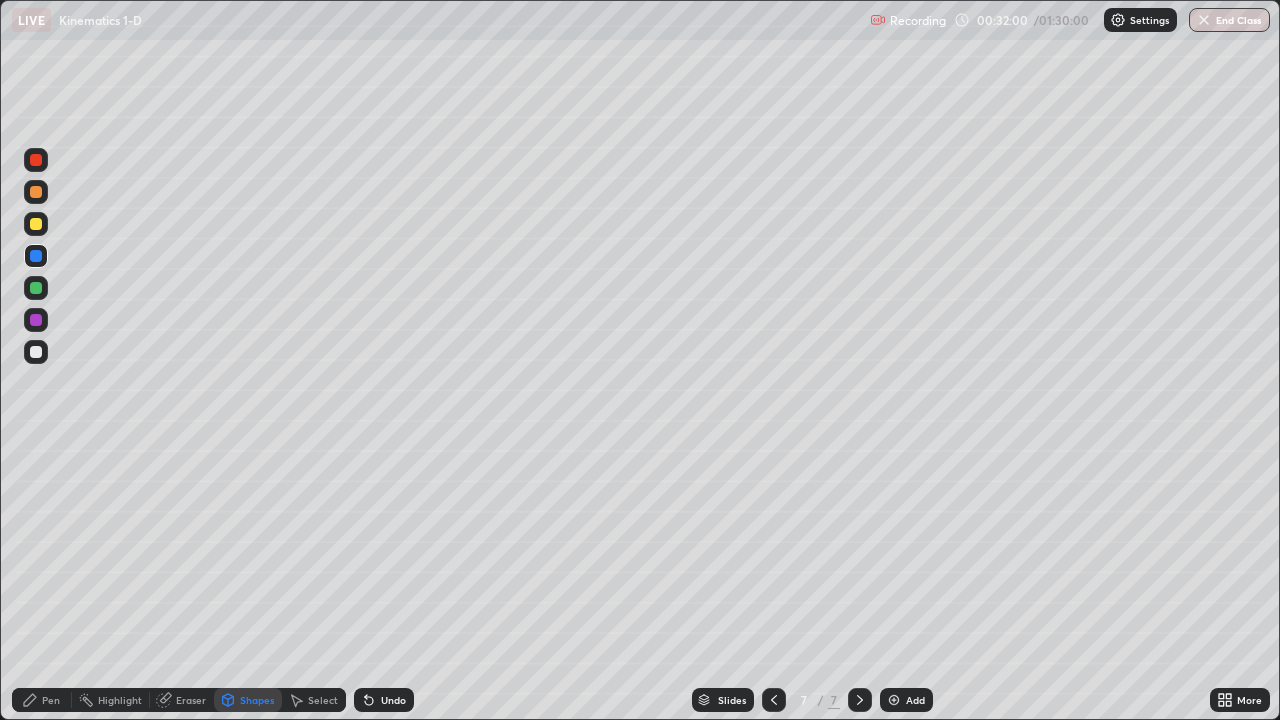 click on "Shapes" at bounding box center (257, 700) 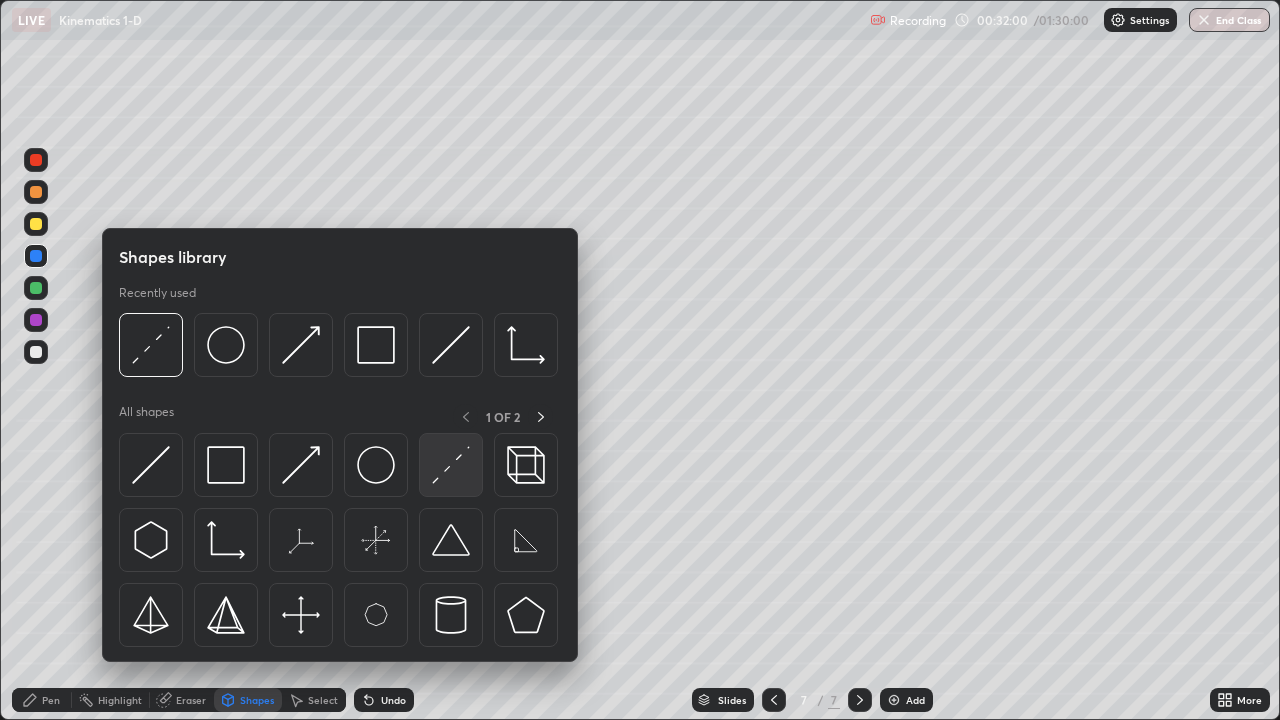 click at bounding box center (451, 465) 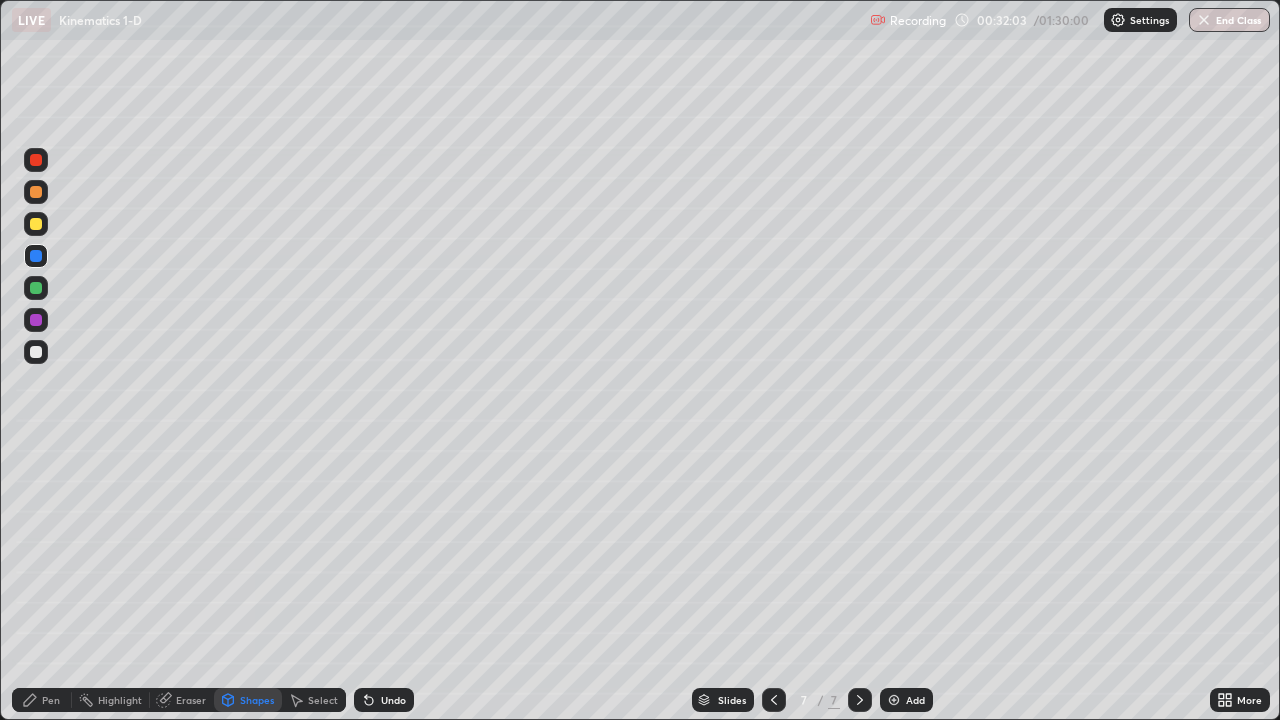 click on "Shapes" at bounding box center (248, 700) 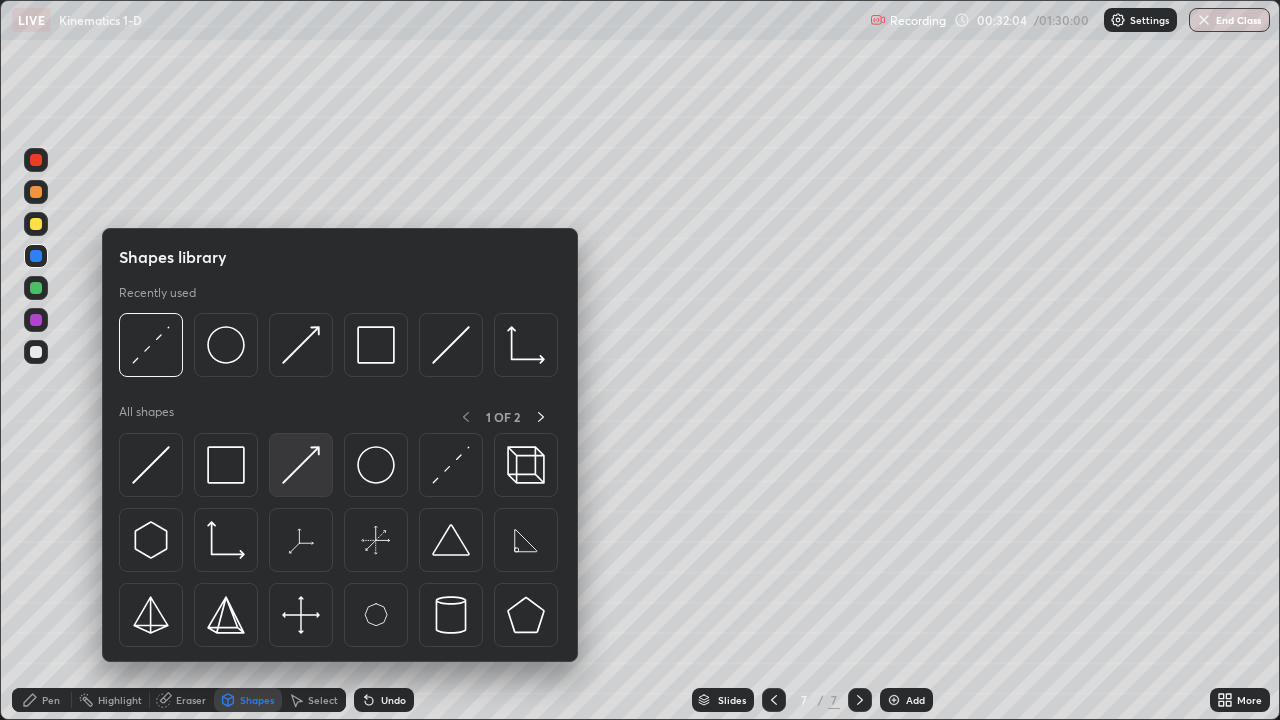 click at bounding box center [301, 465] 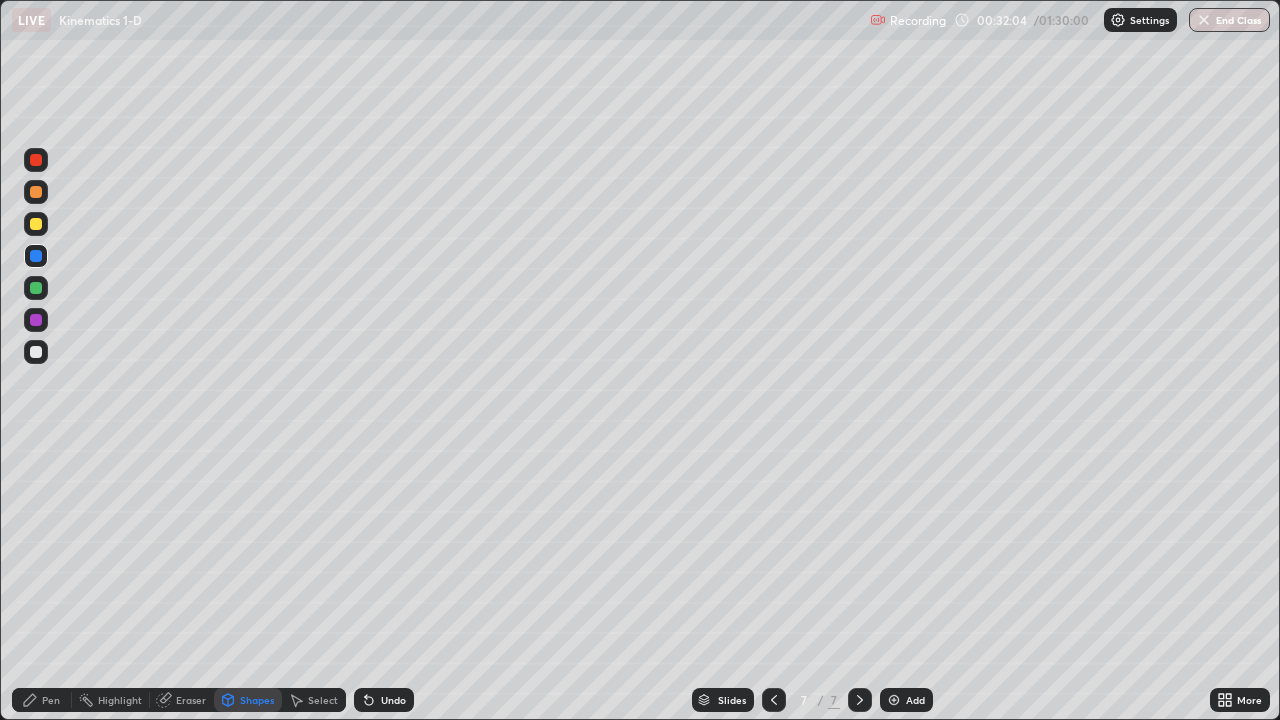 click at bounding box center (36, 288) 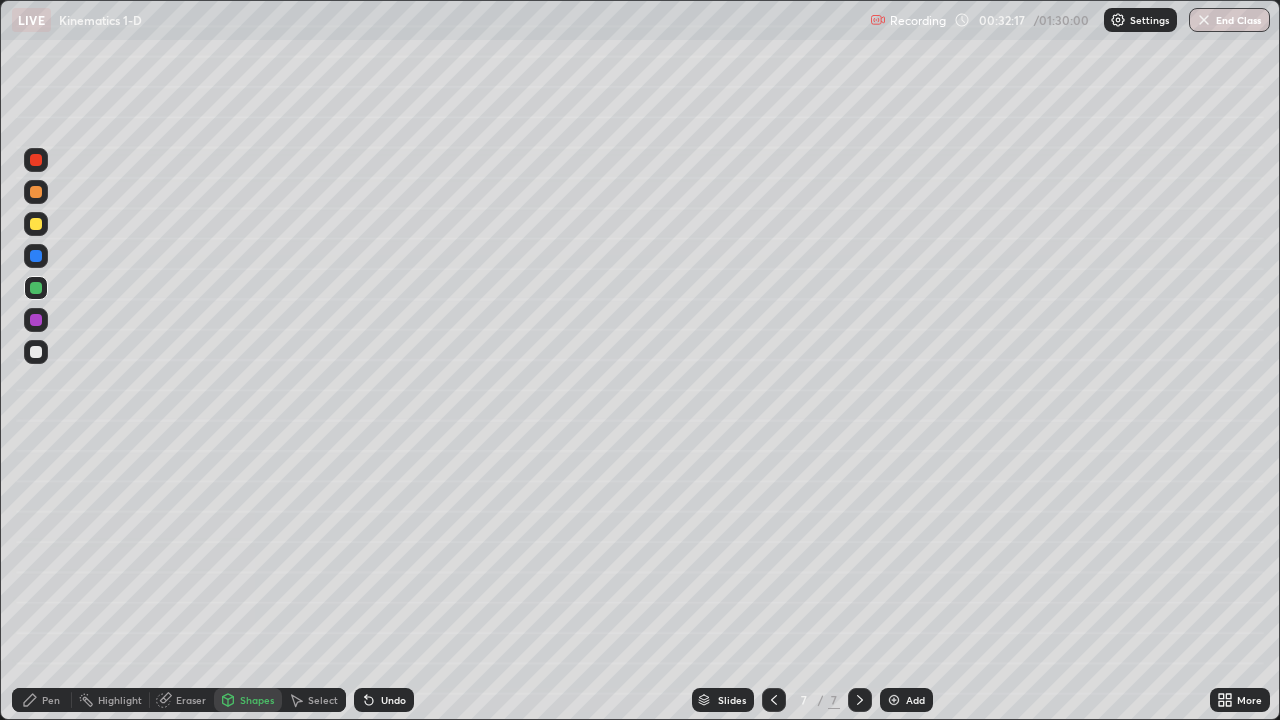 click on "Pen" at bounding box center (42, 700) 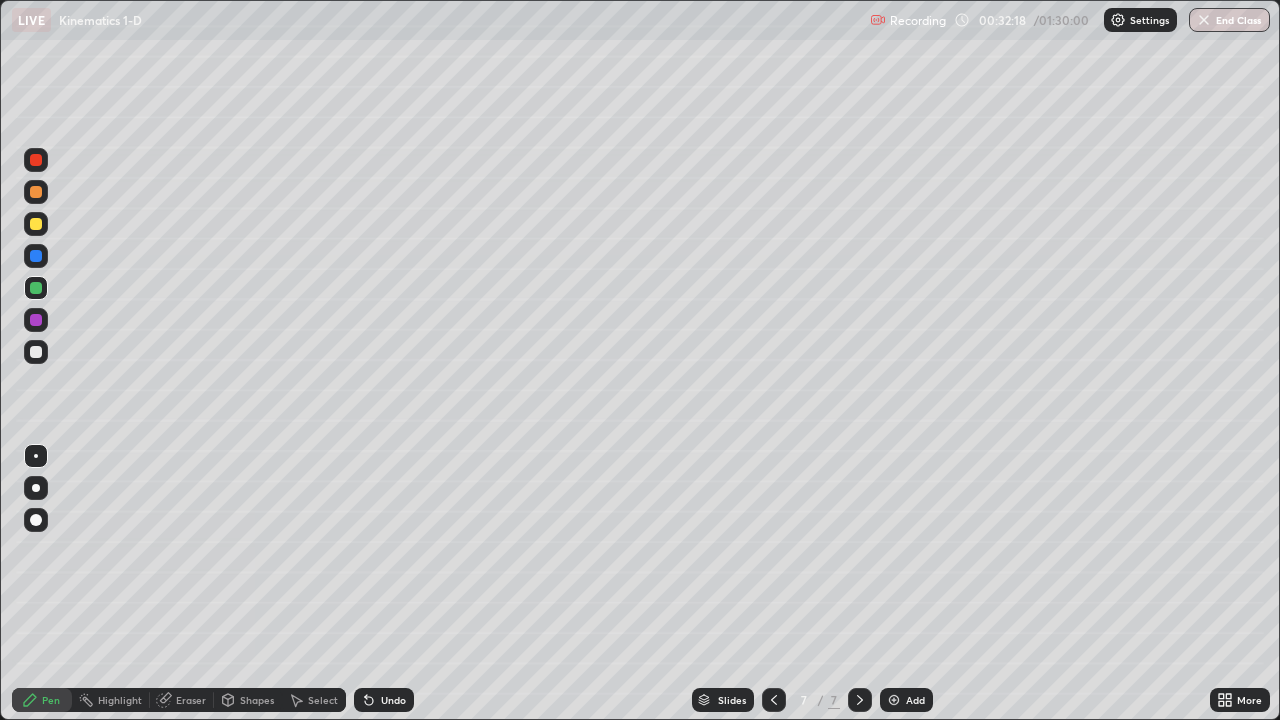 click at bounding box center [36, 320] 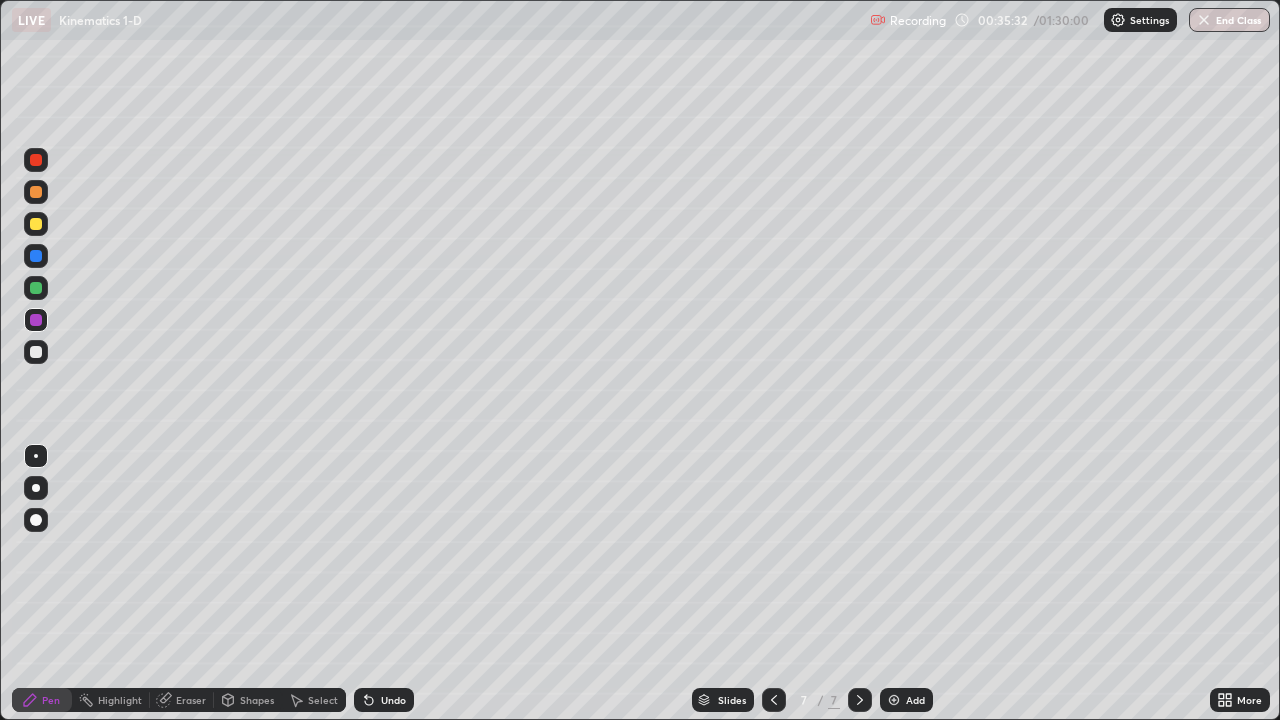 click 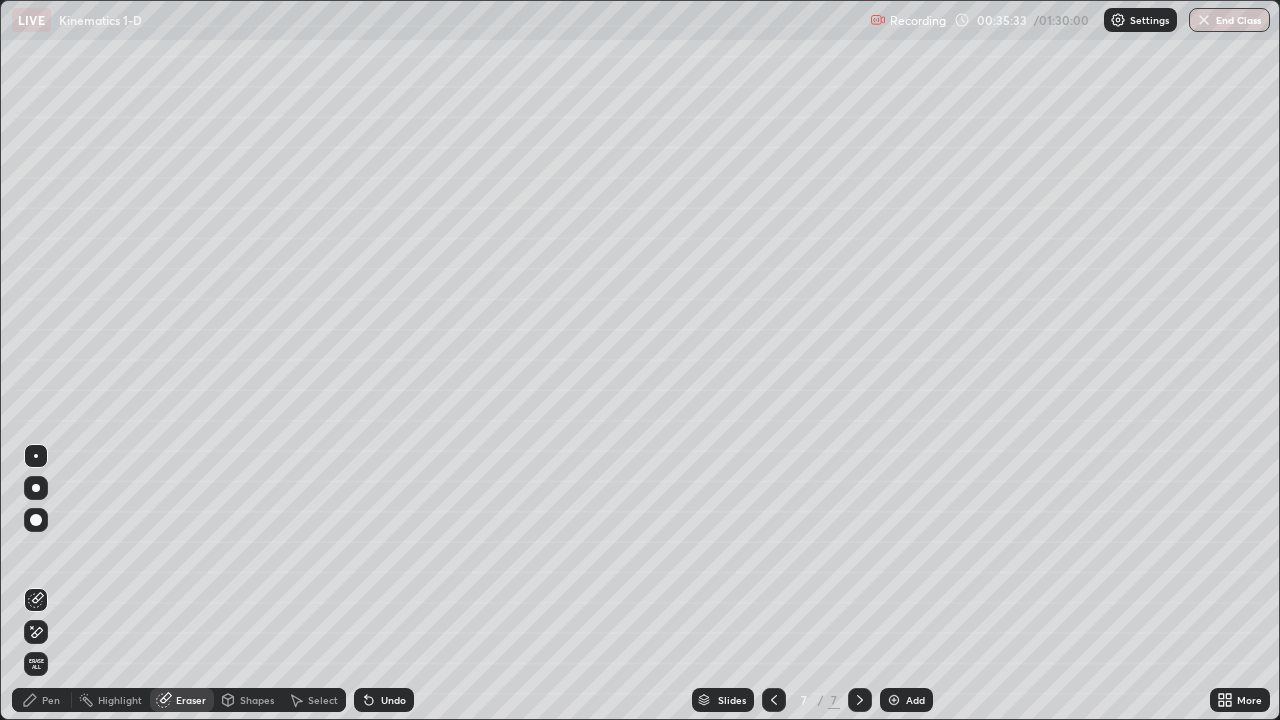 click 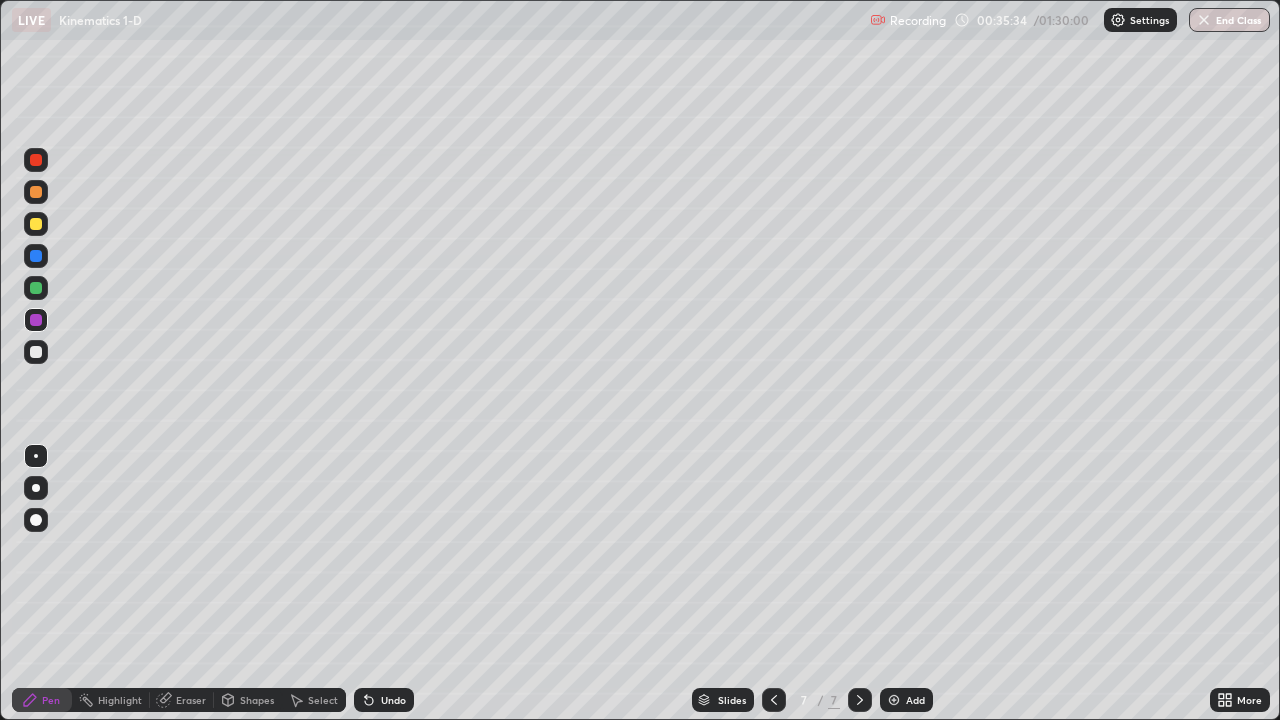 click at bounding box center (36, 352) 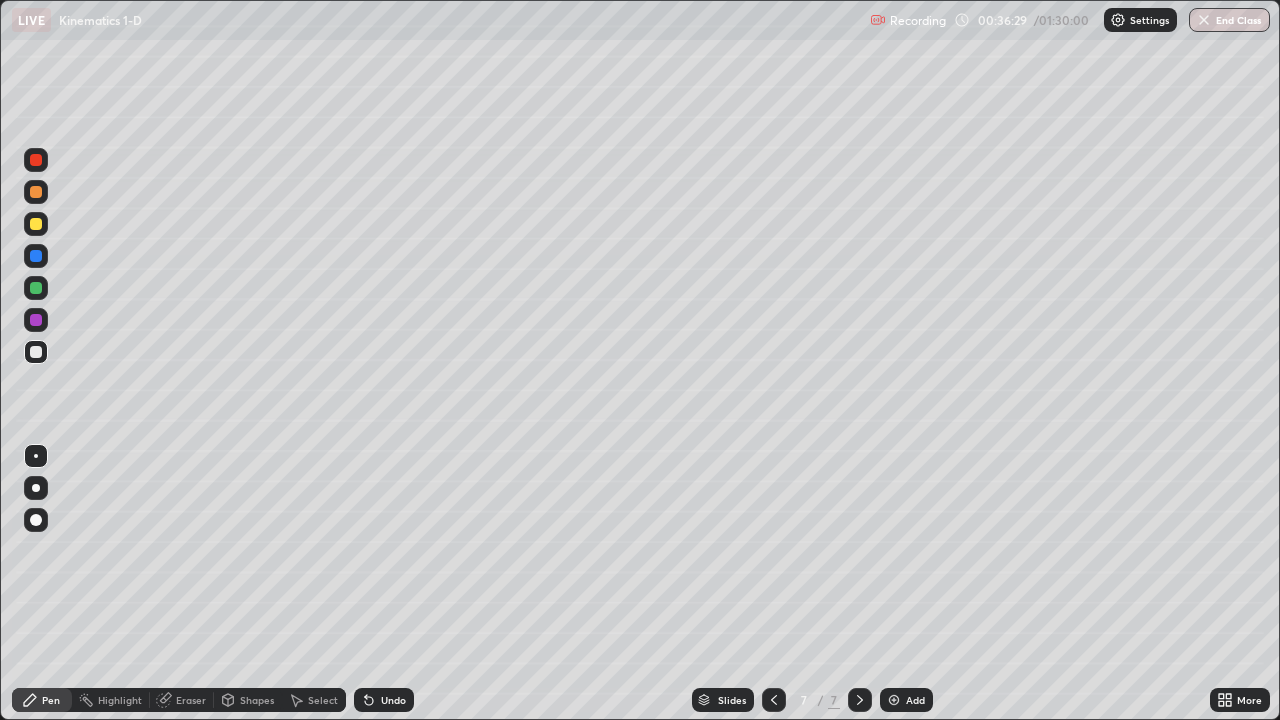 click 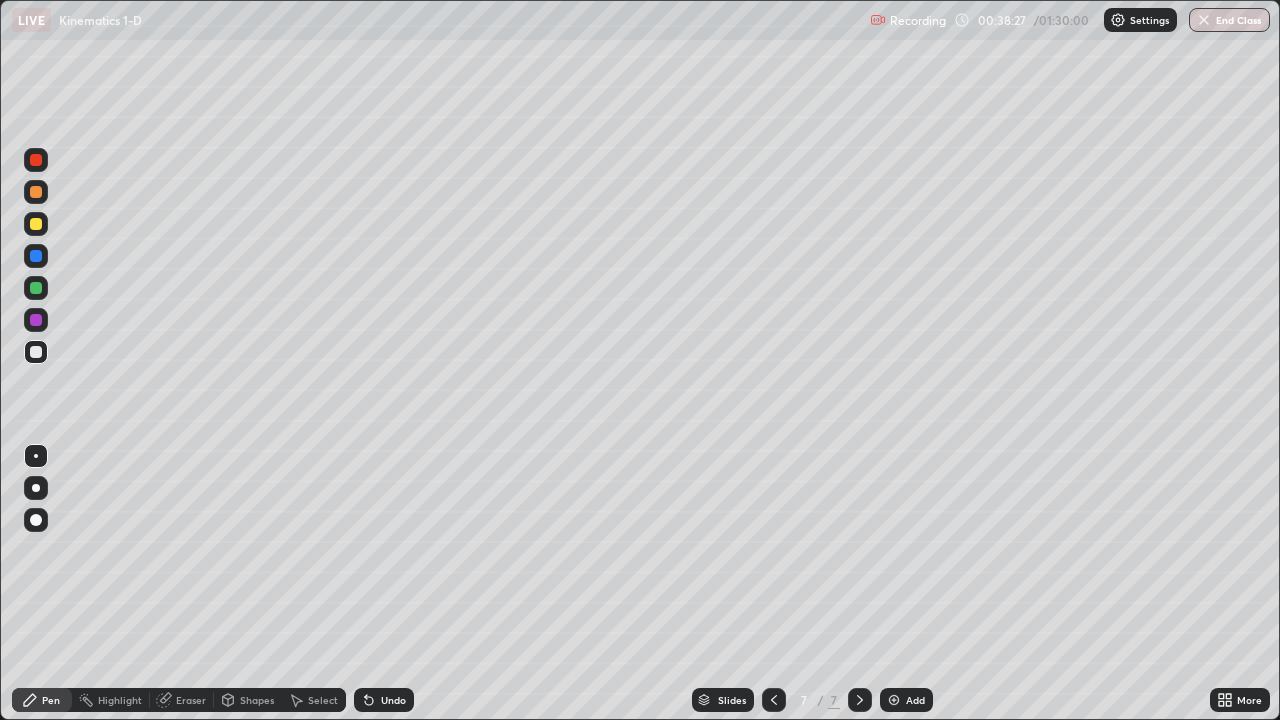 click on "Shapes" at bounding box center (257, 700) 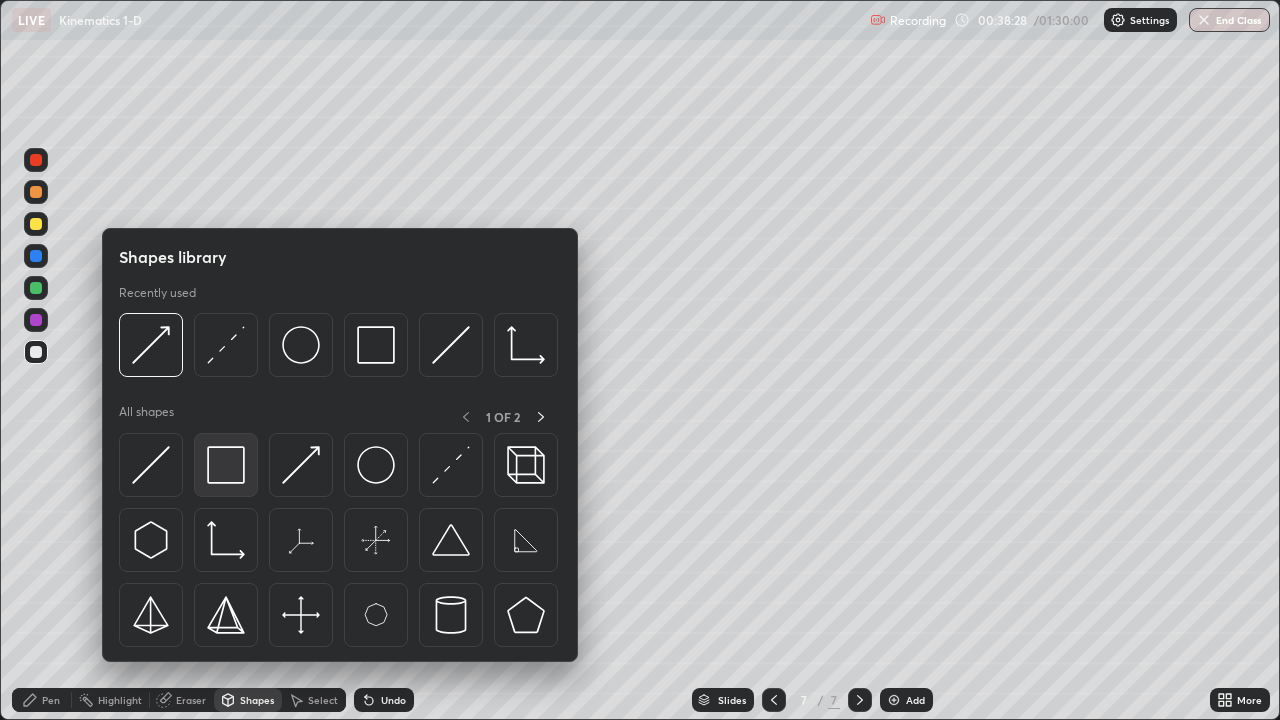 click at bounding box center [226, 465] 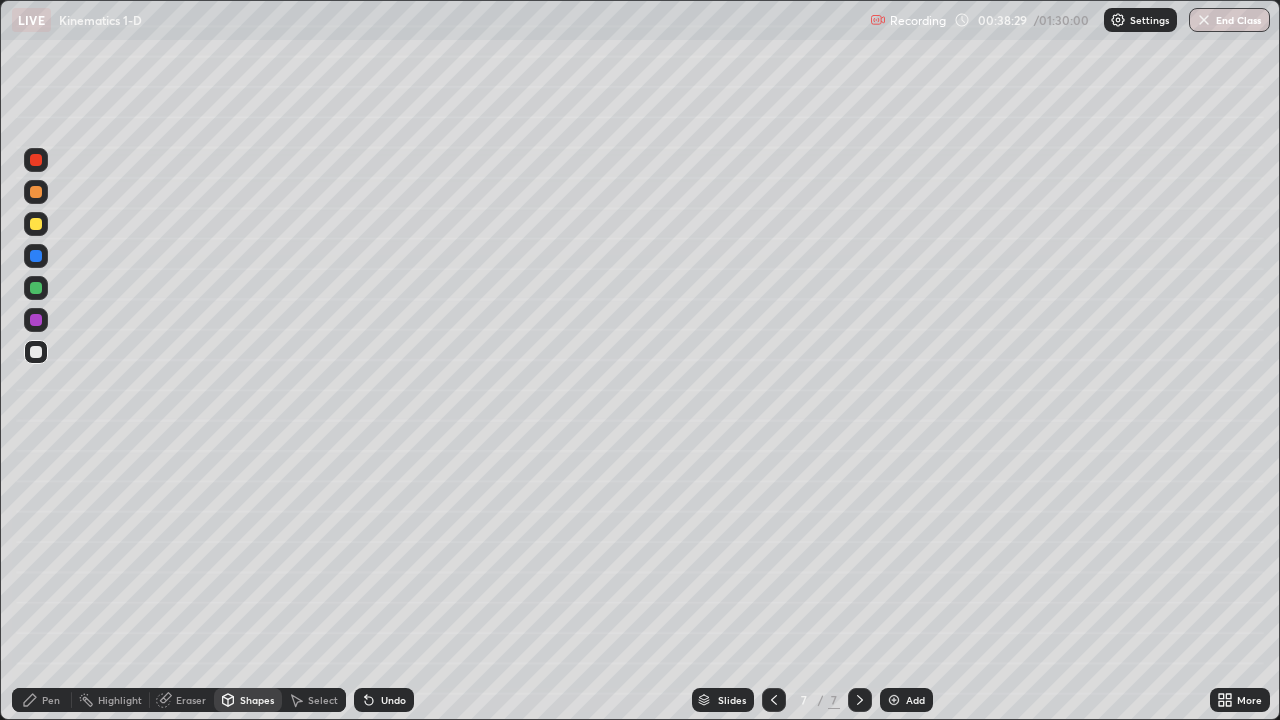 click at bounding box center (36, 288) 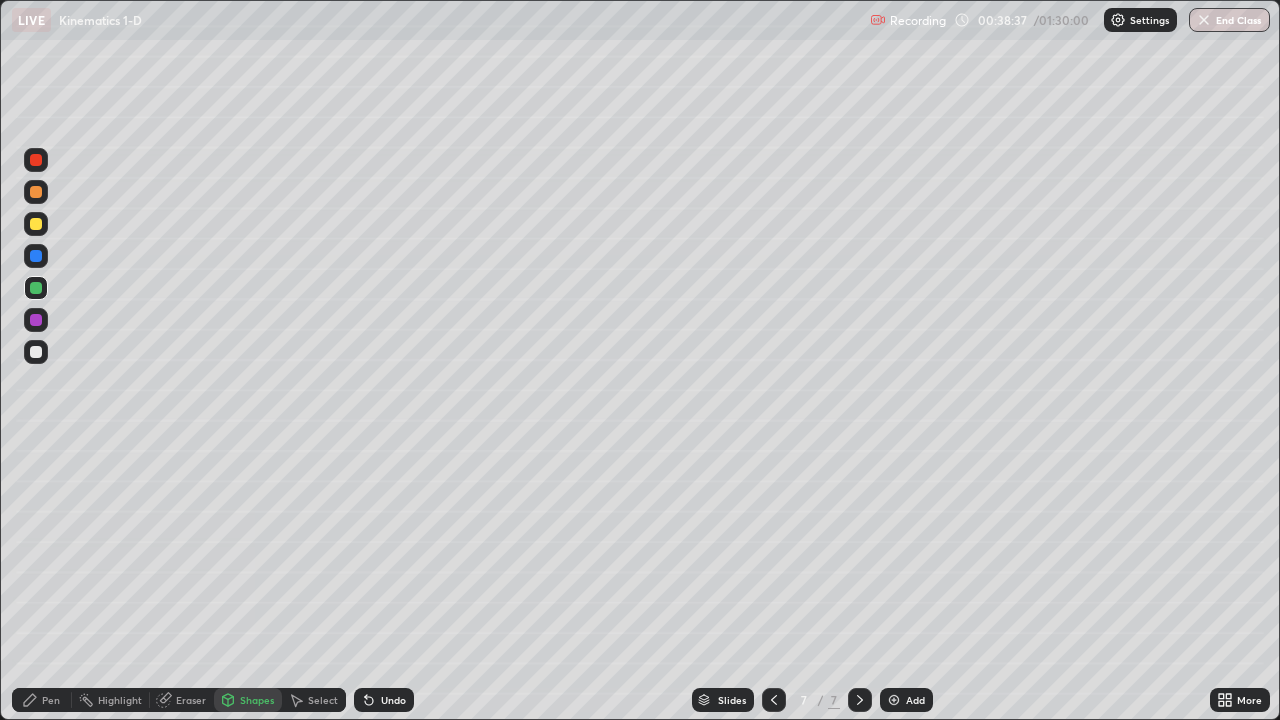 click on "Pen" at bounding box center [51, 700] 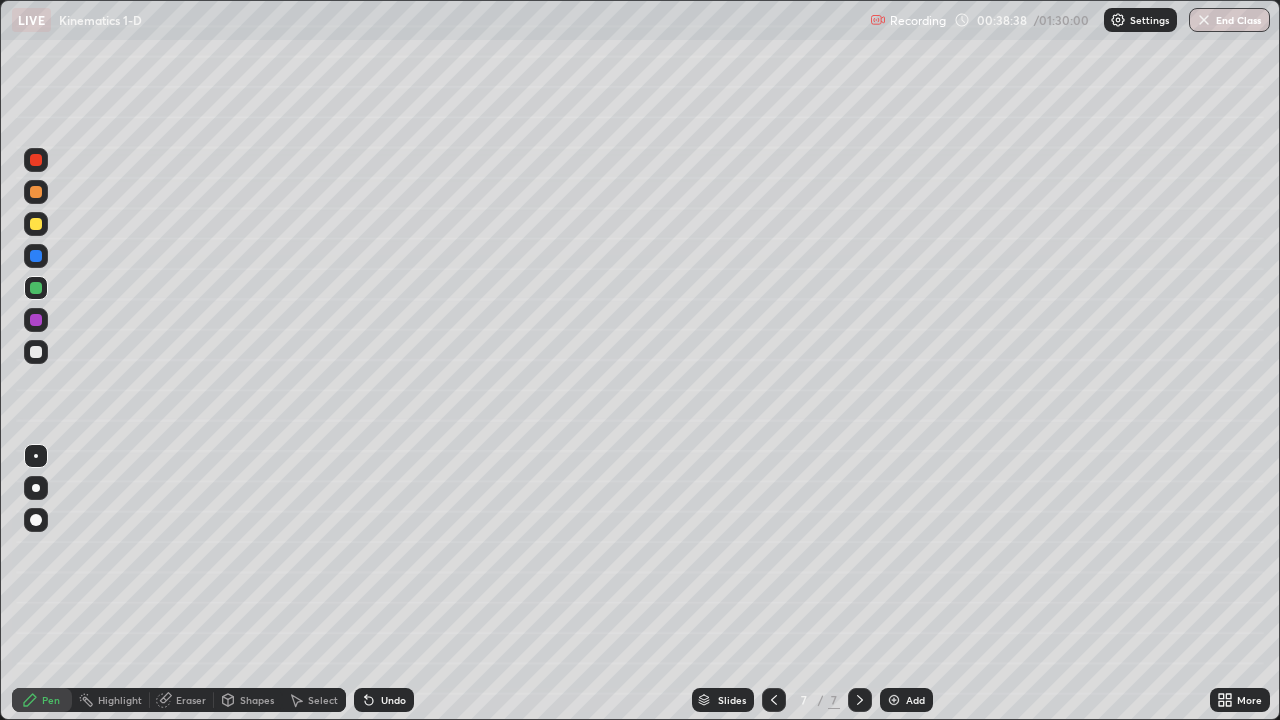 click at bounding box center (36, 192) 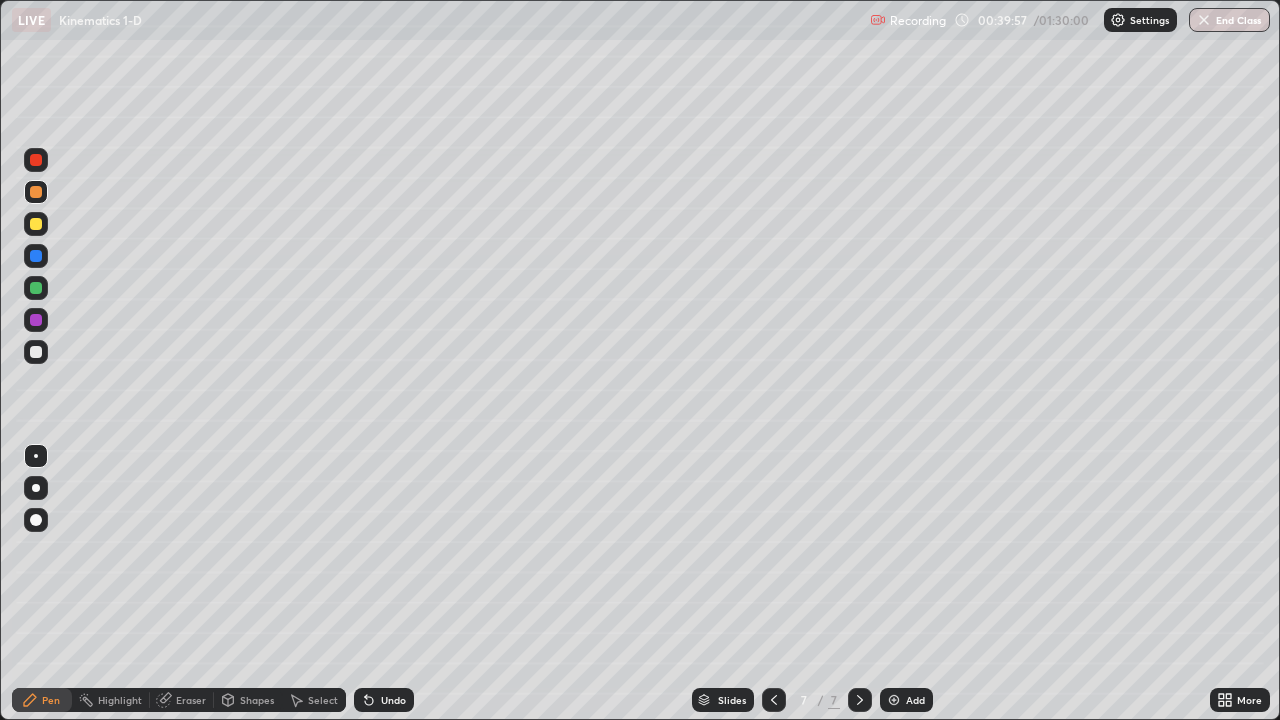 click at bounding box center [894, 700] 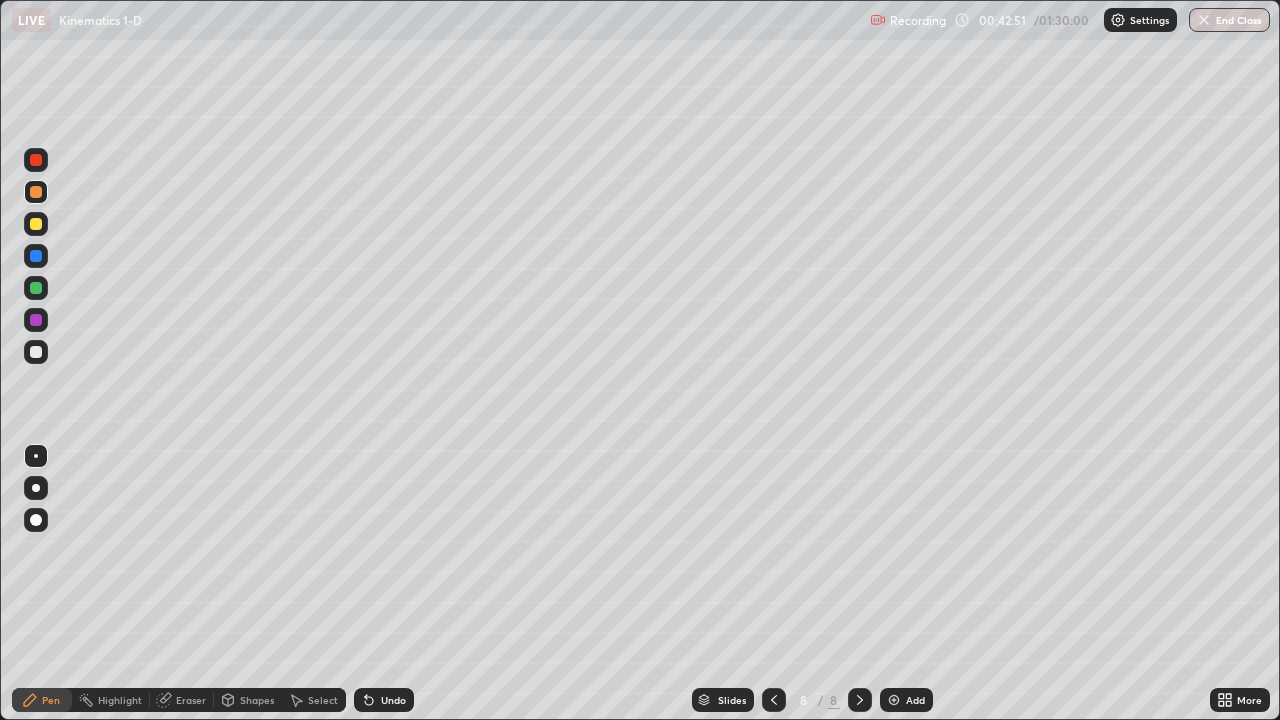 click 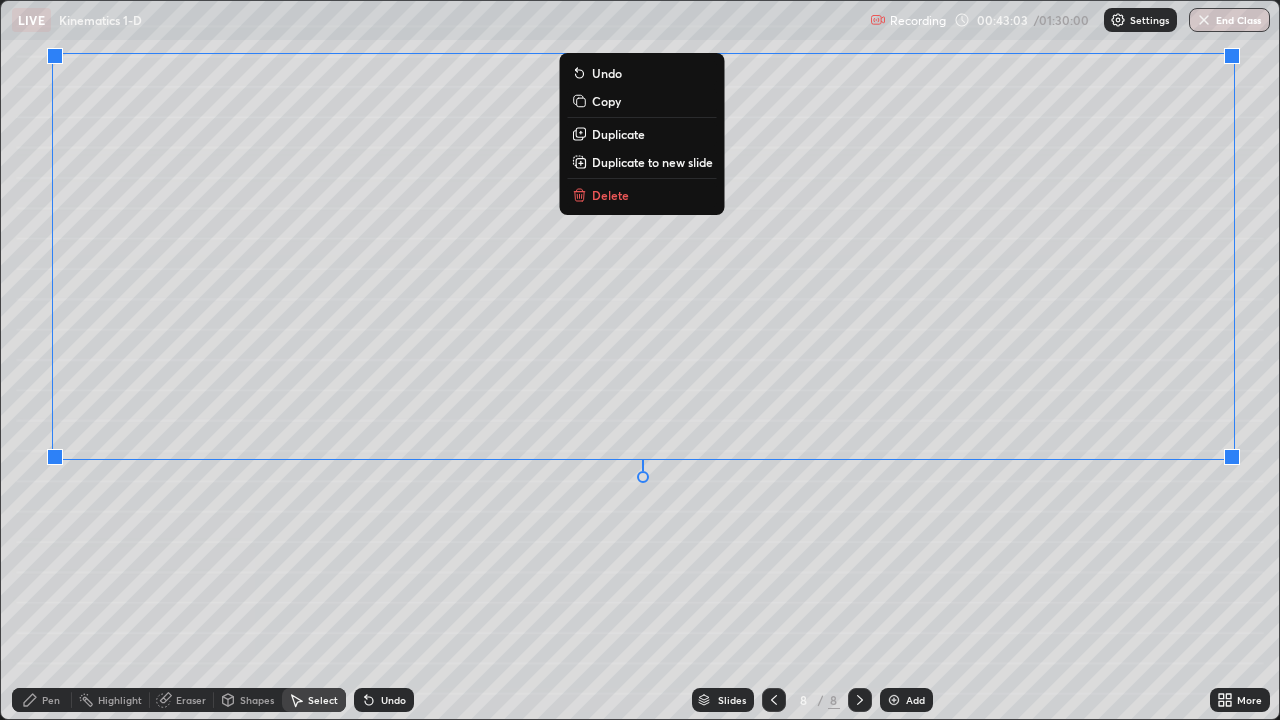 click on "0 ° Undo Copy Duplicate Duplicate to new slide Delete" at bounding box center (640, 360) 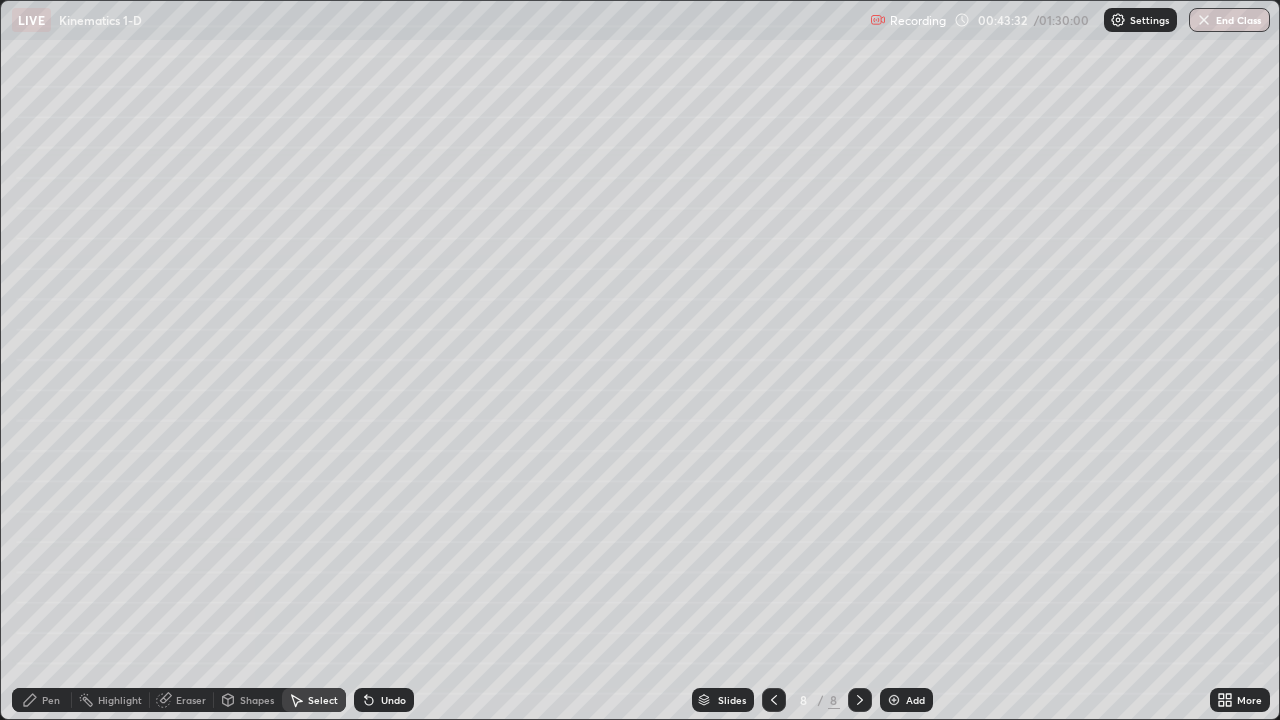 click on "Pen" at bounding box center [42, 700] 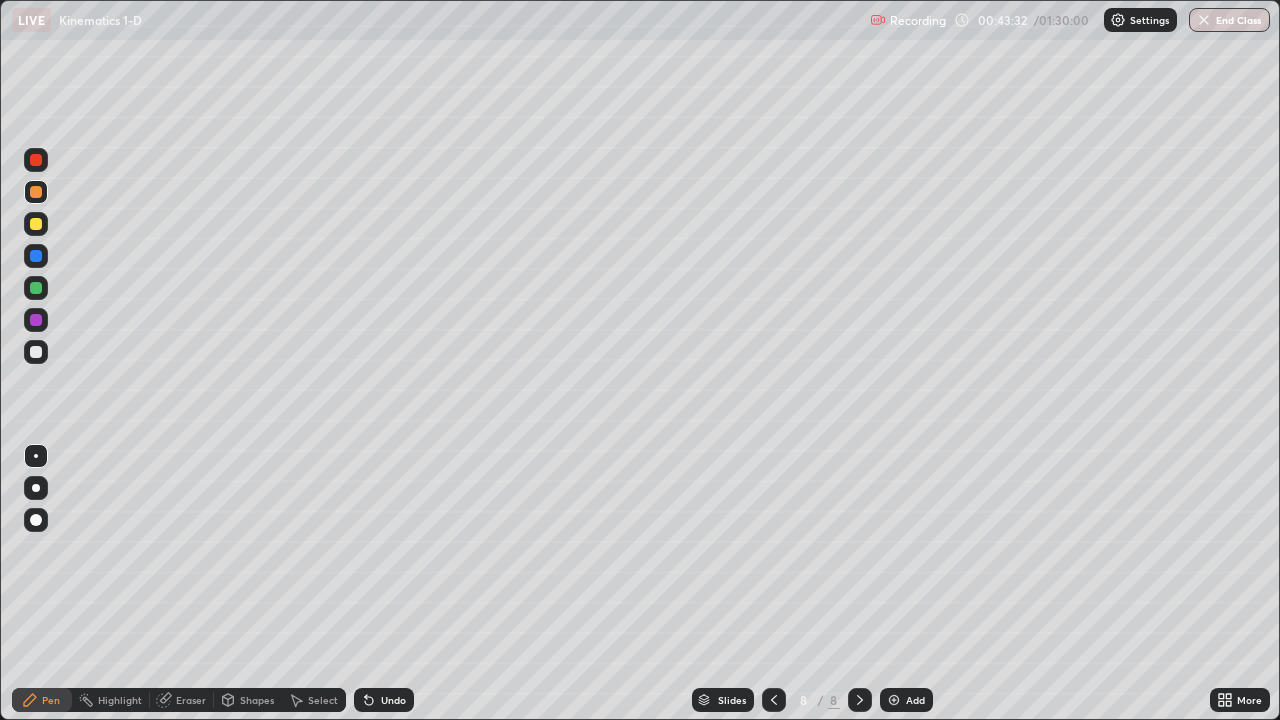 click at bounding box center [36, 352] 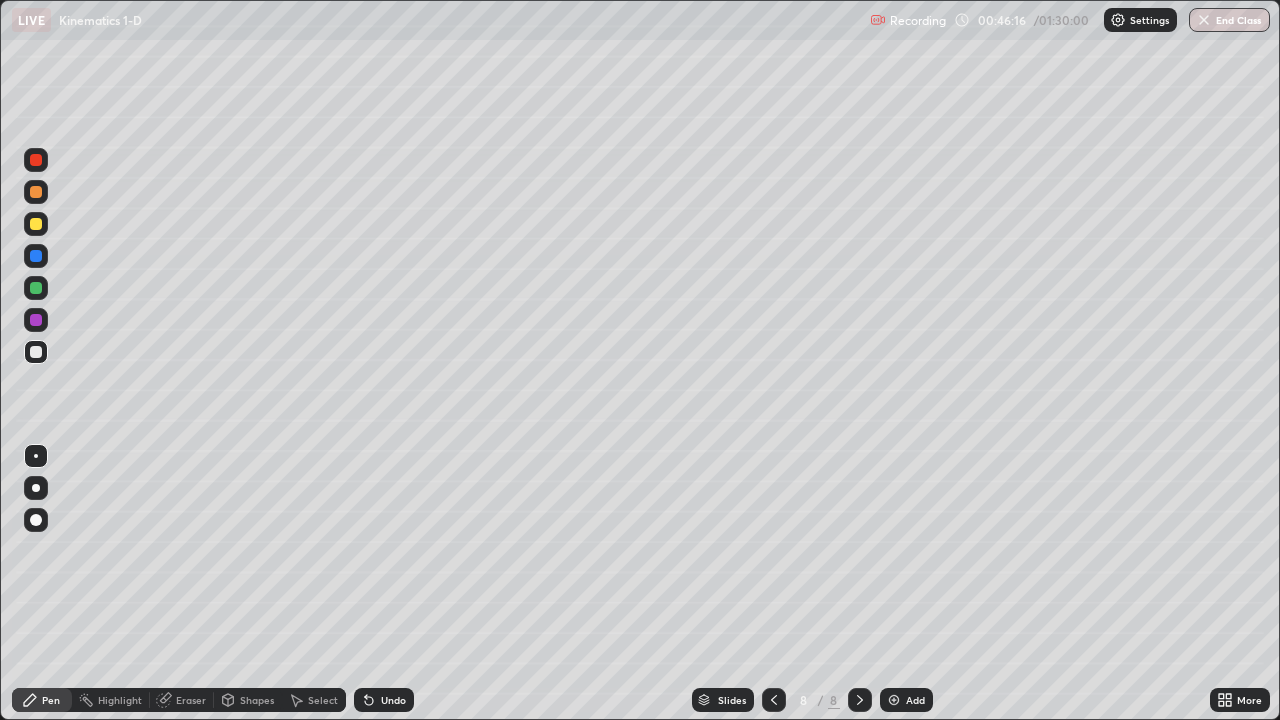 click at bounding box center (894, 700) 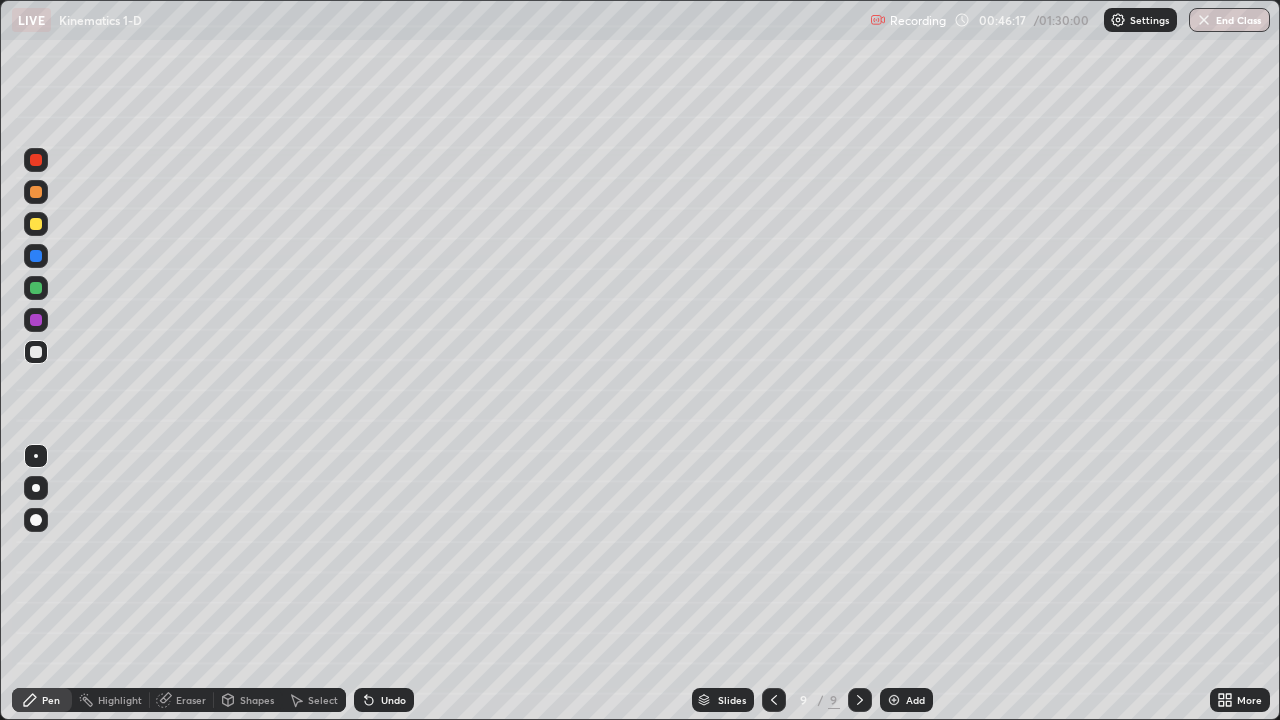 click on "Pen" at bounding box center (51, 700) 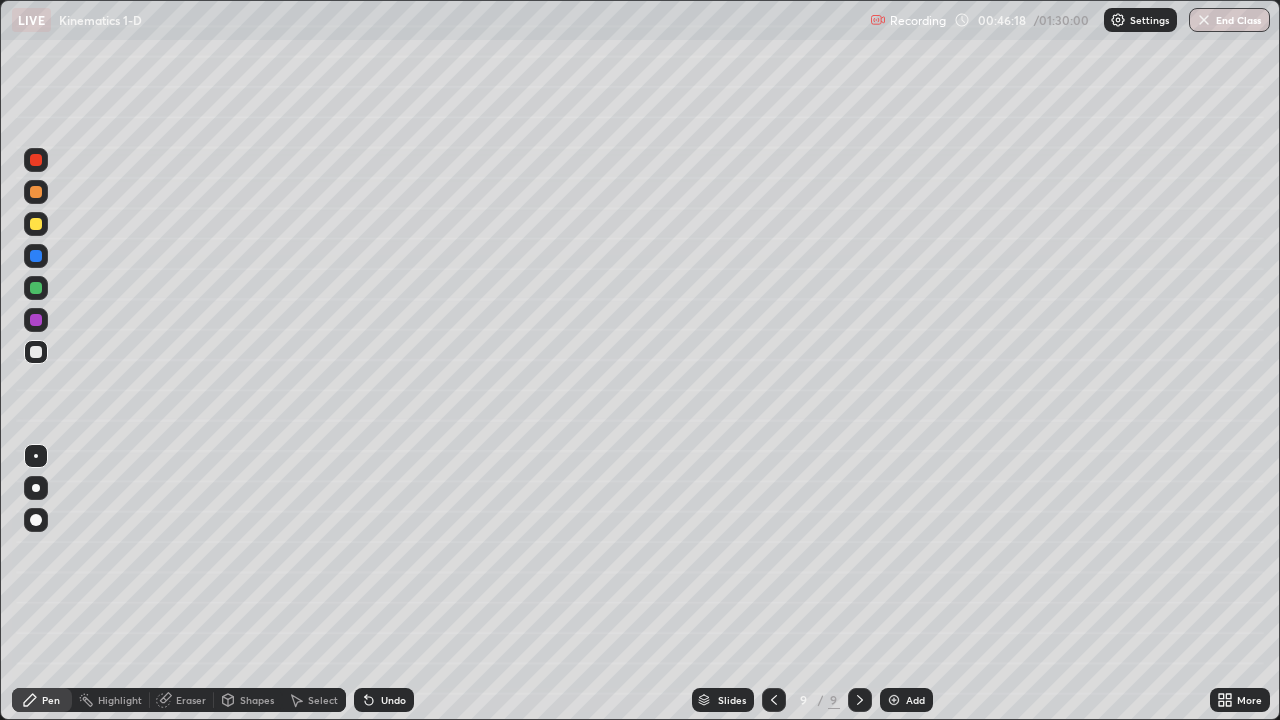 click at bounding box center (36, 320) 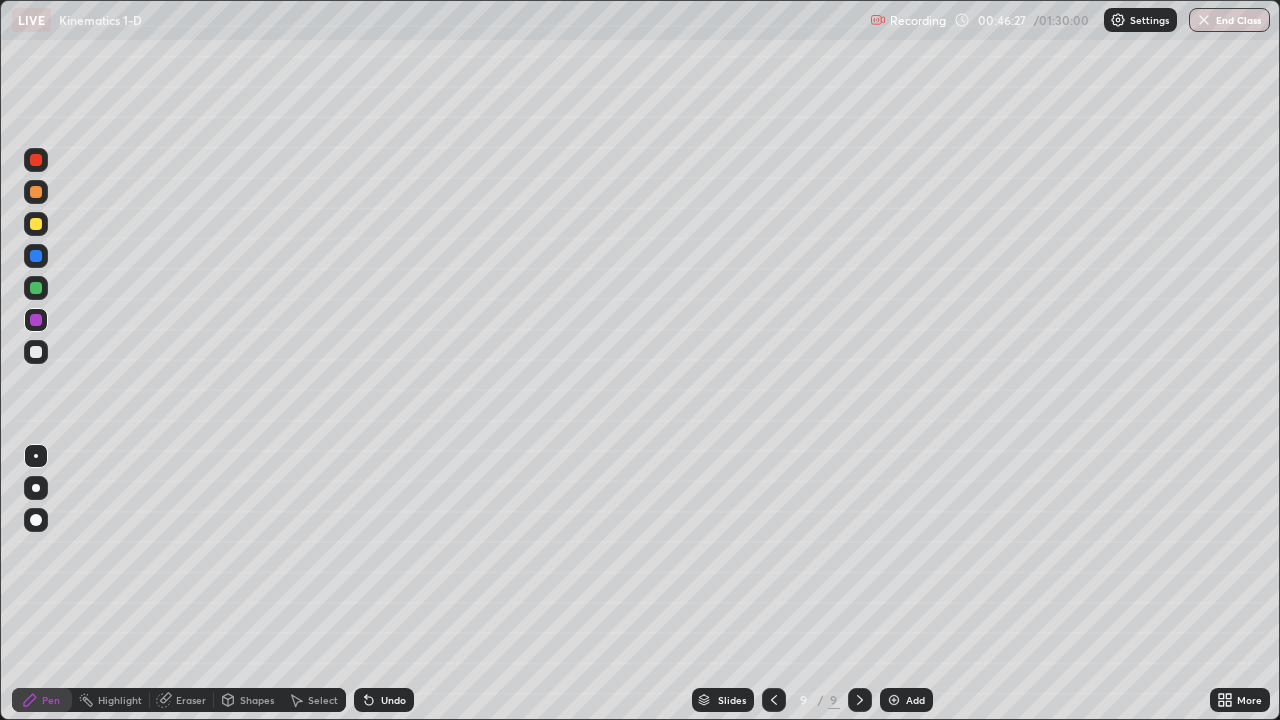 click on "Shapes" at bounding box center [257, 700] 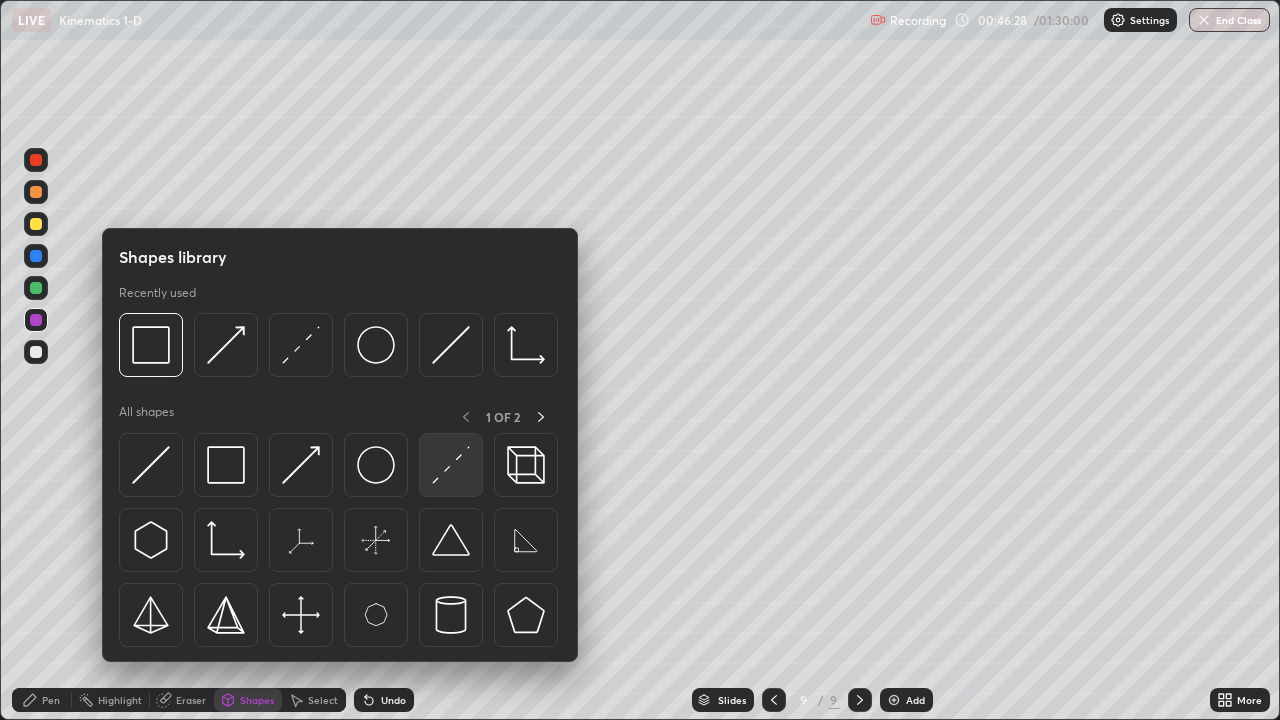click at bounding box center [451, 465] 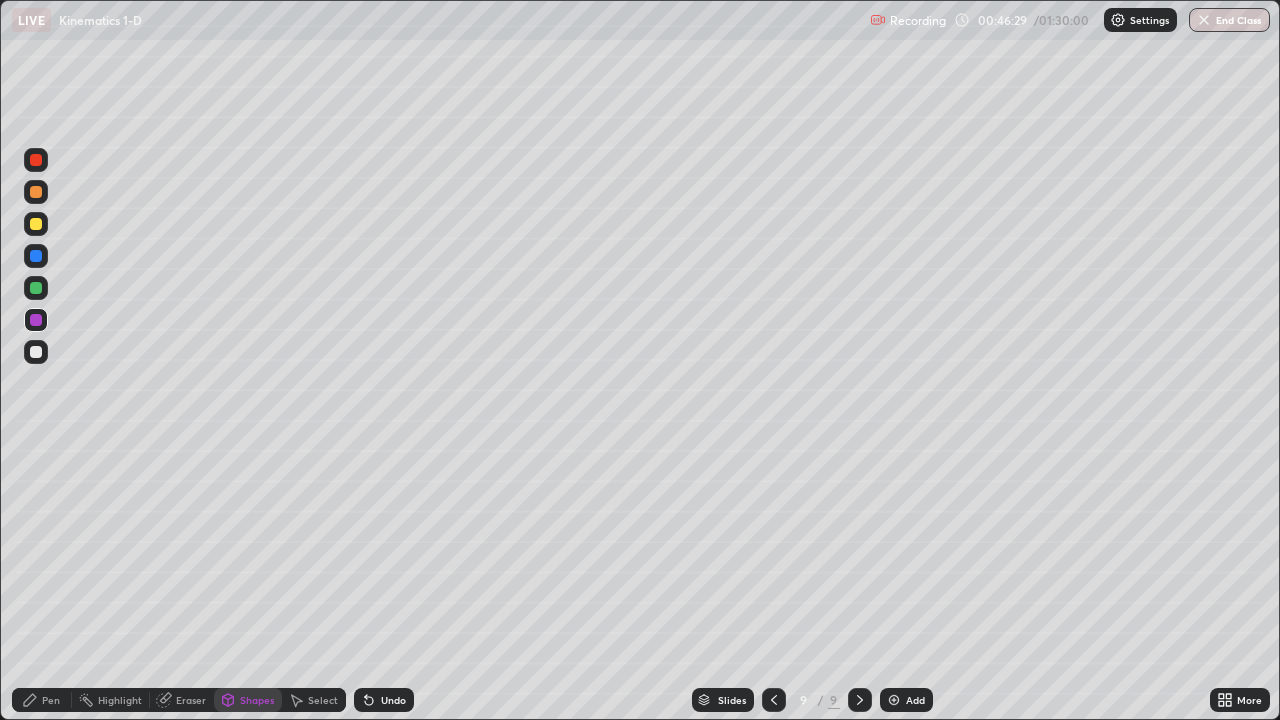 click at bounding box center [36, 224] 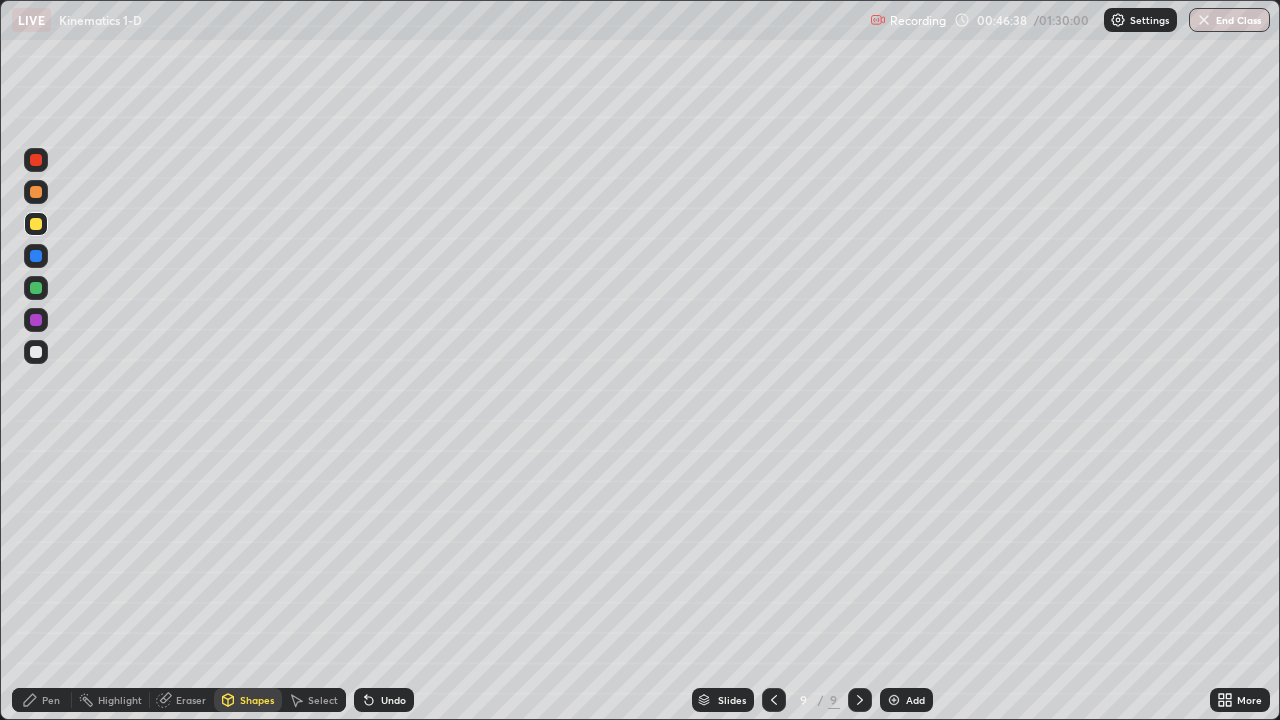 click on "Shapes" at bounding box center [257, 700] 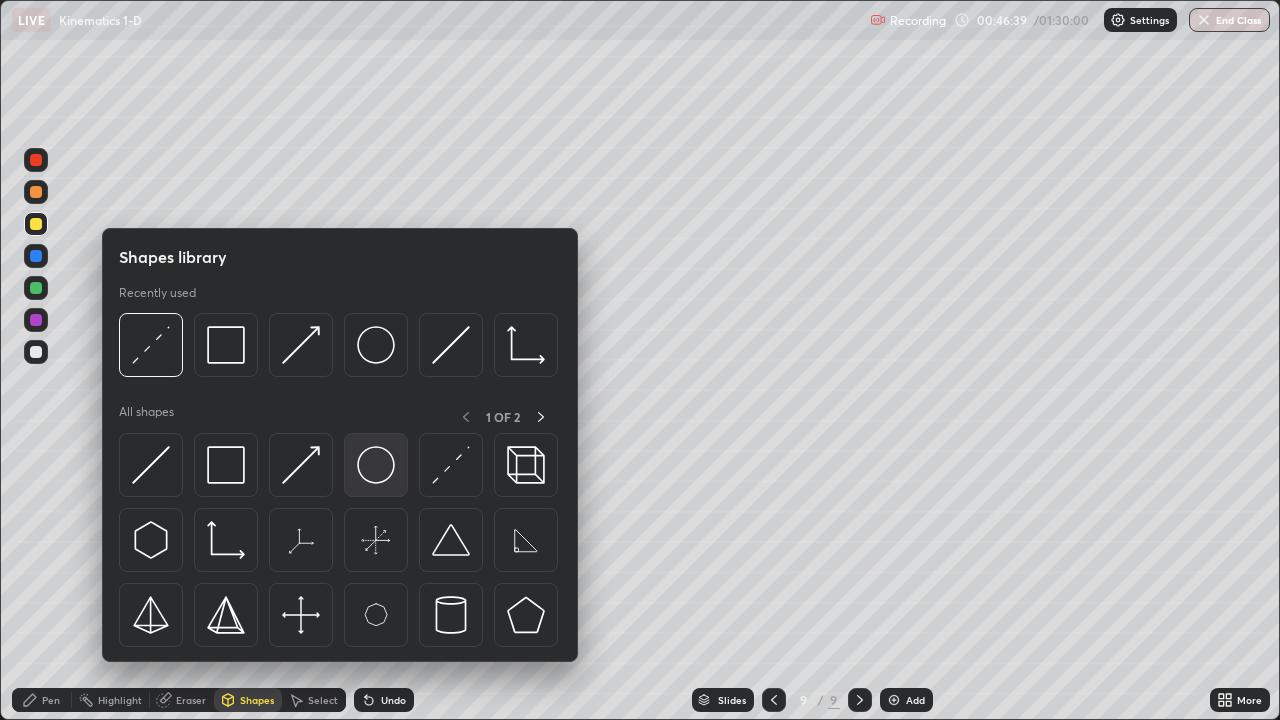 click at bounding box center [376, 465] 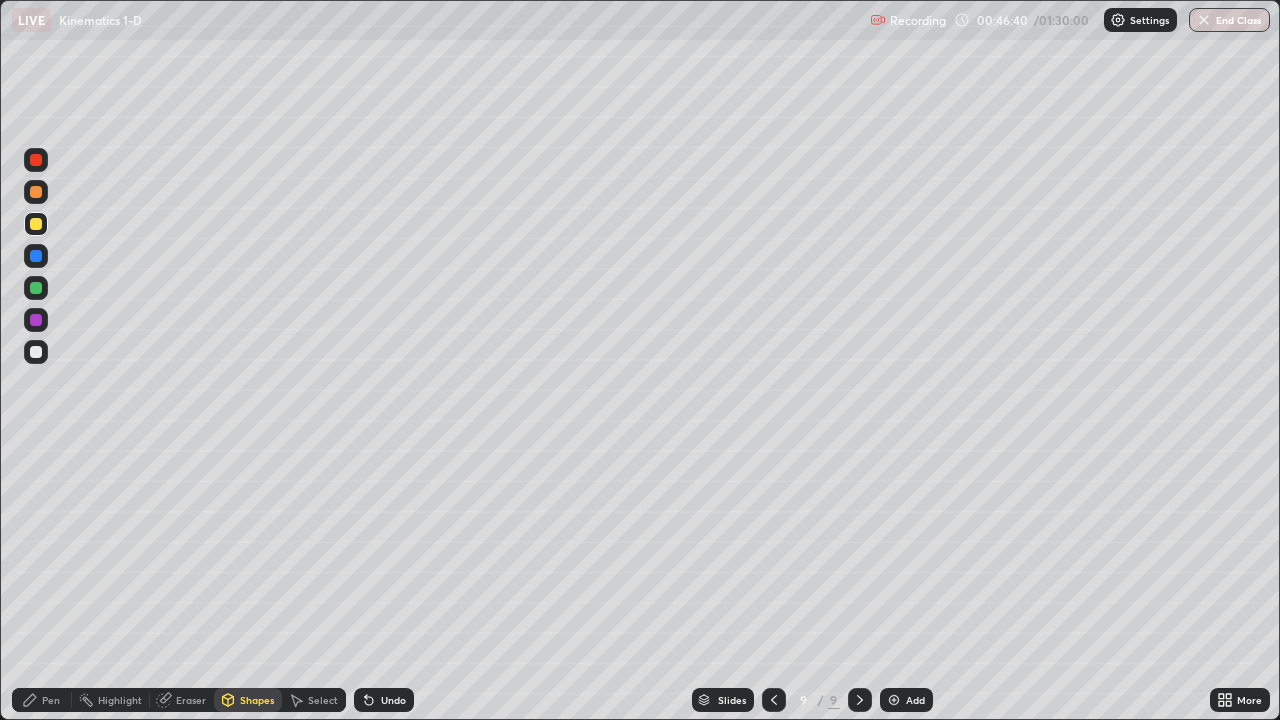 click at bounding box center [36, 288] 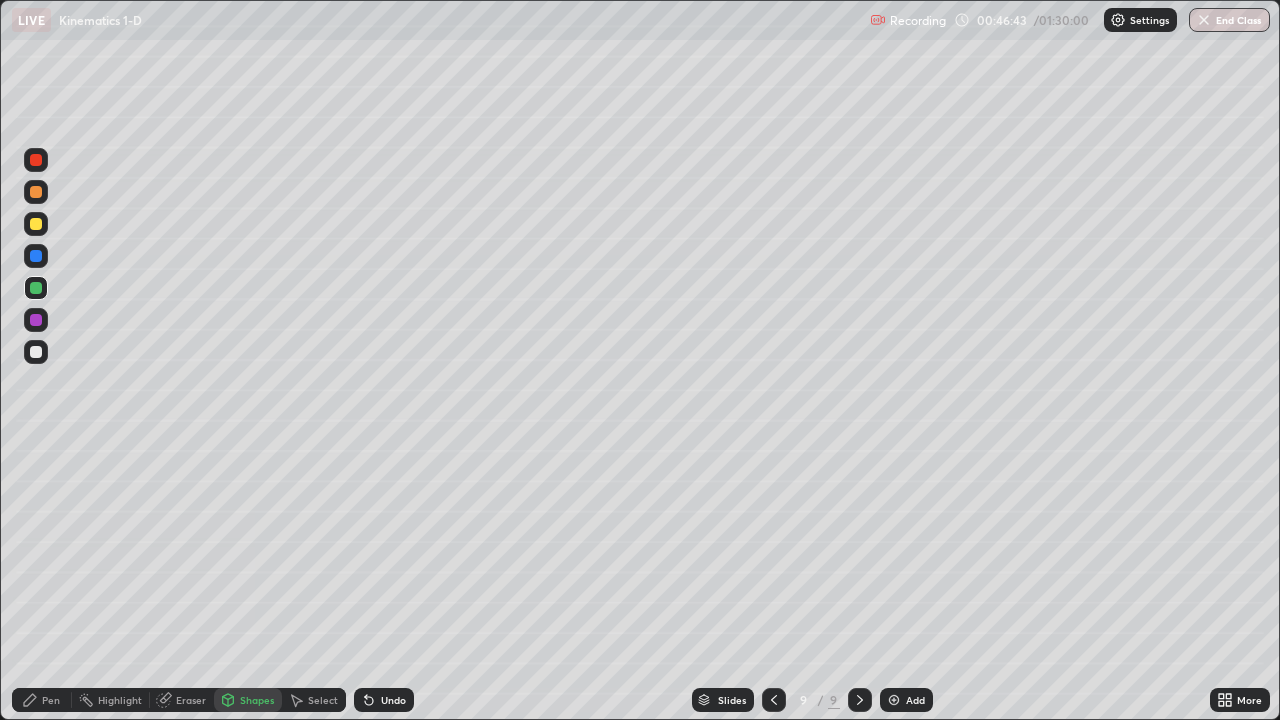 click on "Shapes" at bounding box center (257, 700) 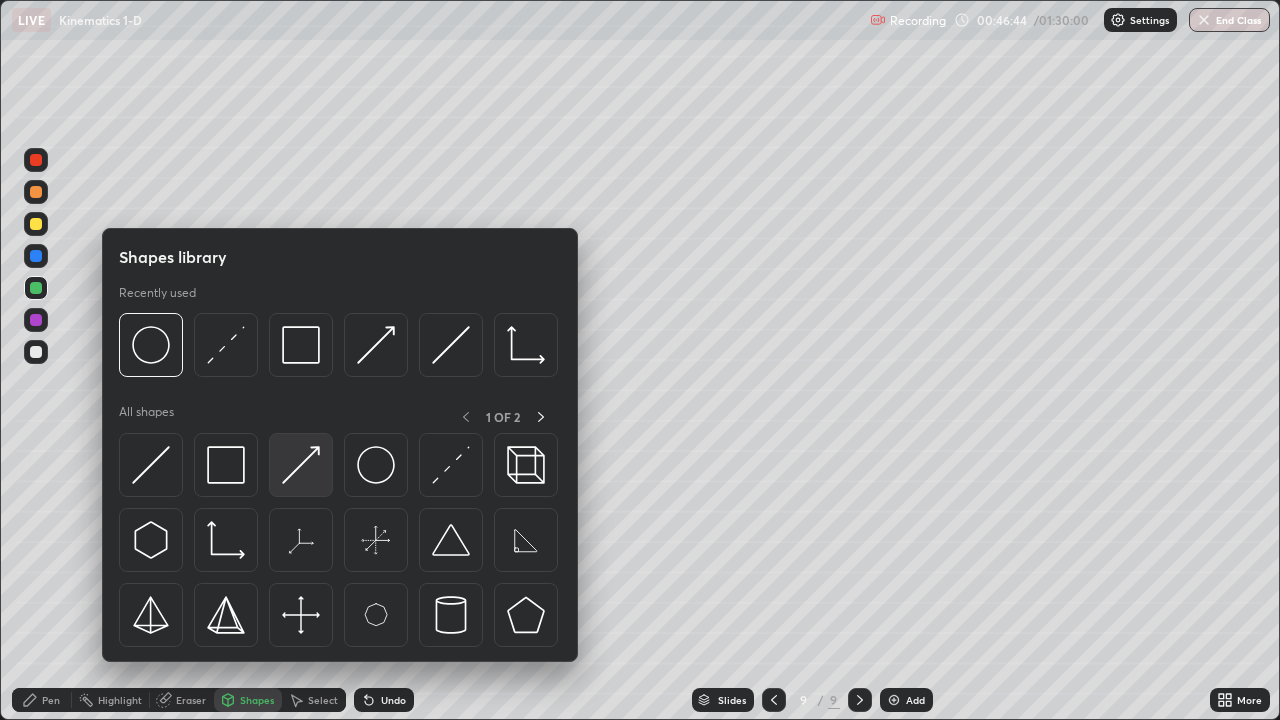 click at bounding box center [301, 465] 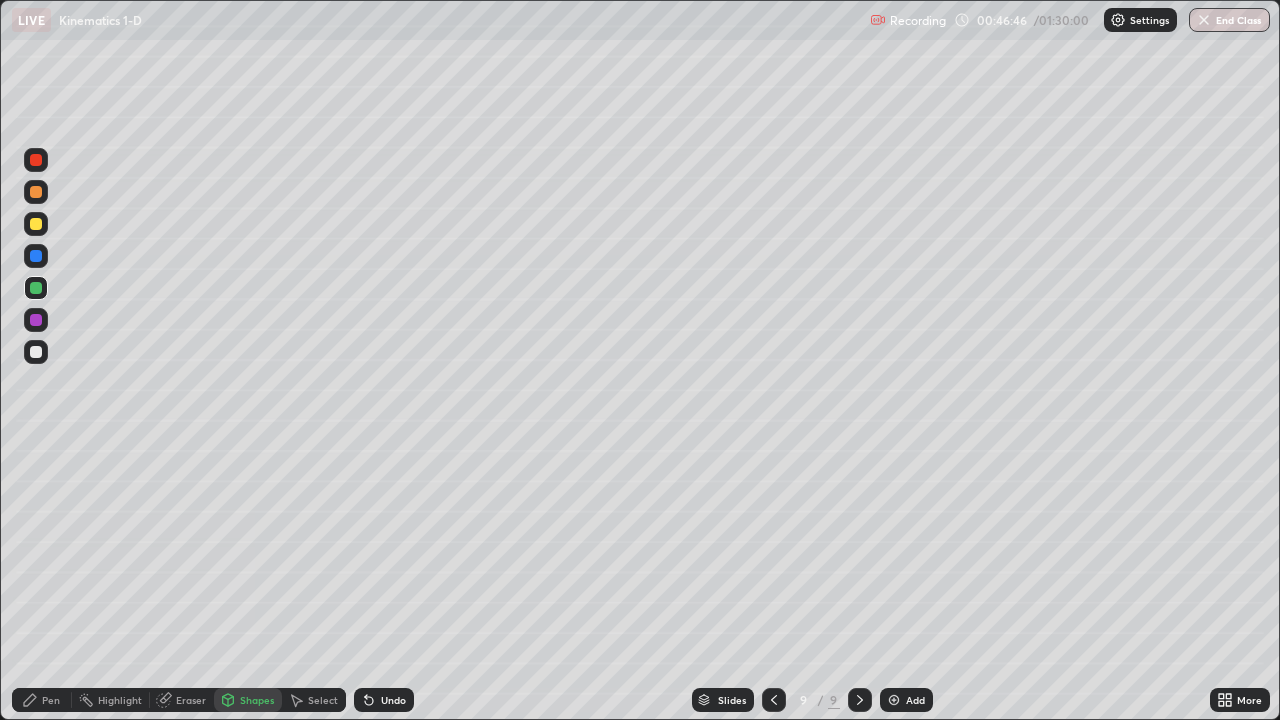 click on "Pen" at bounding box center (42, 700) 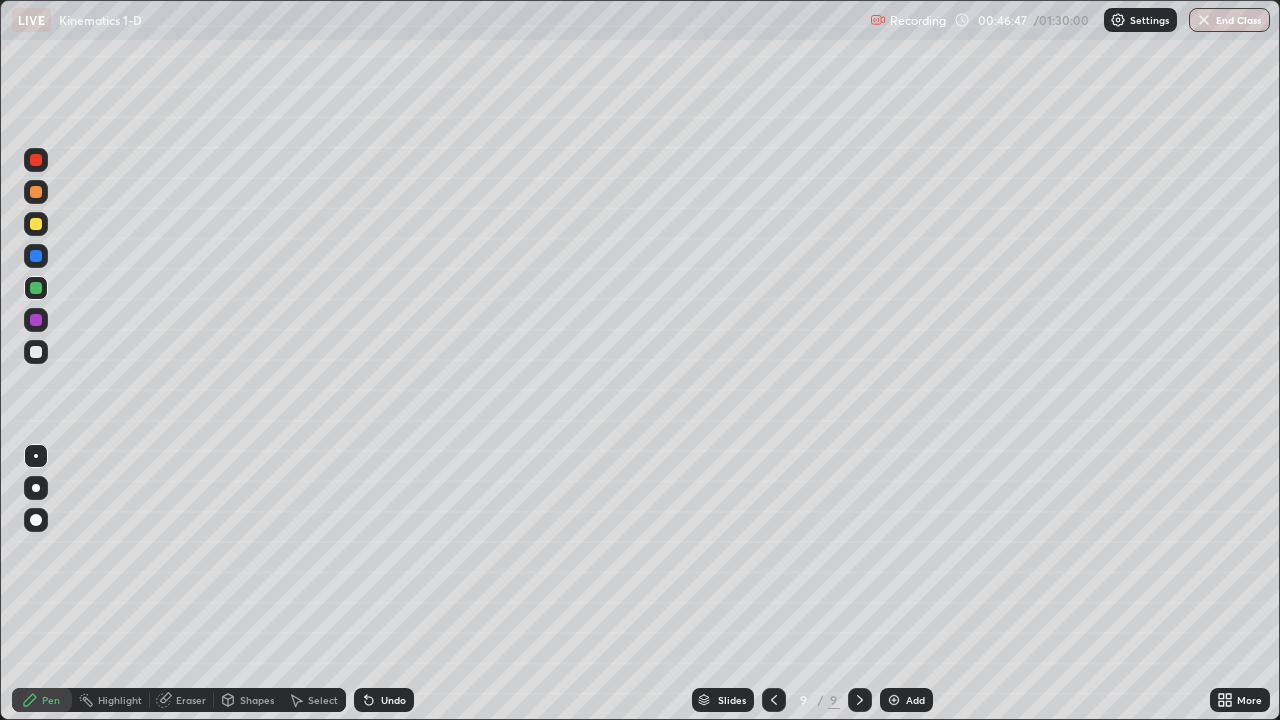 click at bounding box center [36, 352] 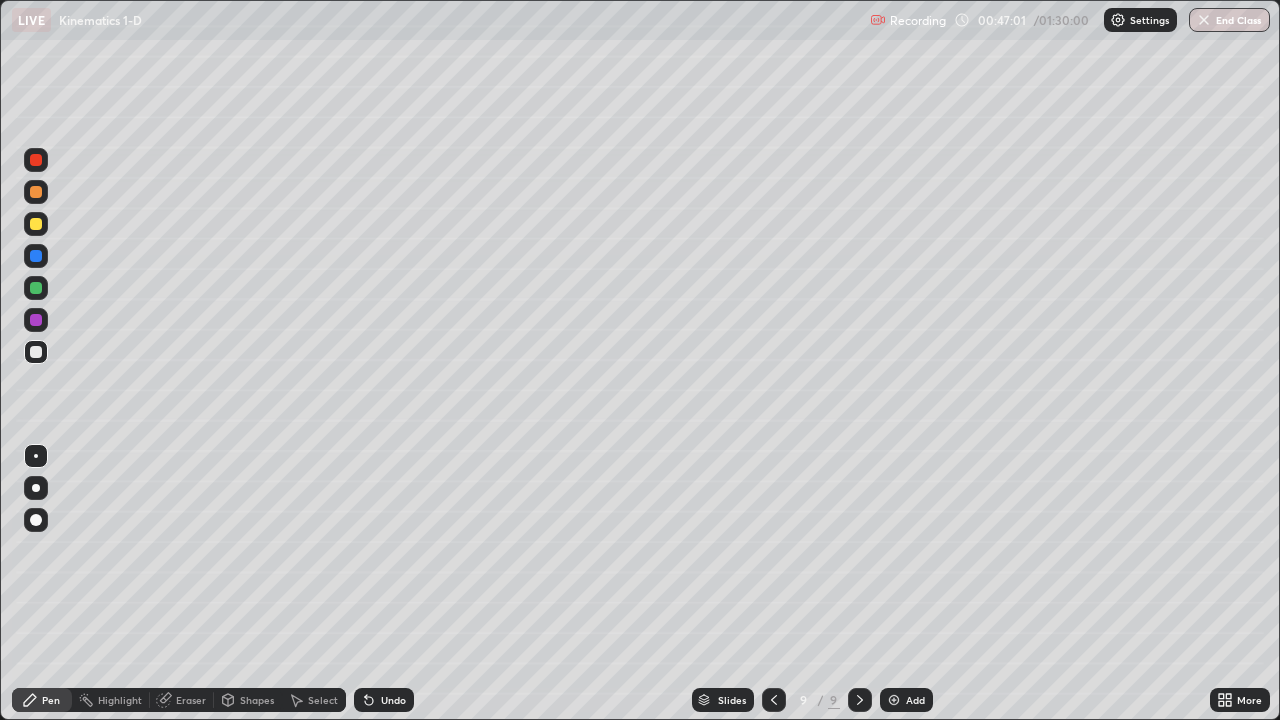 click on "Shapes" at bounding box center (248, 700) 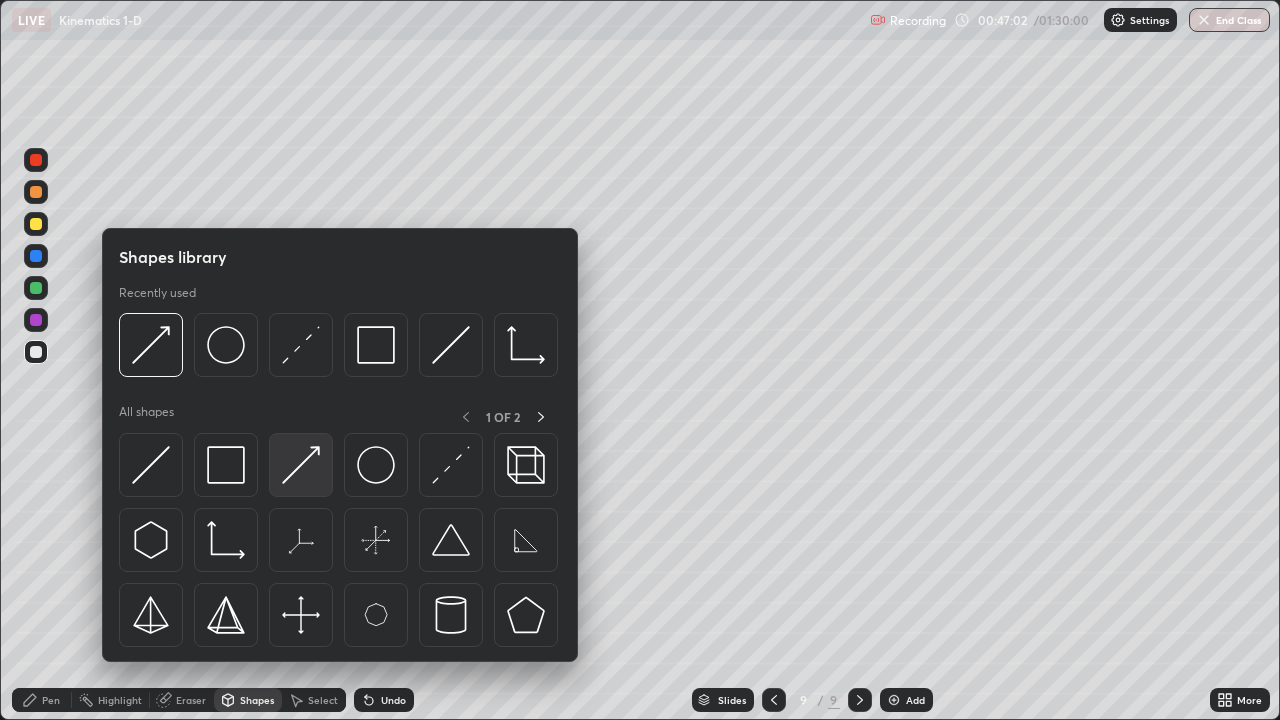 click at bounding box center (301, 465) 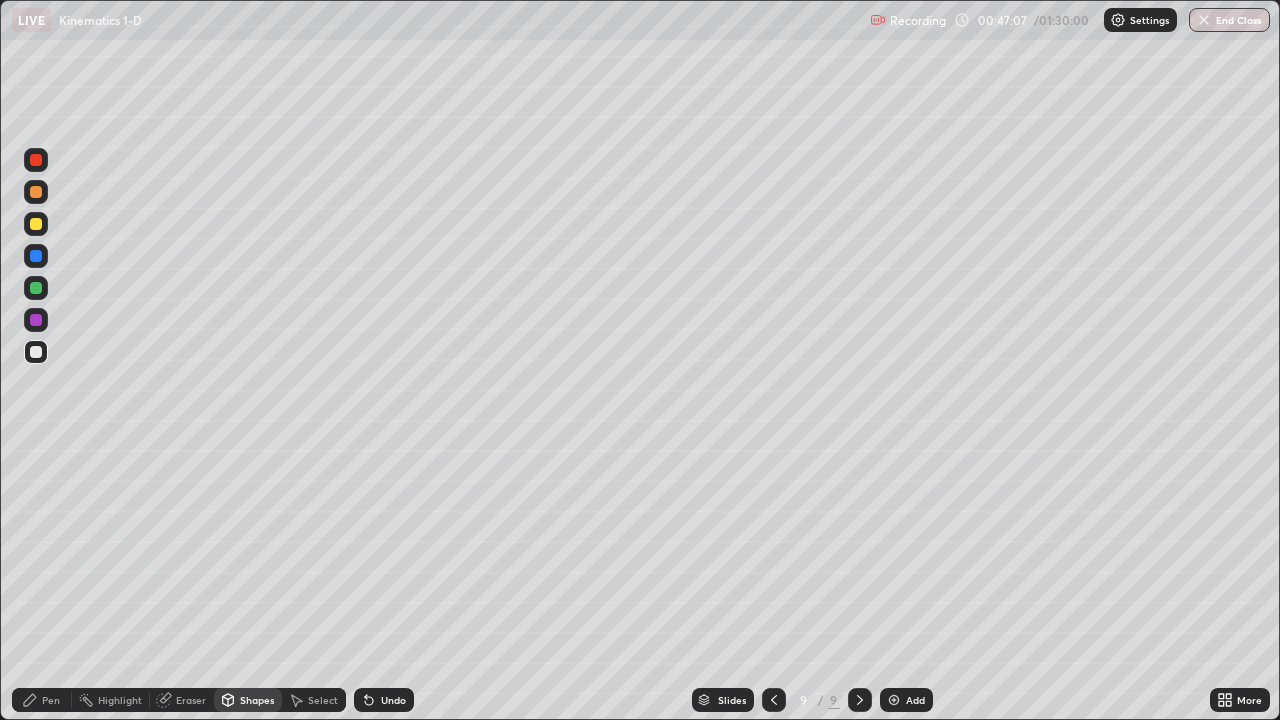 click on "Undo" at bounding box center (393, 700) 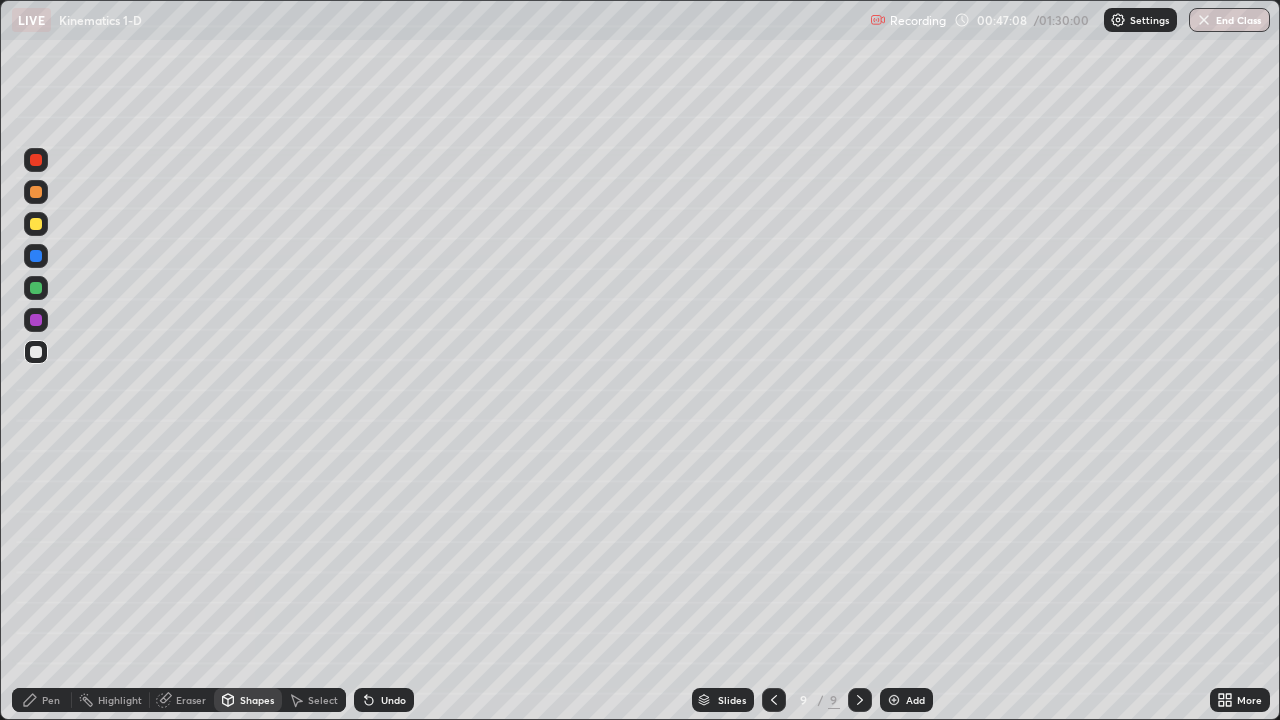 click on "Undo" at bounding box center [384, 700] 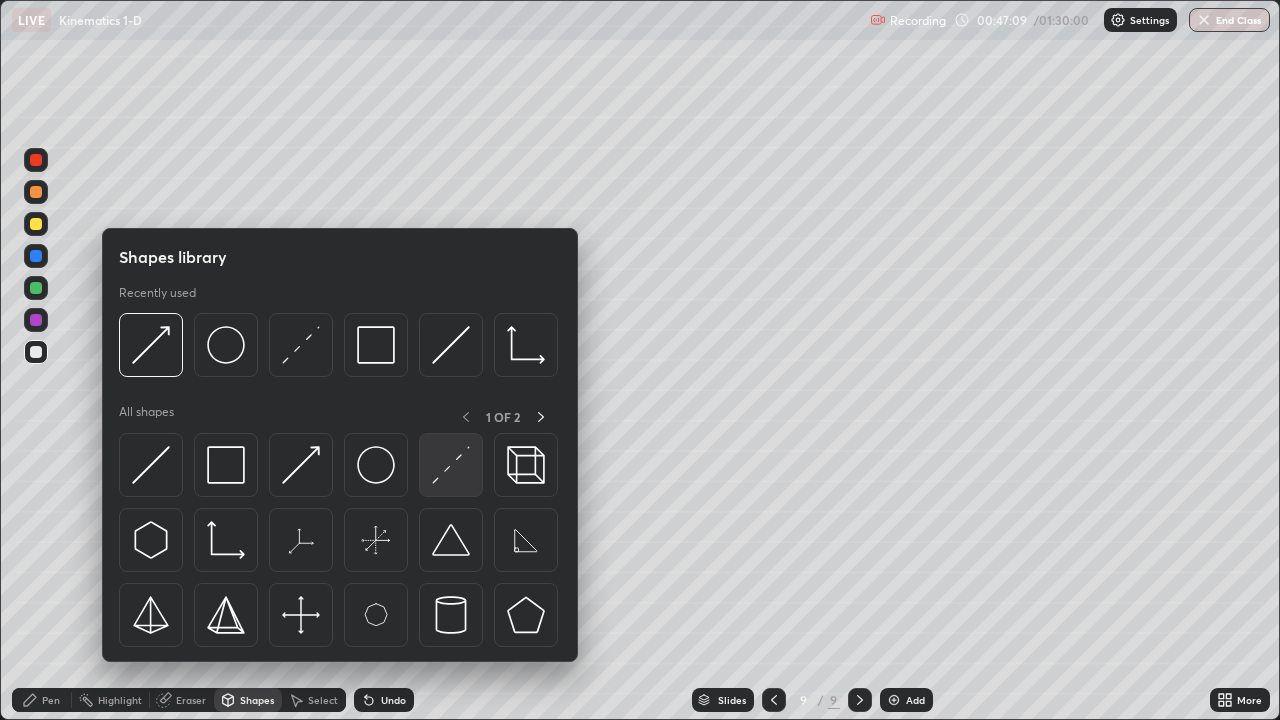 click at bounding box center (451, 465) 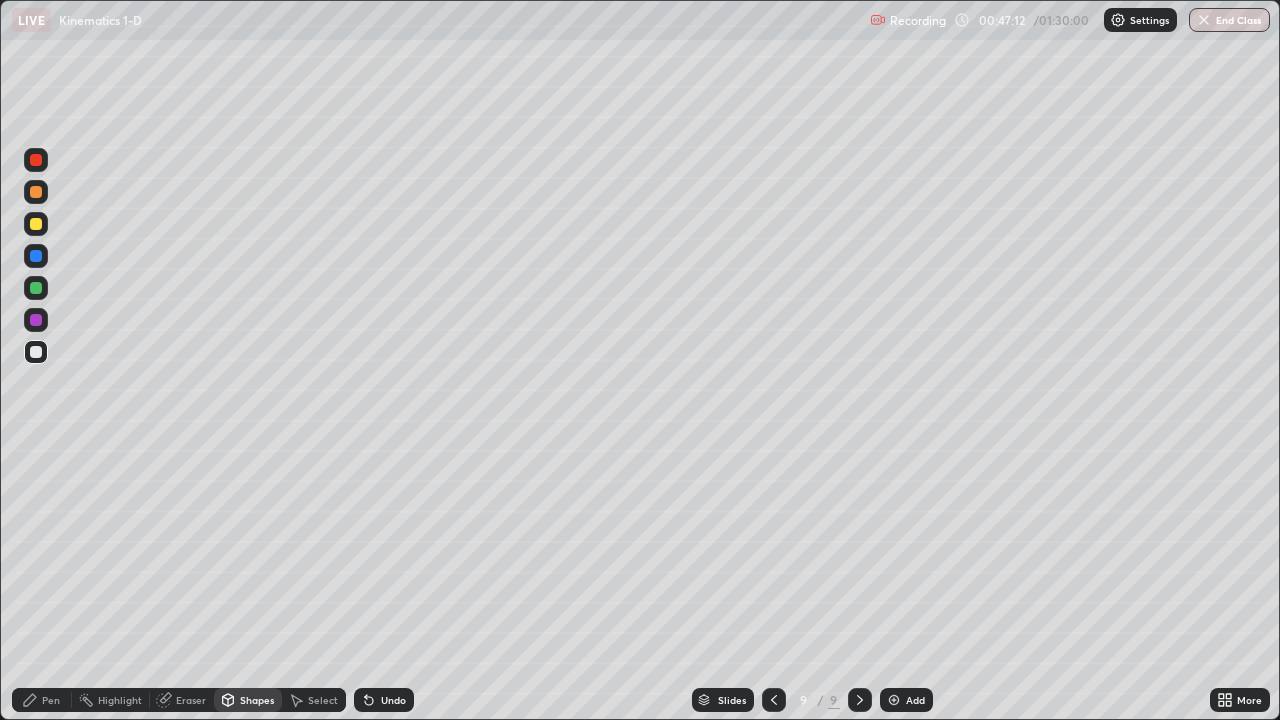 click on "Shapes" at bounding box center [257, 700] 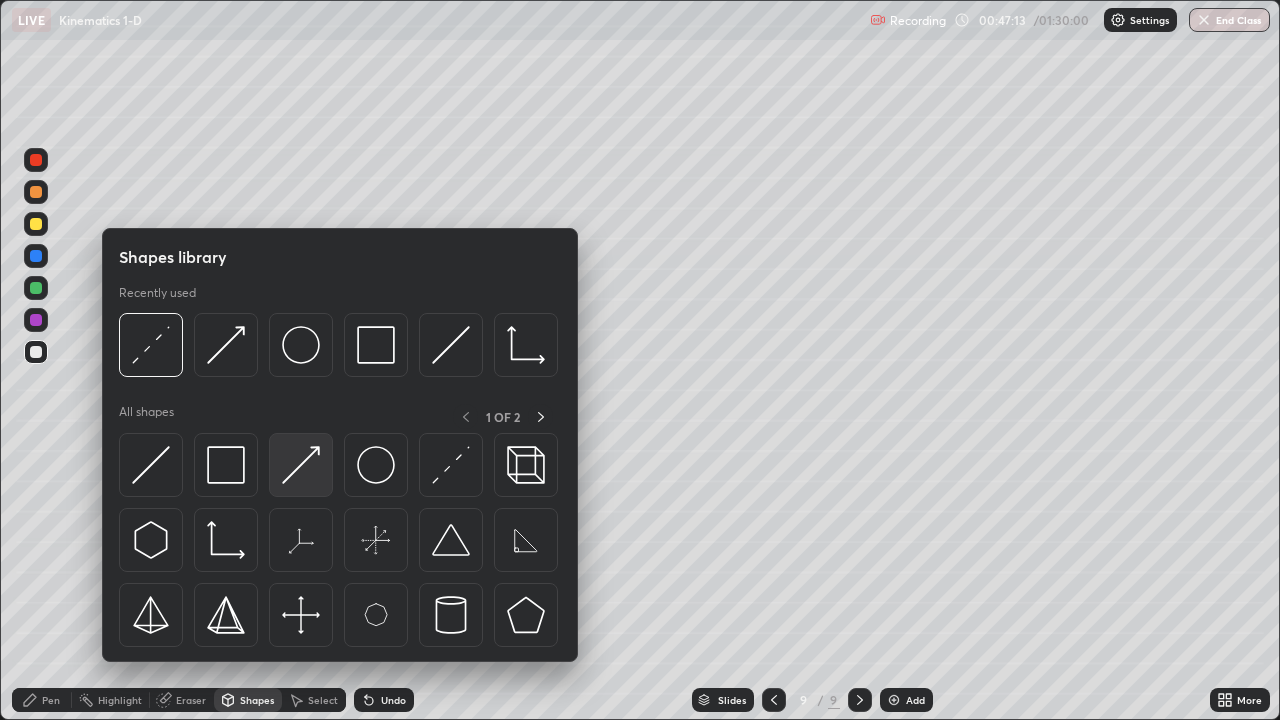 click at bounding box center [301, 465] 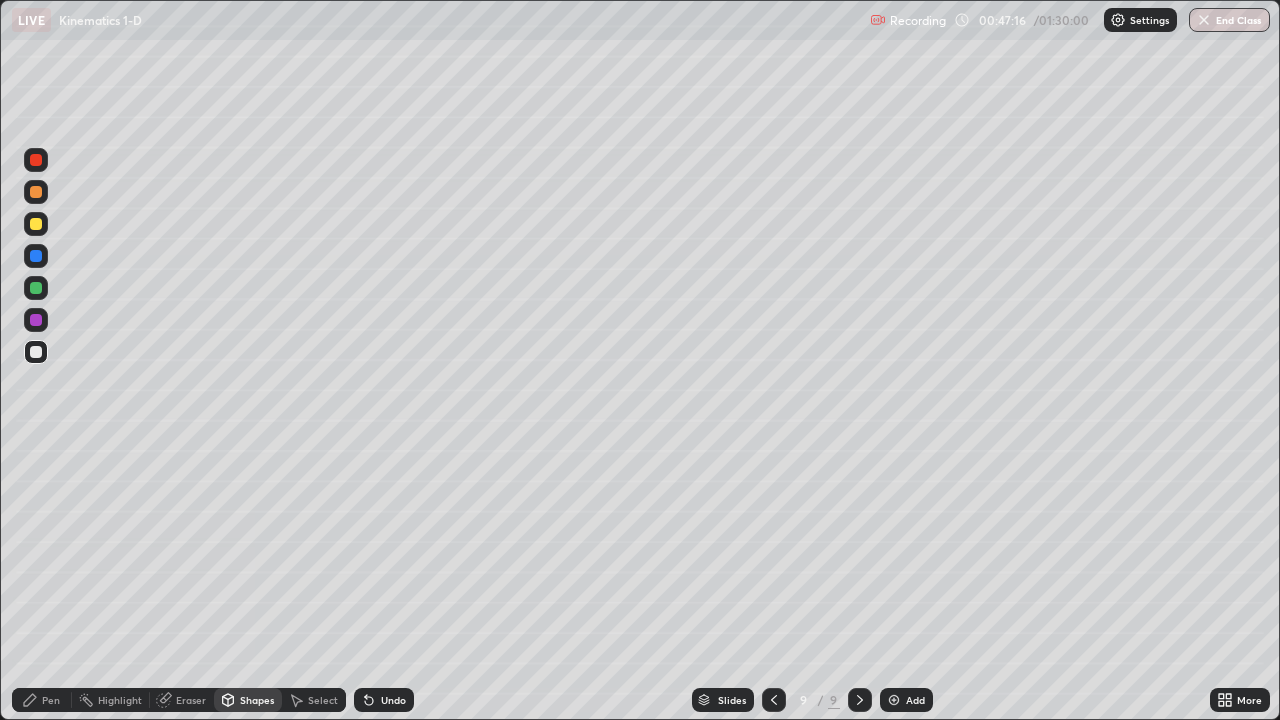 click on "Pen" at bounding box center [42, 700] 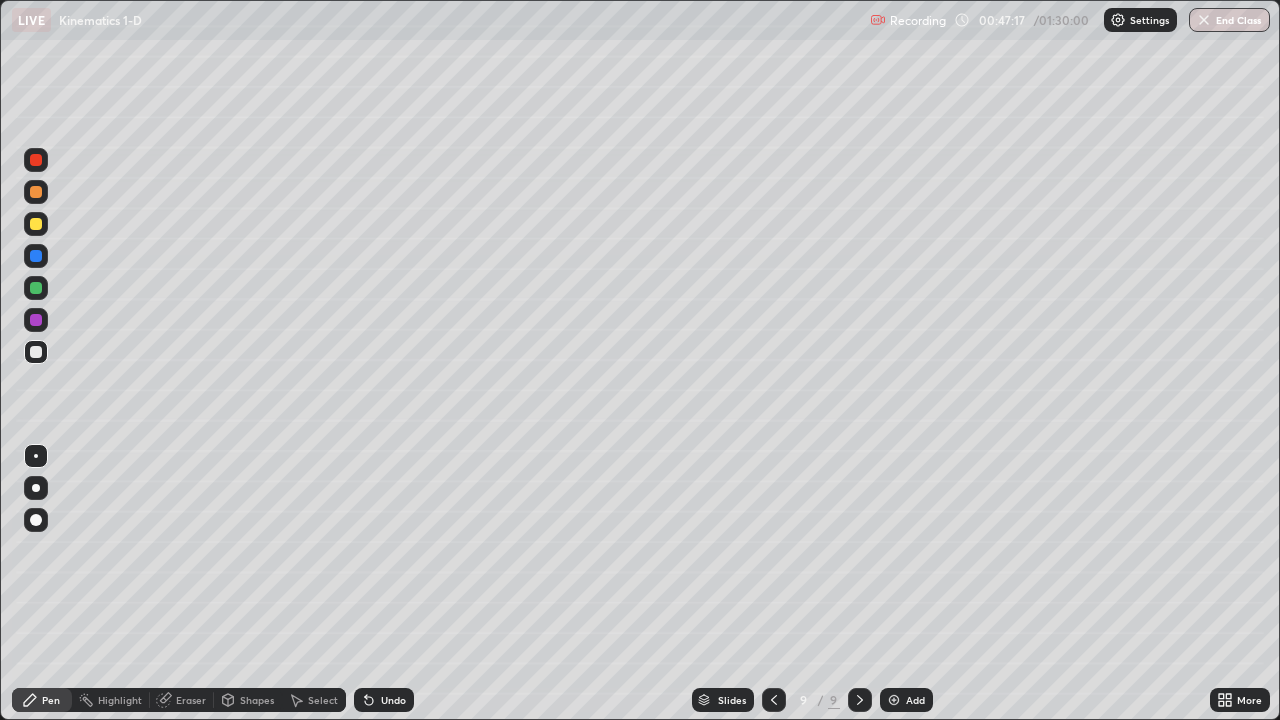click at bounding box center [36, 288] 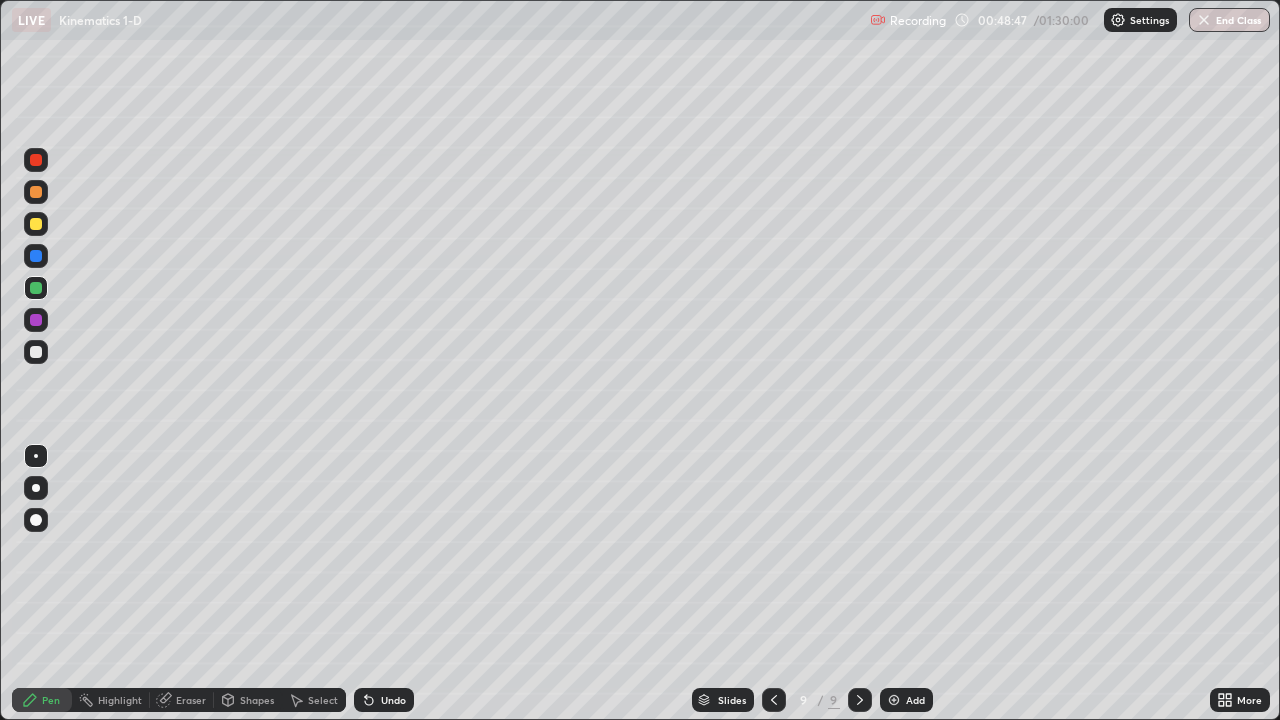 click 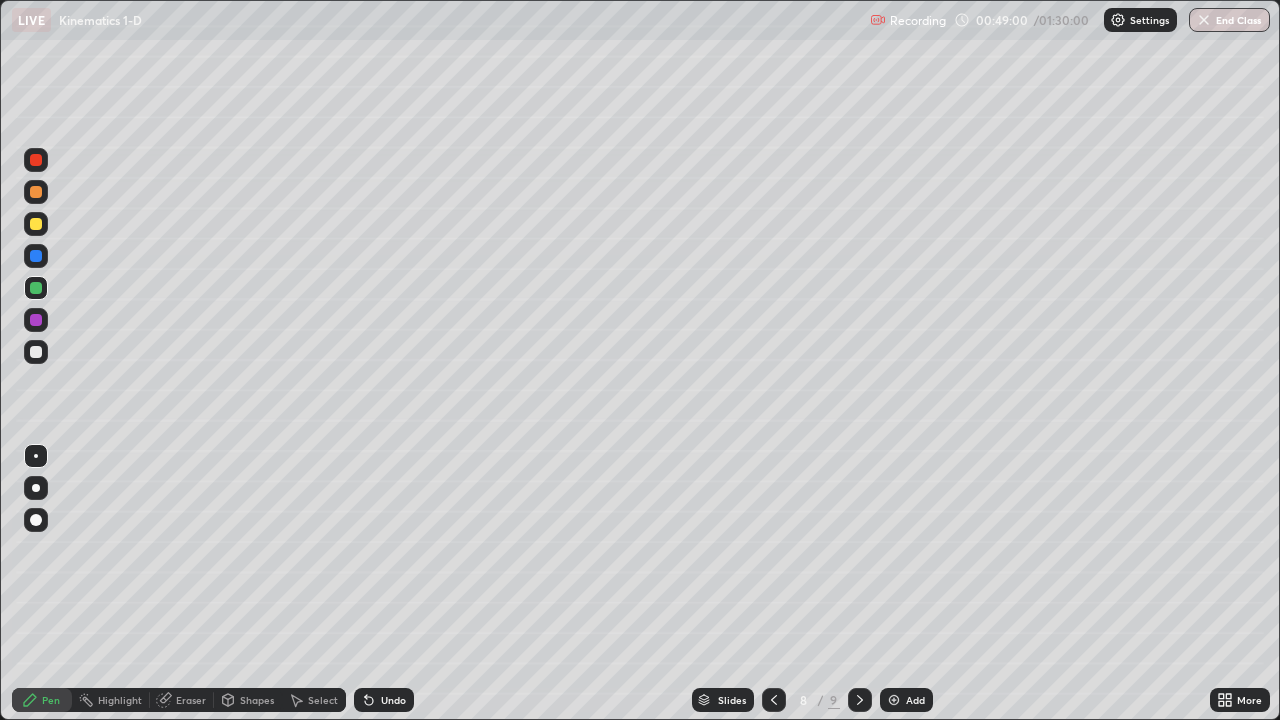 click 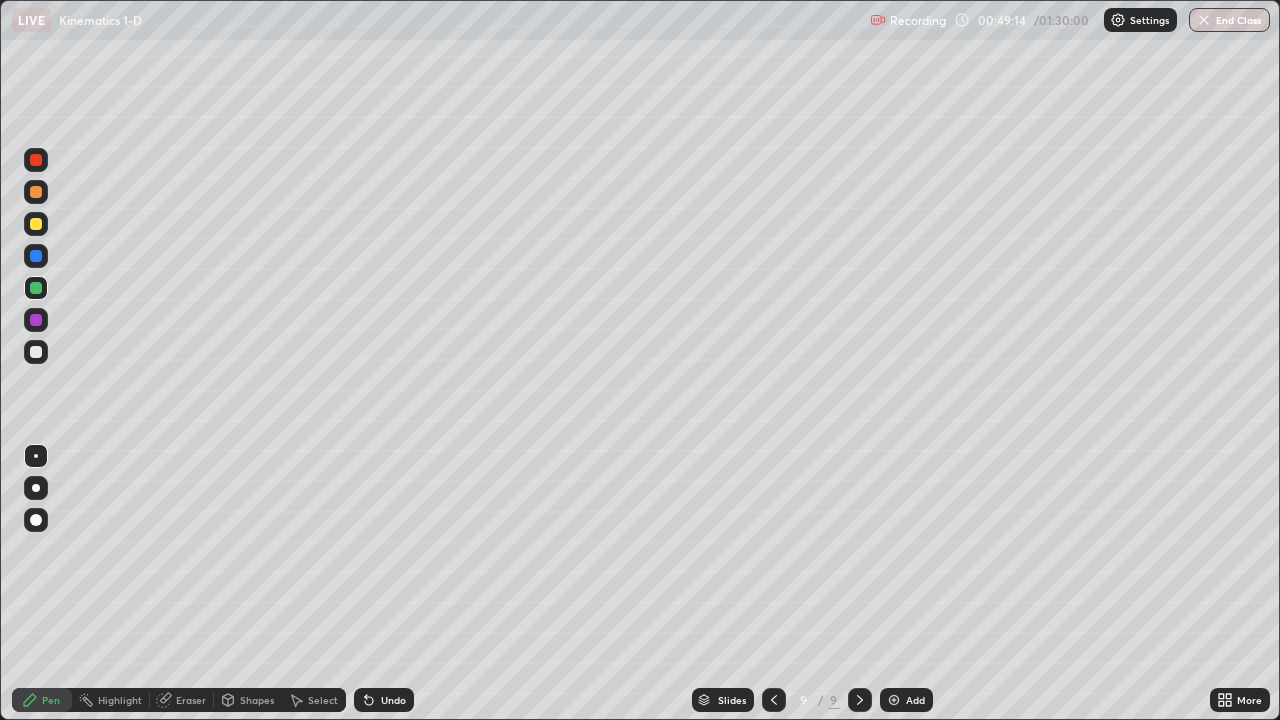 click 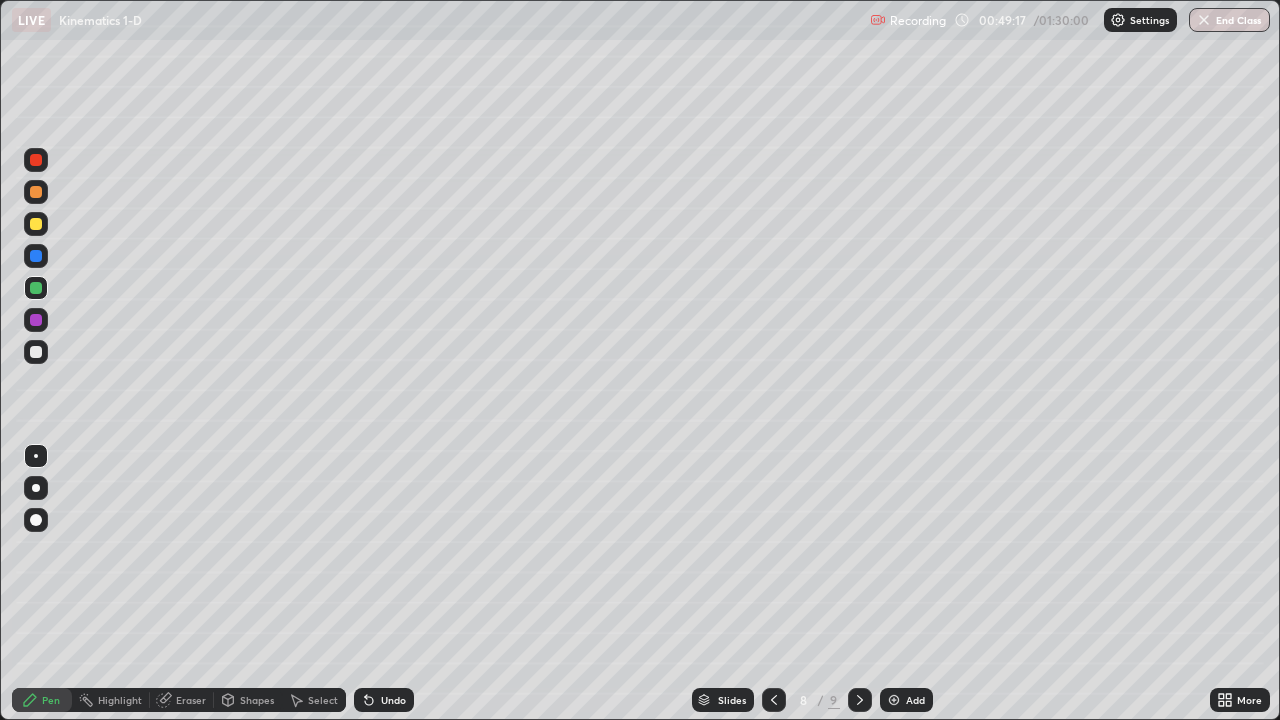 click 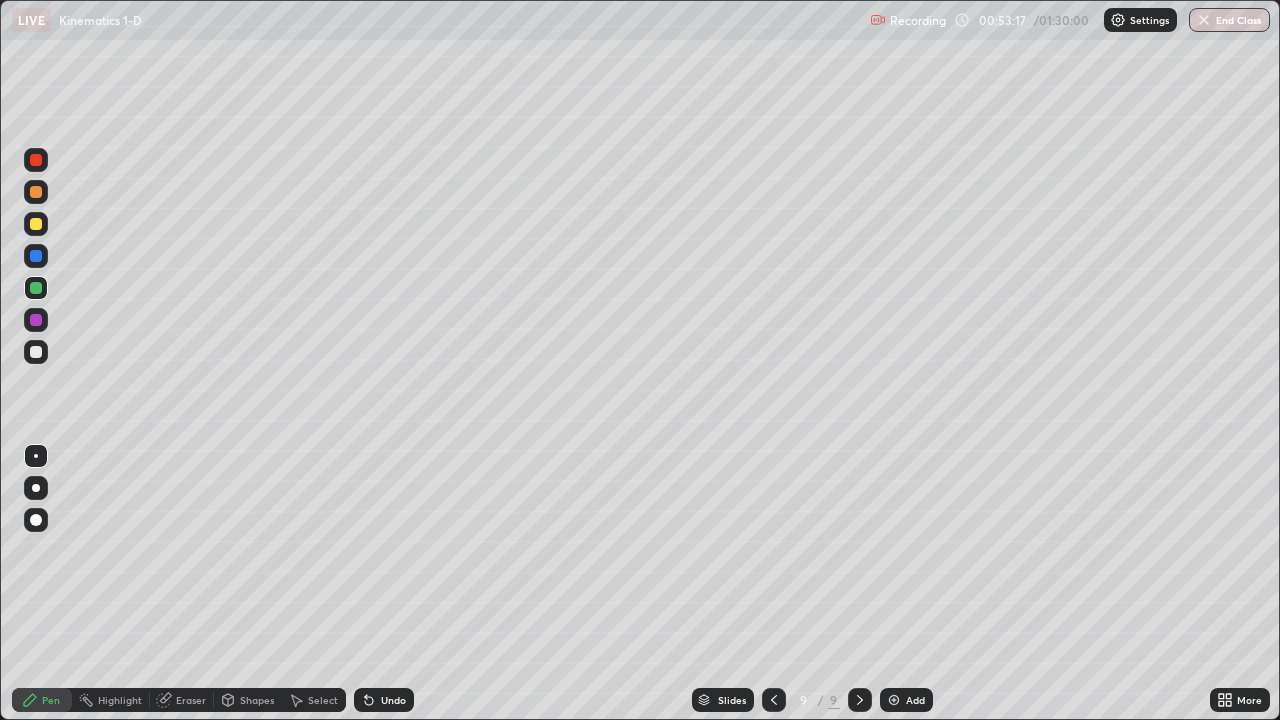 click 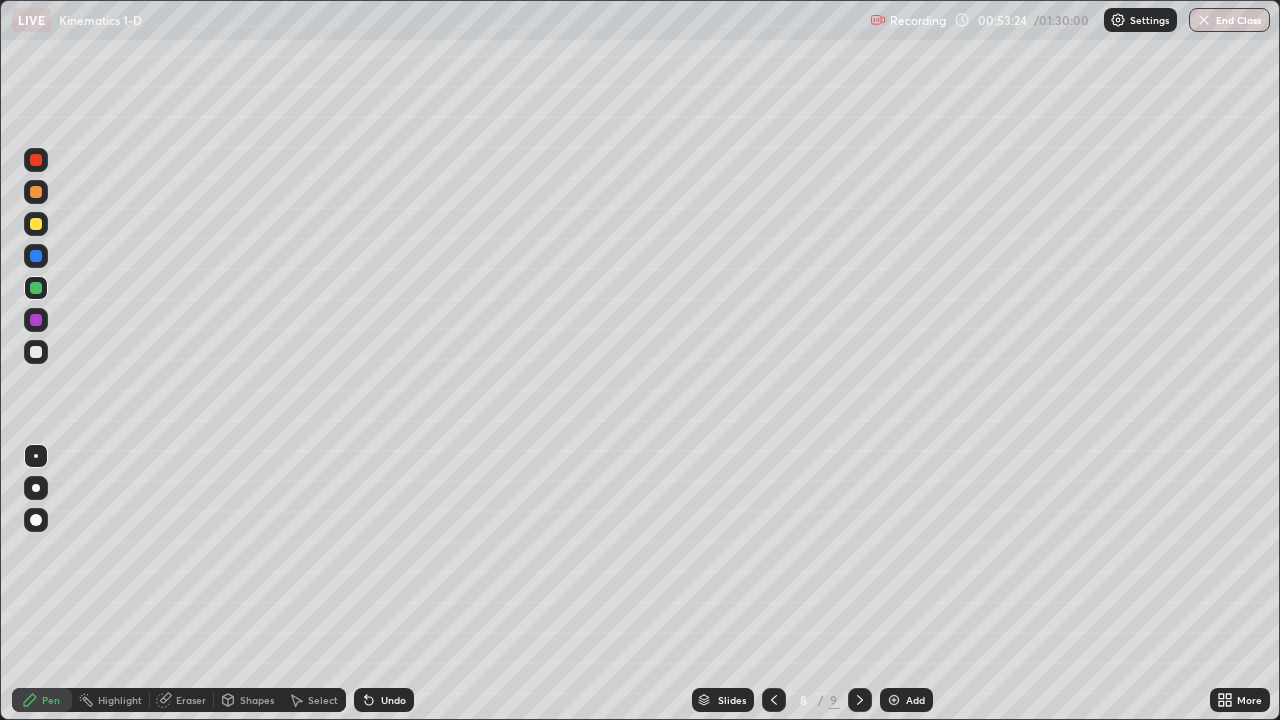 click 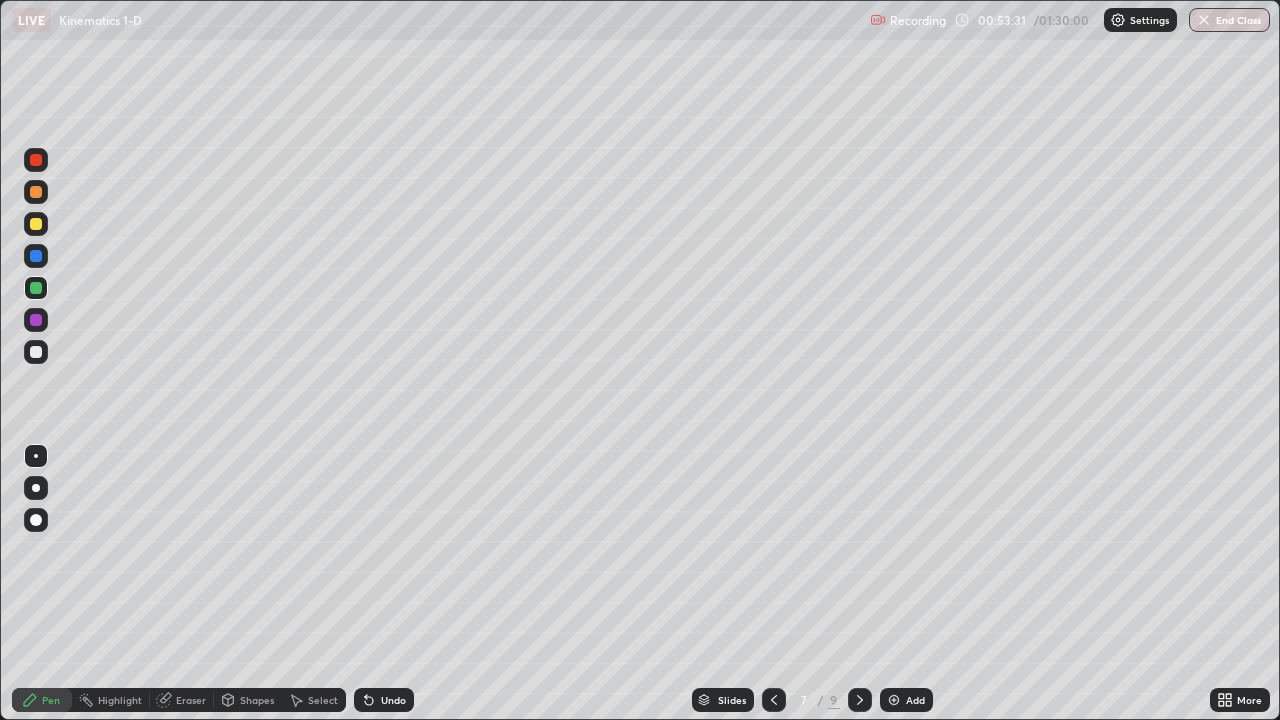 click 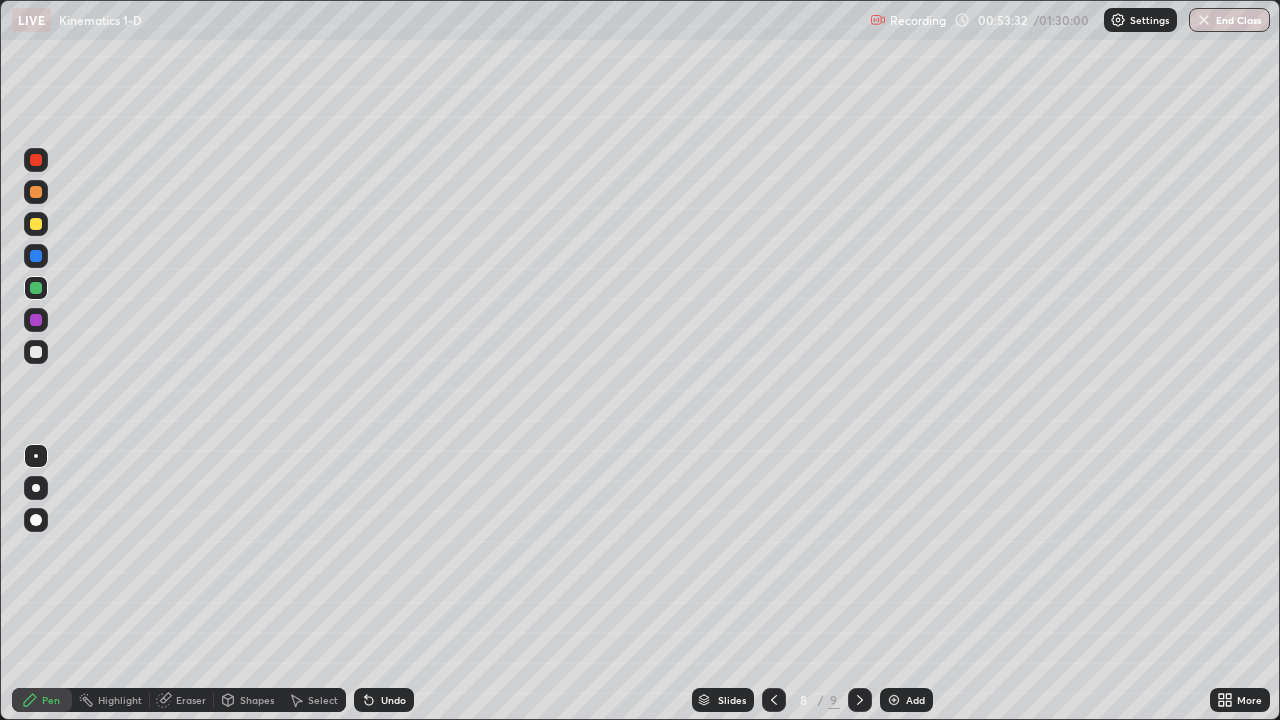 click at bounding box center (860, 700) 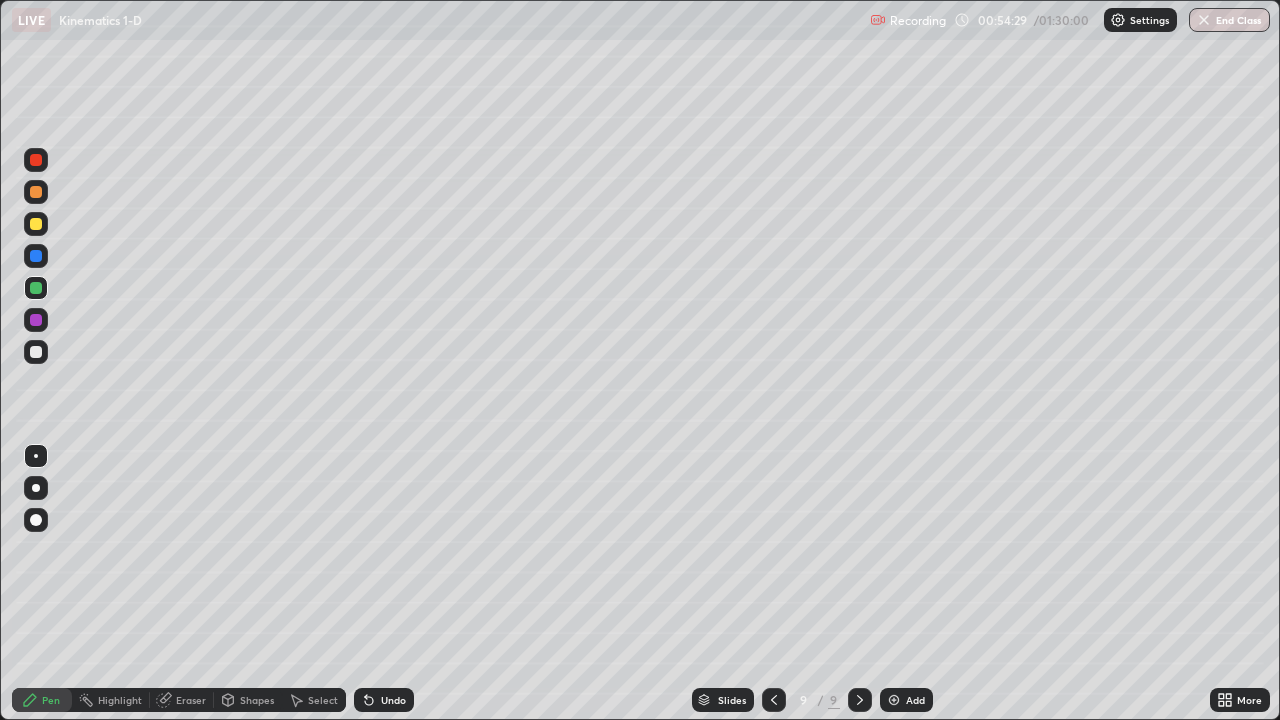 click 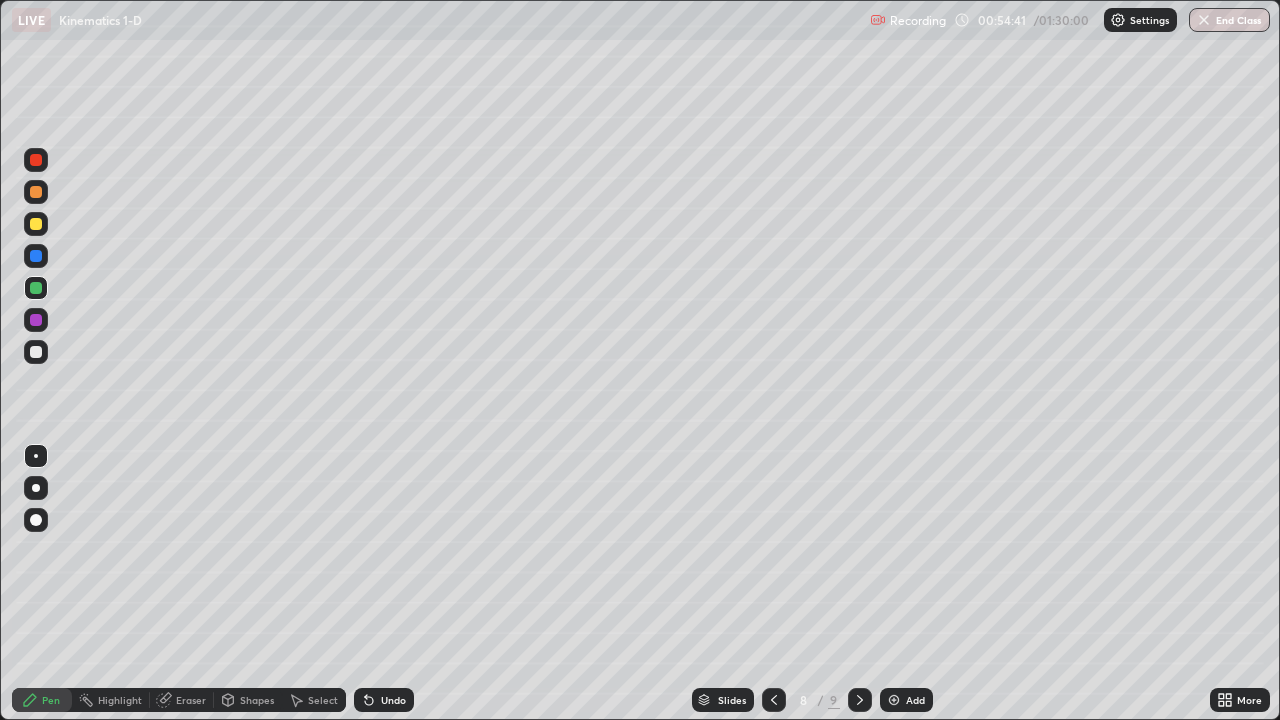 click 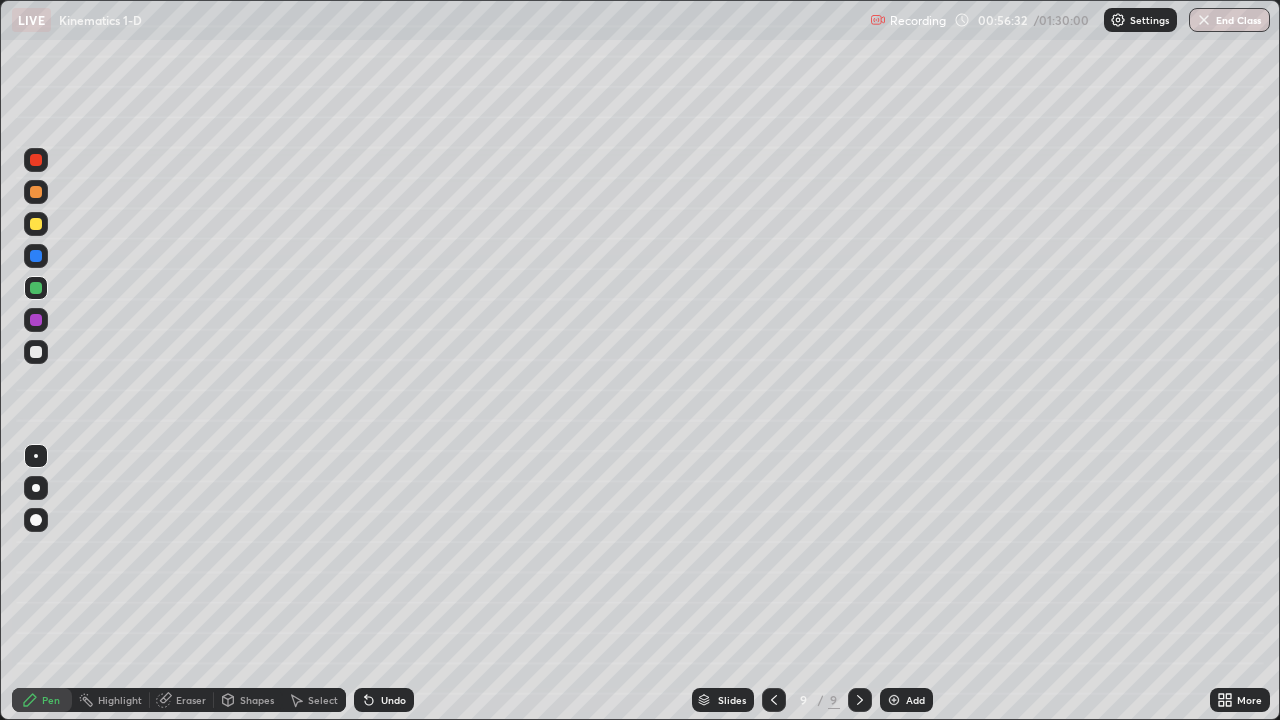 click on "Setting up your live class" at bounding box center [640, 360] 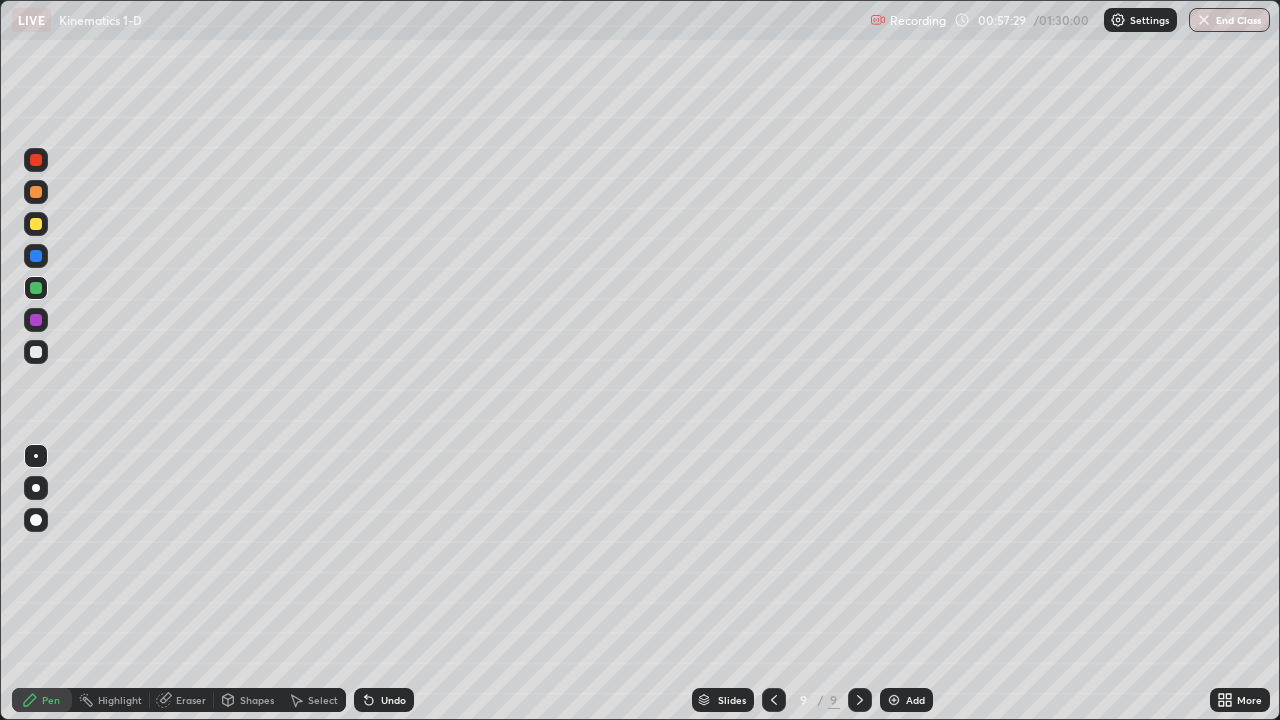 click at bounding box center [36, 352] 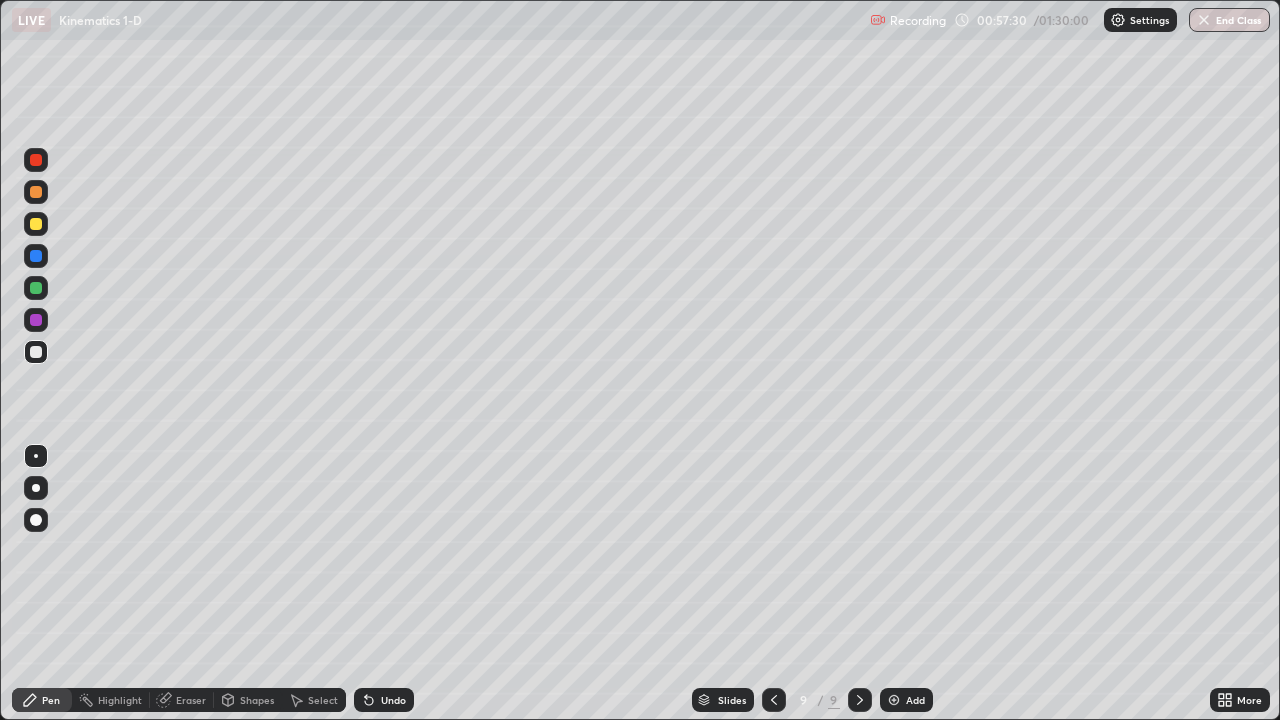 click at bounding box center [36, 192] 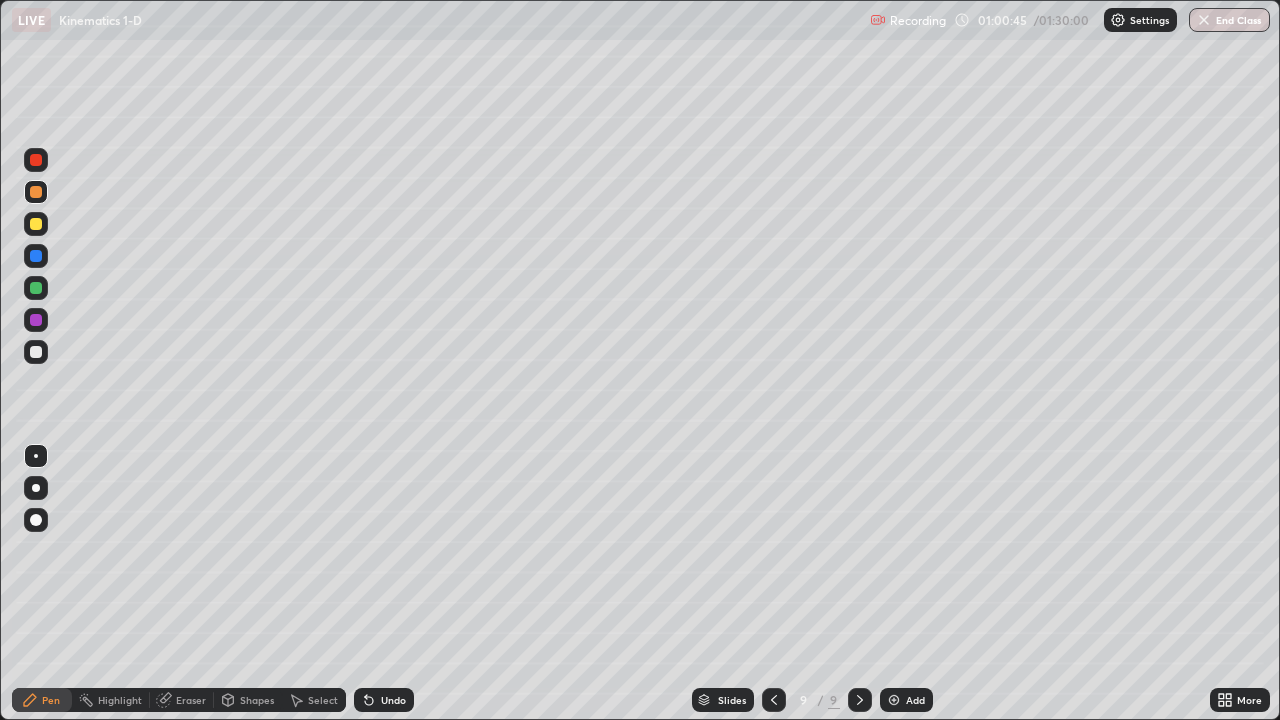 click at bounding box center (894, 700) 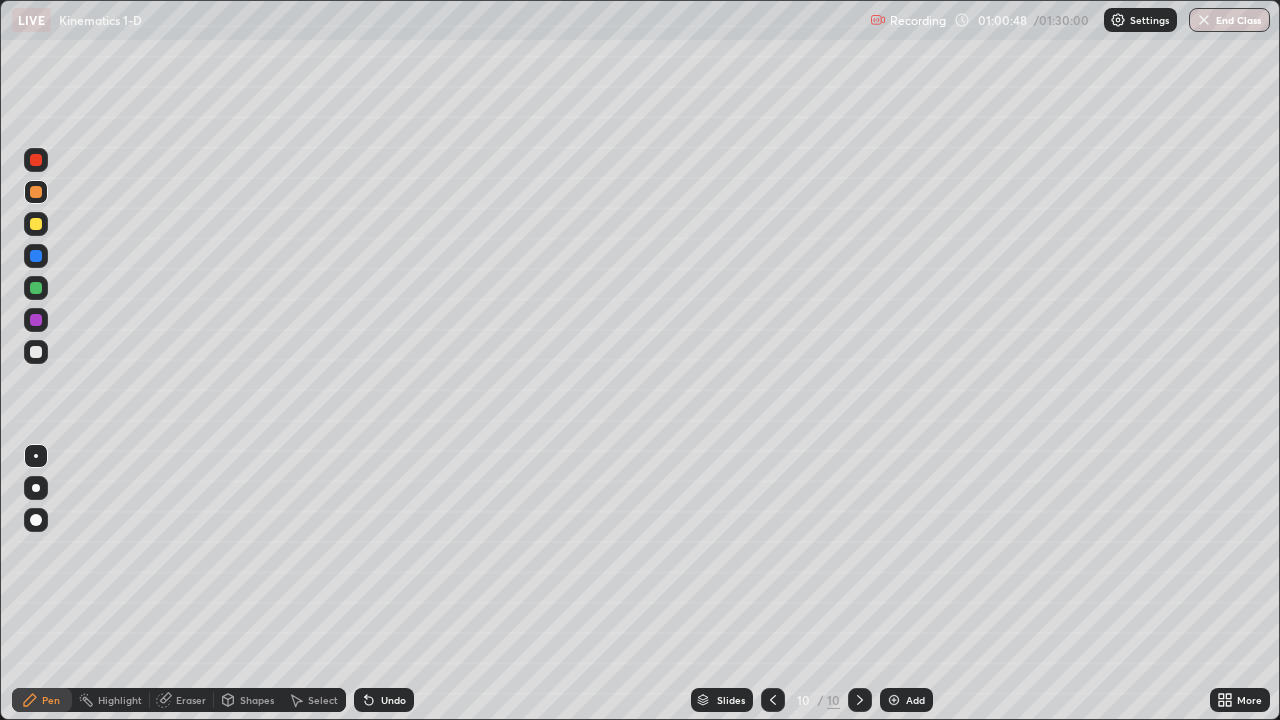 click at bounding box center [36, 288] 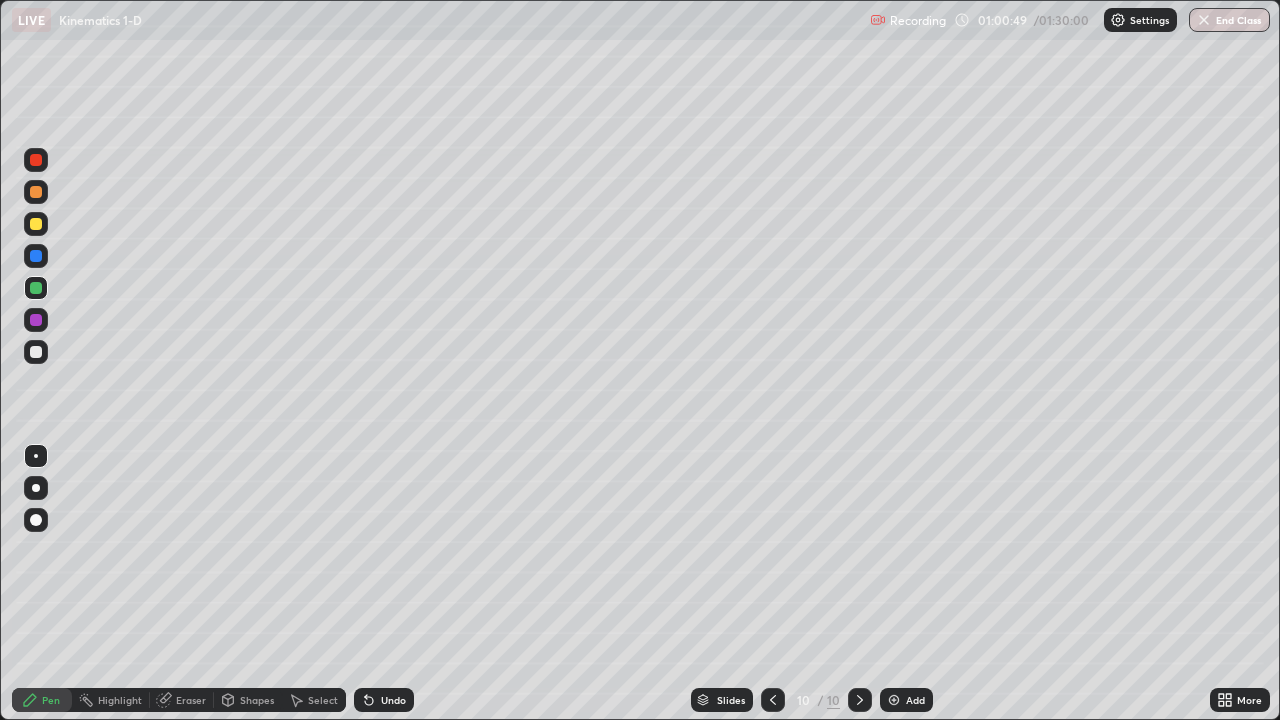 click on "Shapes" at bounding box center [248, 700] 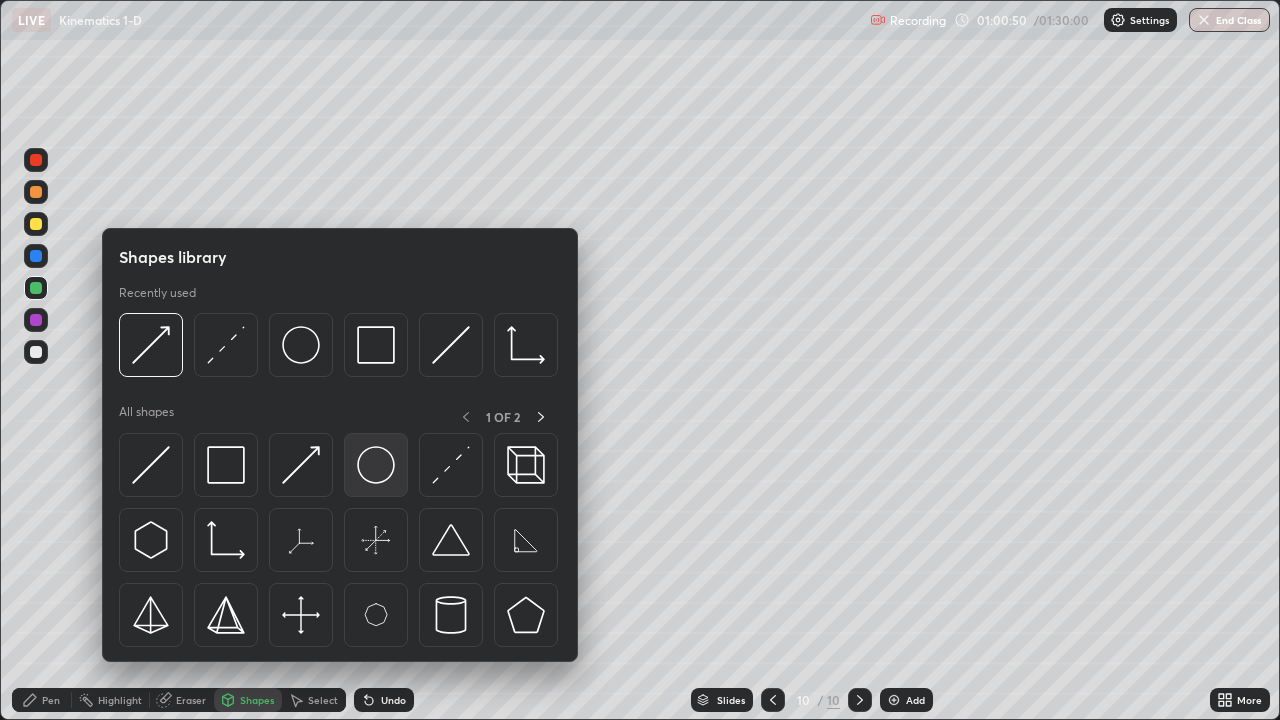 click at bounding box center [376, 465] 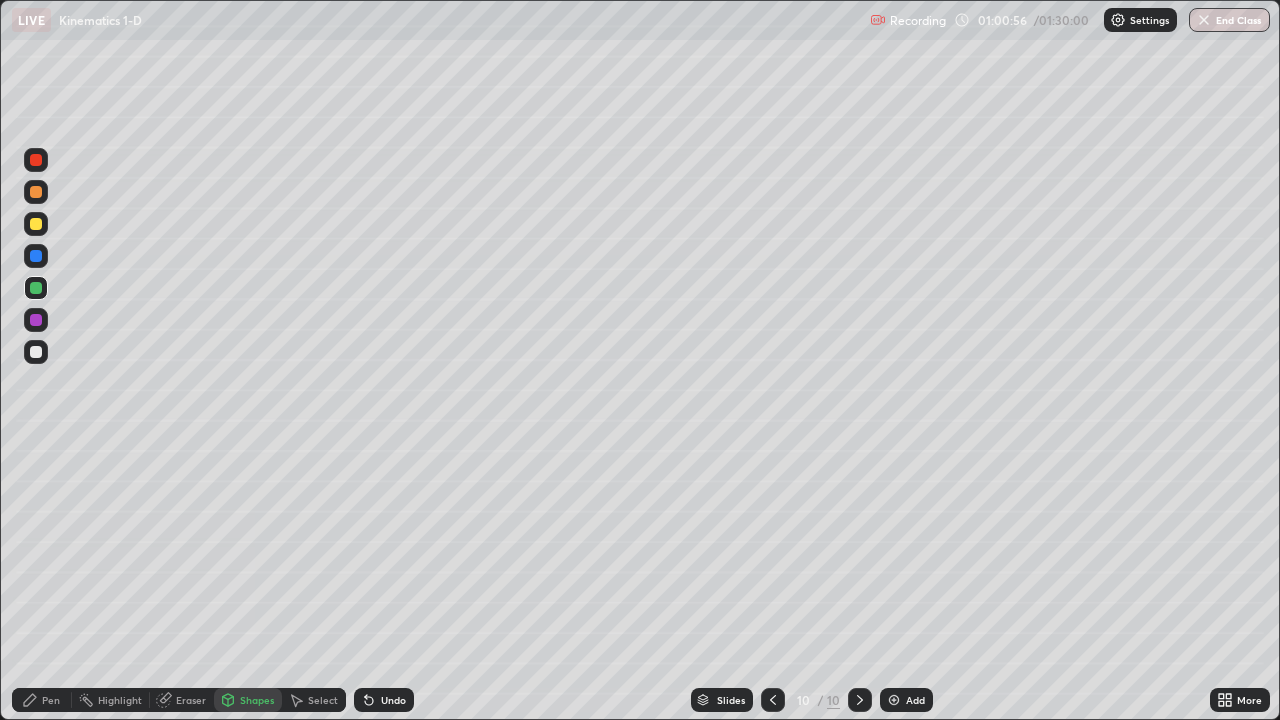 click on "Shapes" at bounding box center (257, 700) 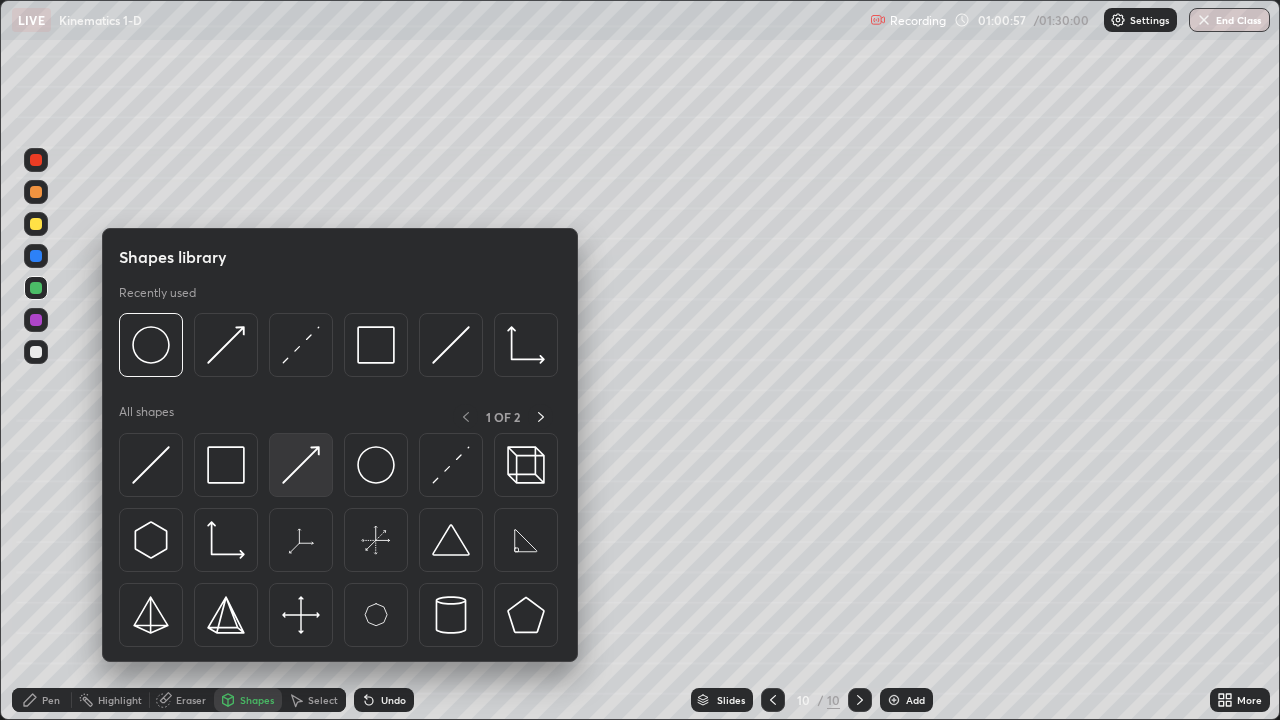 click at bounding box center [301, 465] 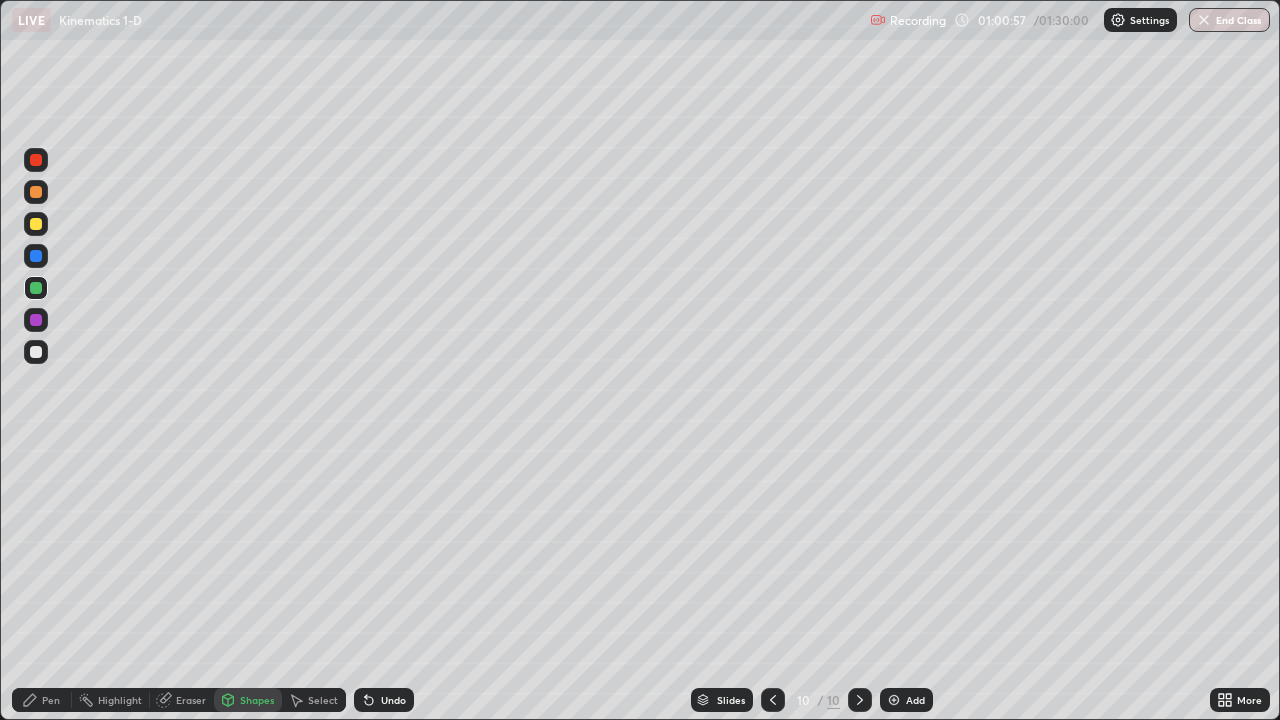 click at bounding box center (36, 352) 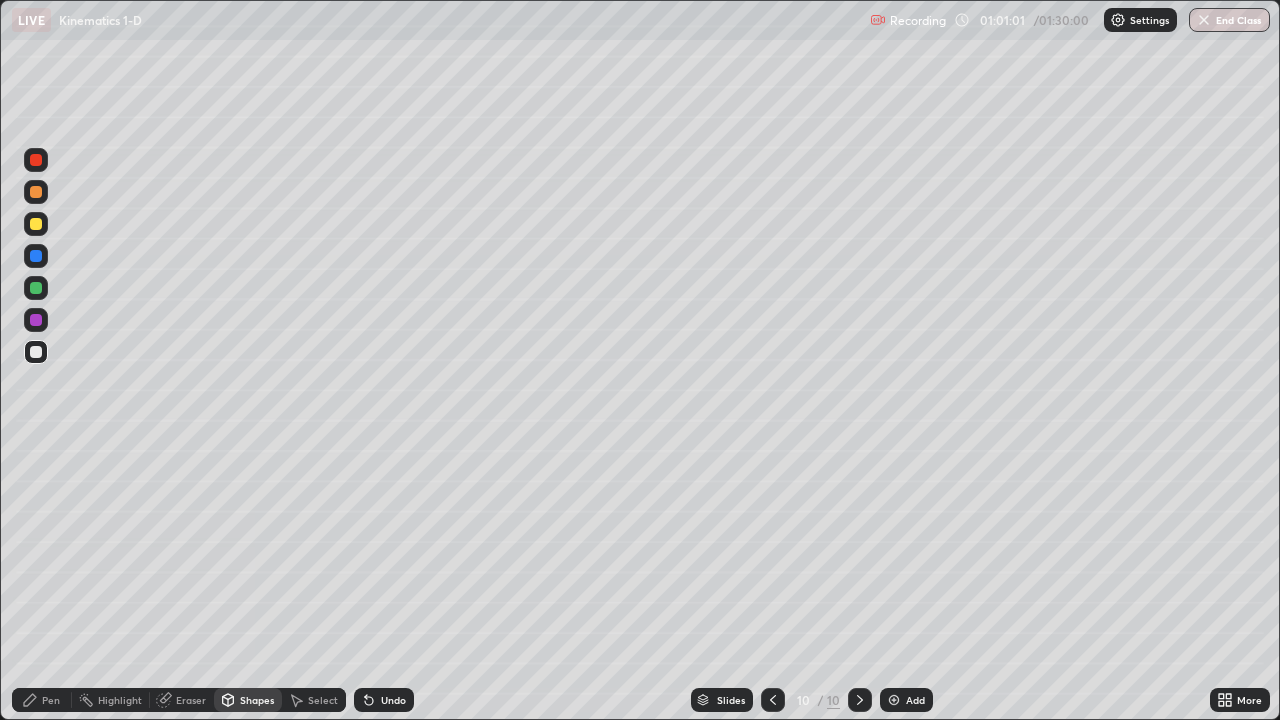 click on "Pen" at bounding box center (42, 700) 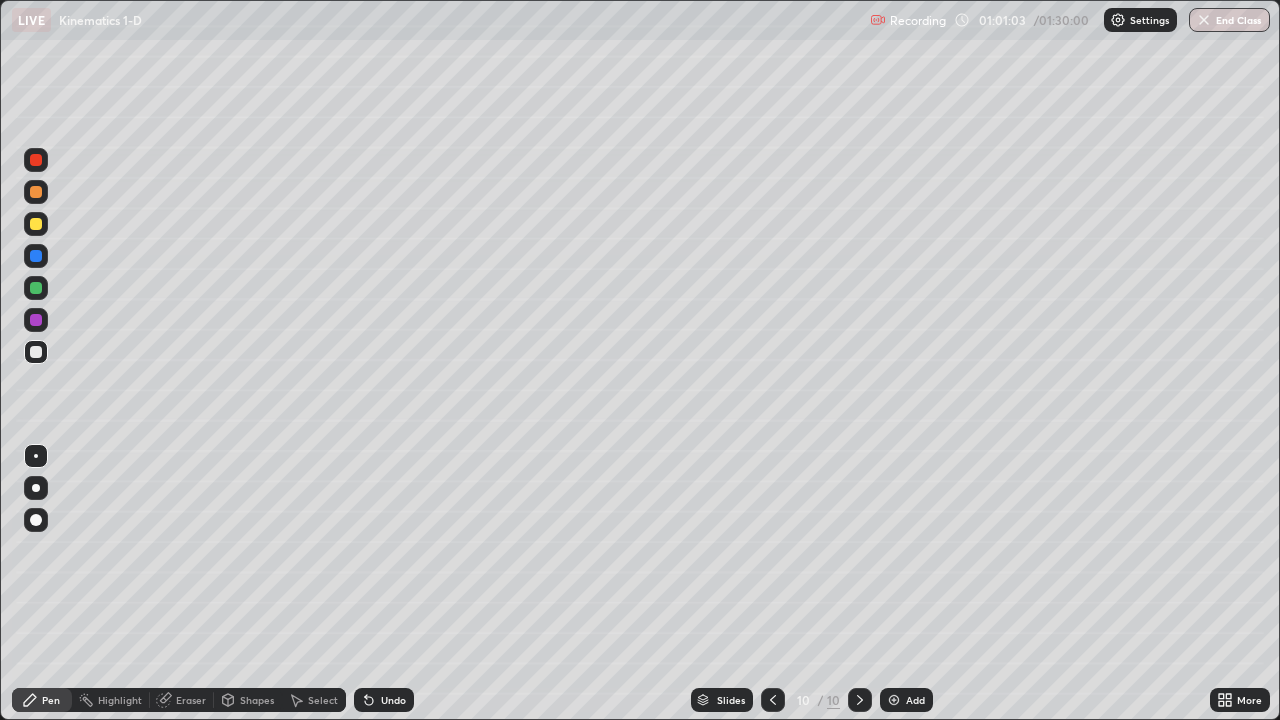 click at bounding box center [36, 288] 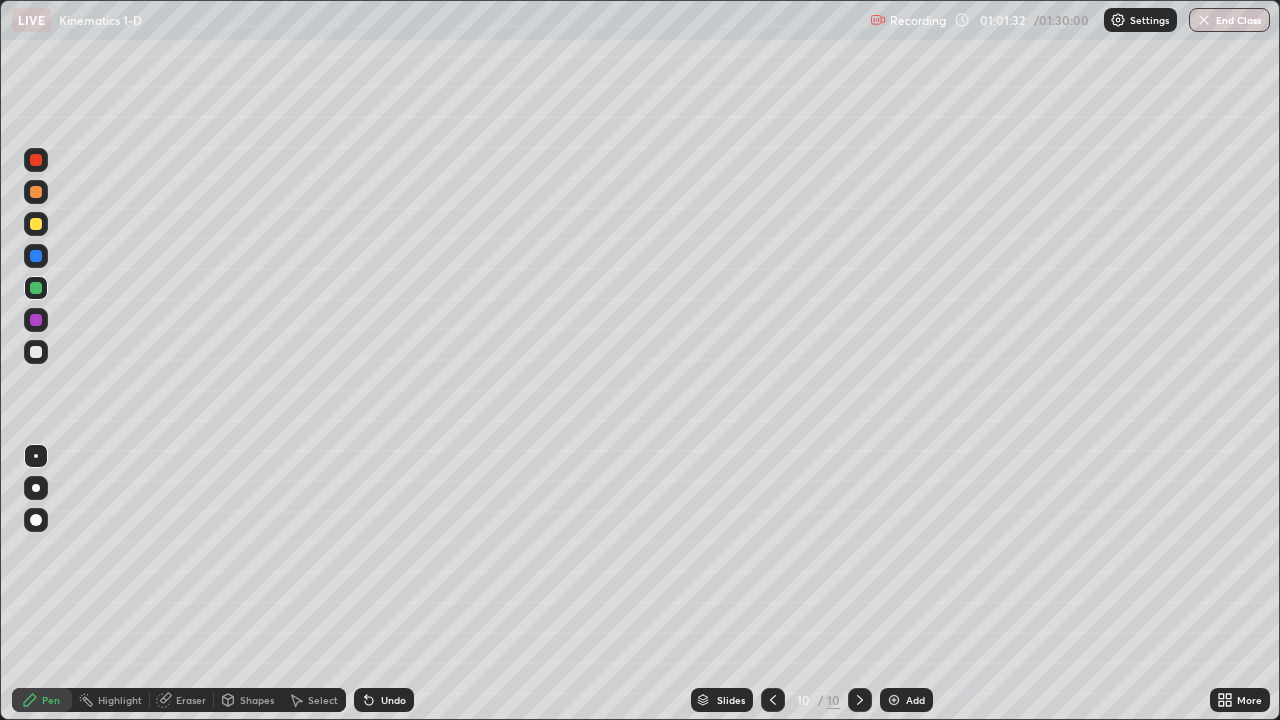 click at bounding box center [36, 192] 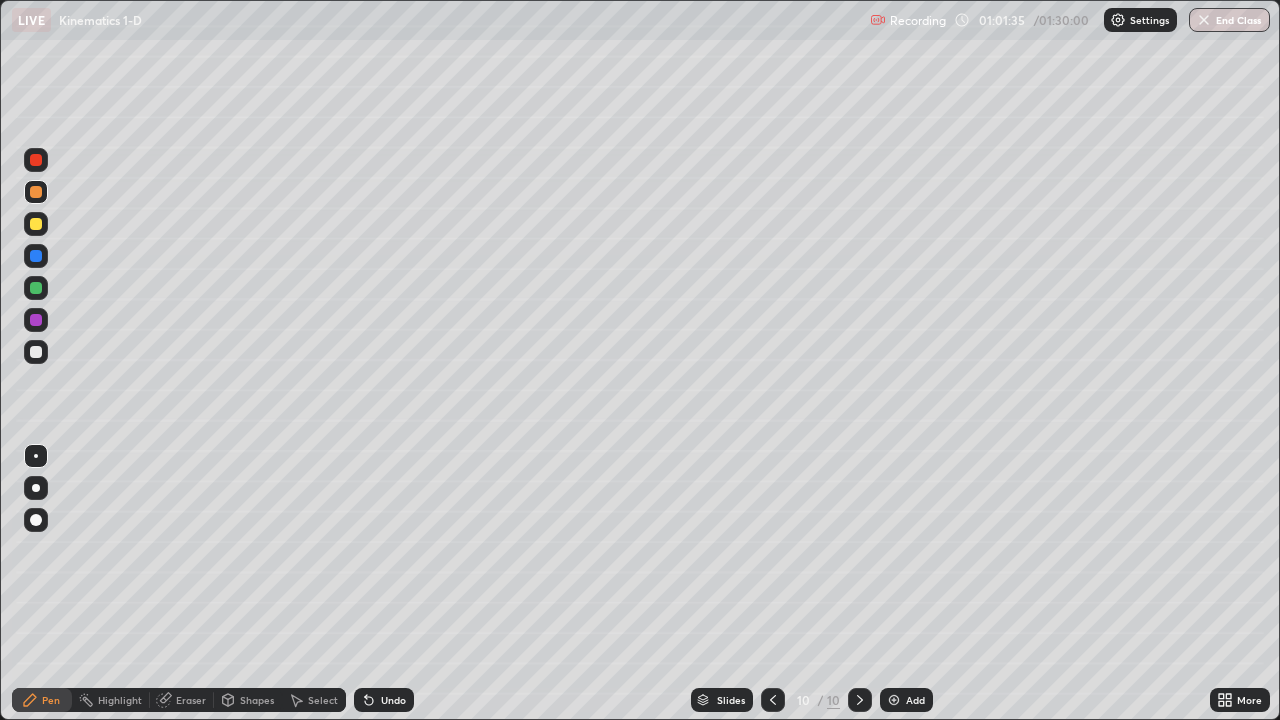 click on "Shapes" at bounding box center (257, 700) 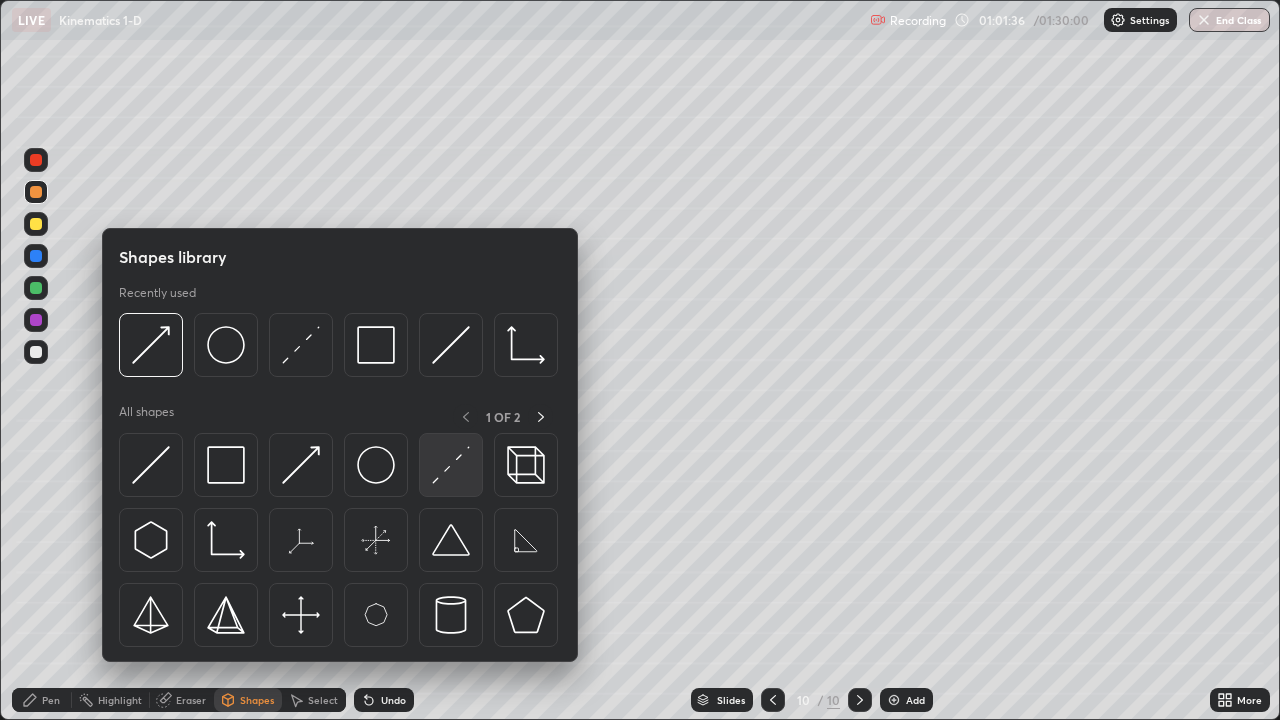 click at bounding box center (451, 465) 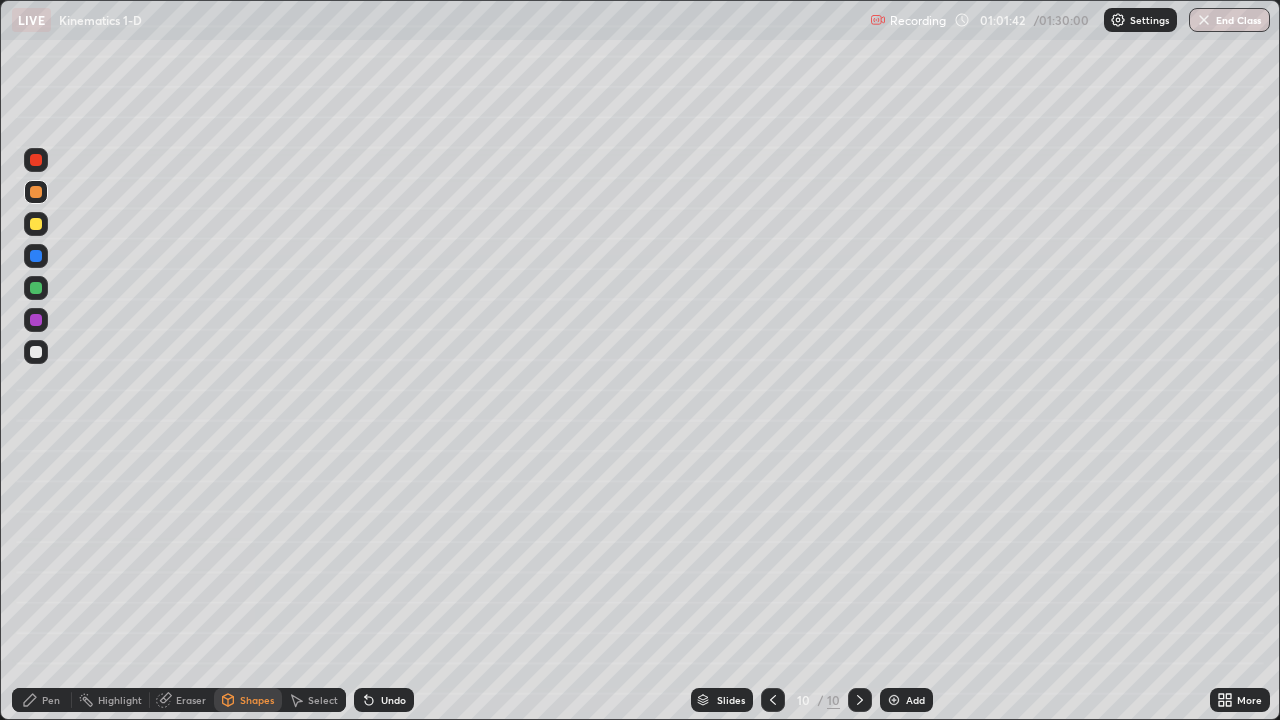 click on "Shapes" at bounding box center (257, 700) 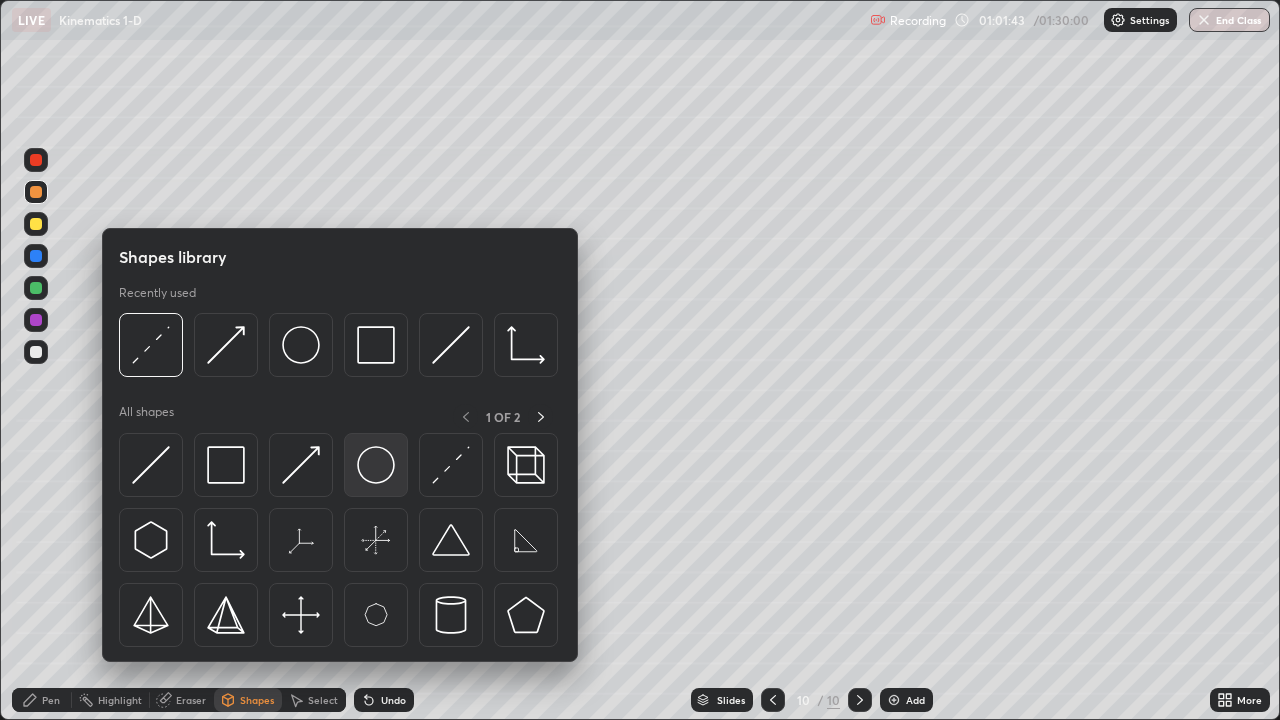 click at bounding box center (376, 465) 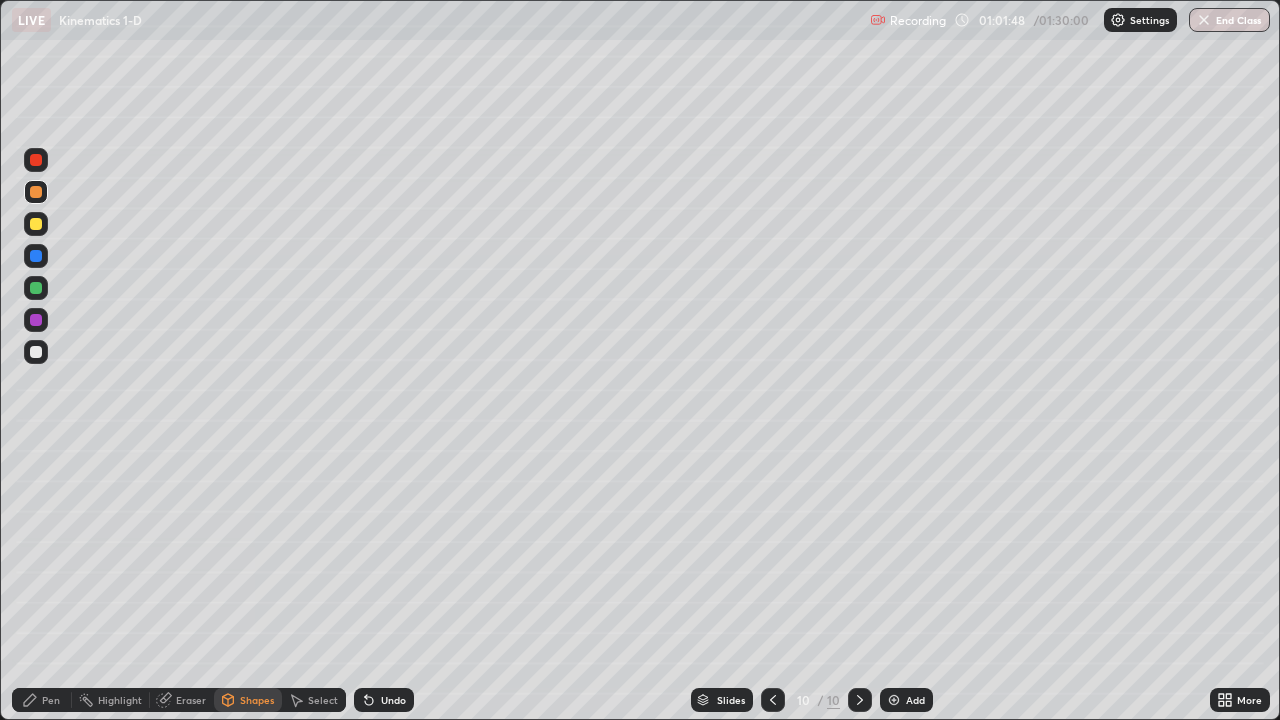 click on "Shapes" at bounding box center [248, 700] 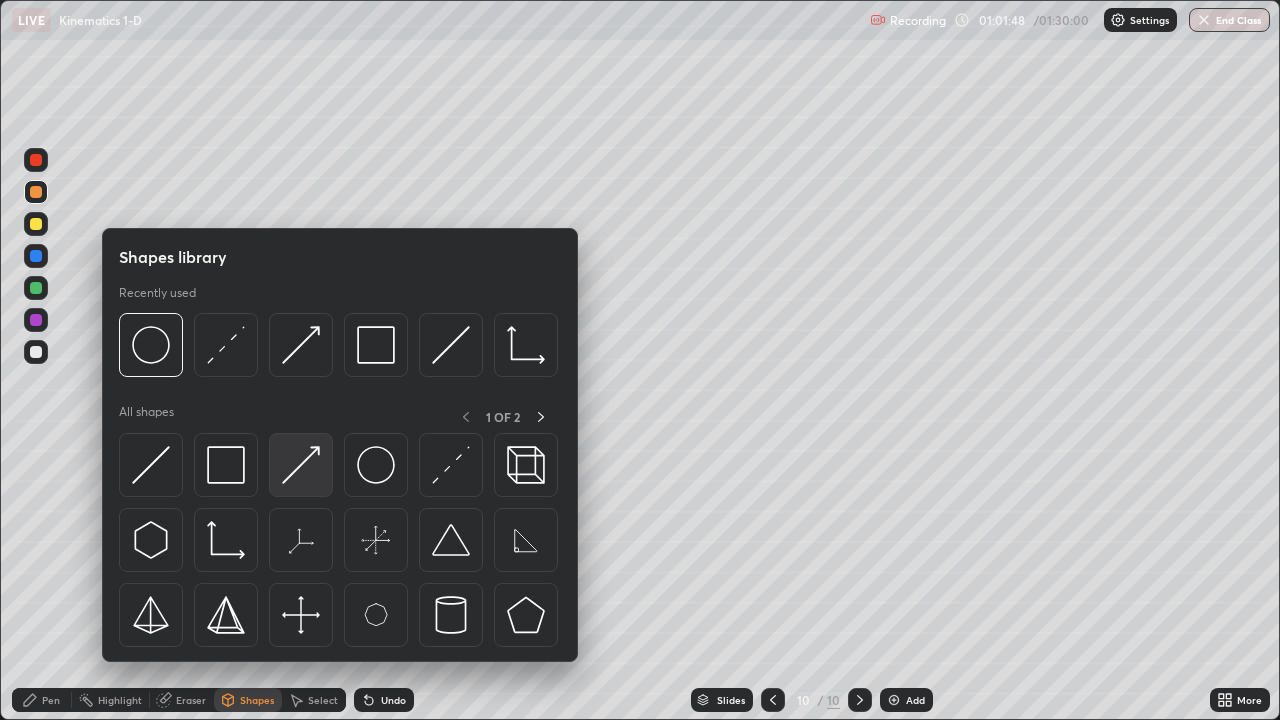 click at bounding box center [301, 465] 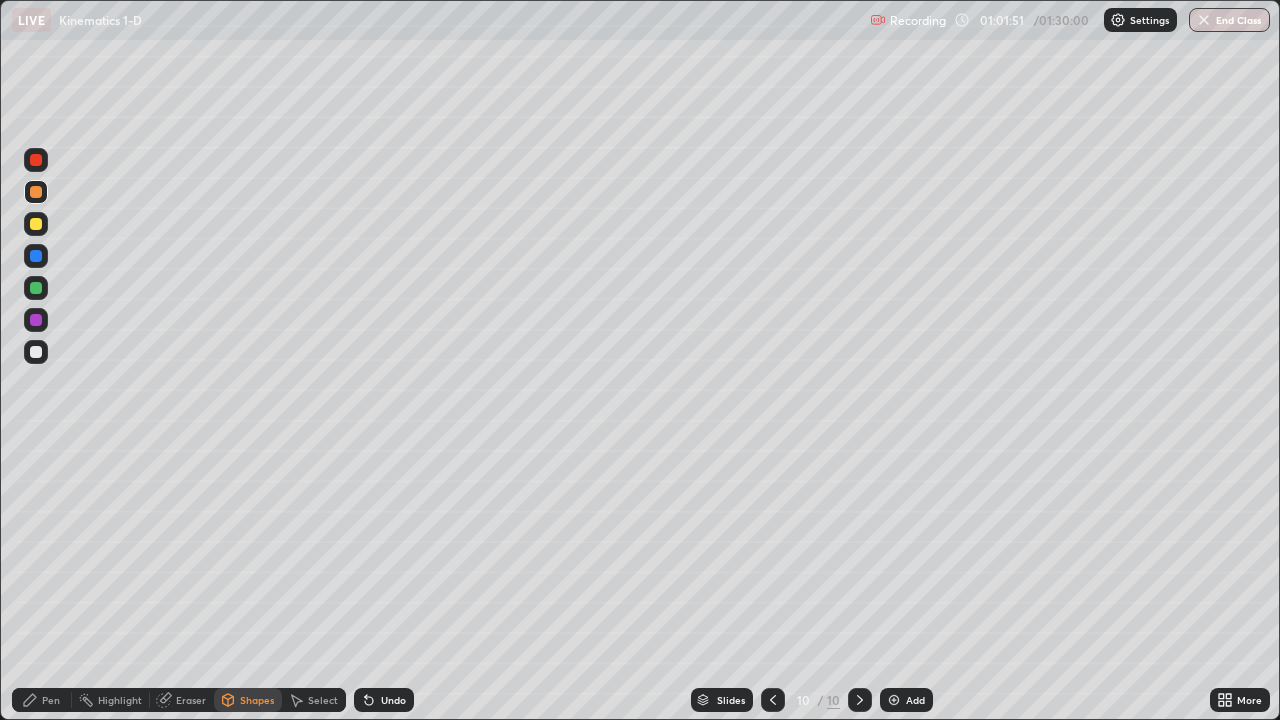 click 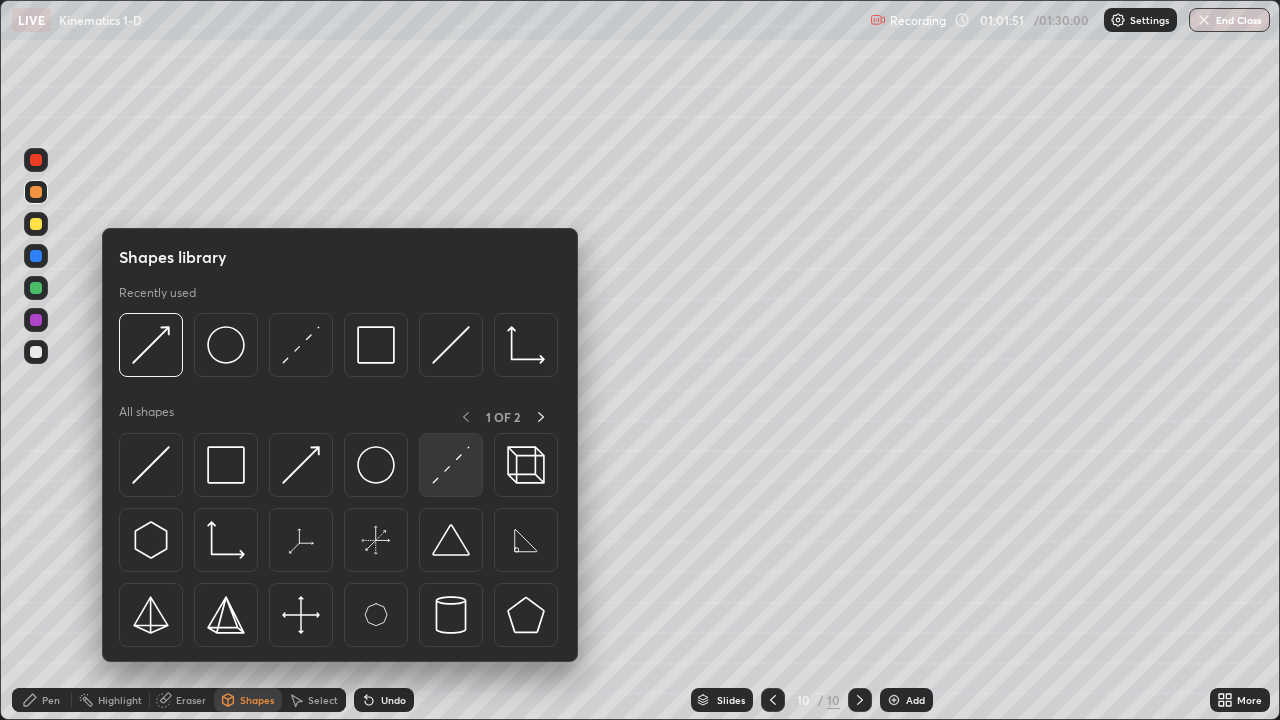 click at bounding box center [451, 465] 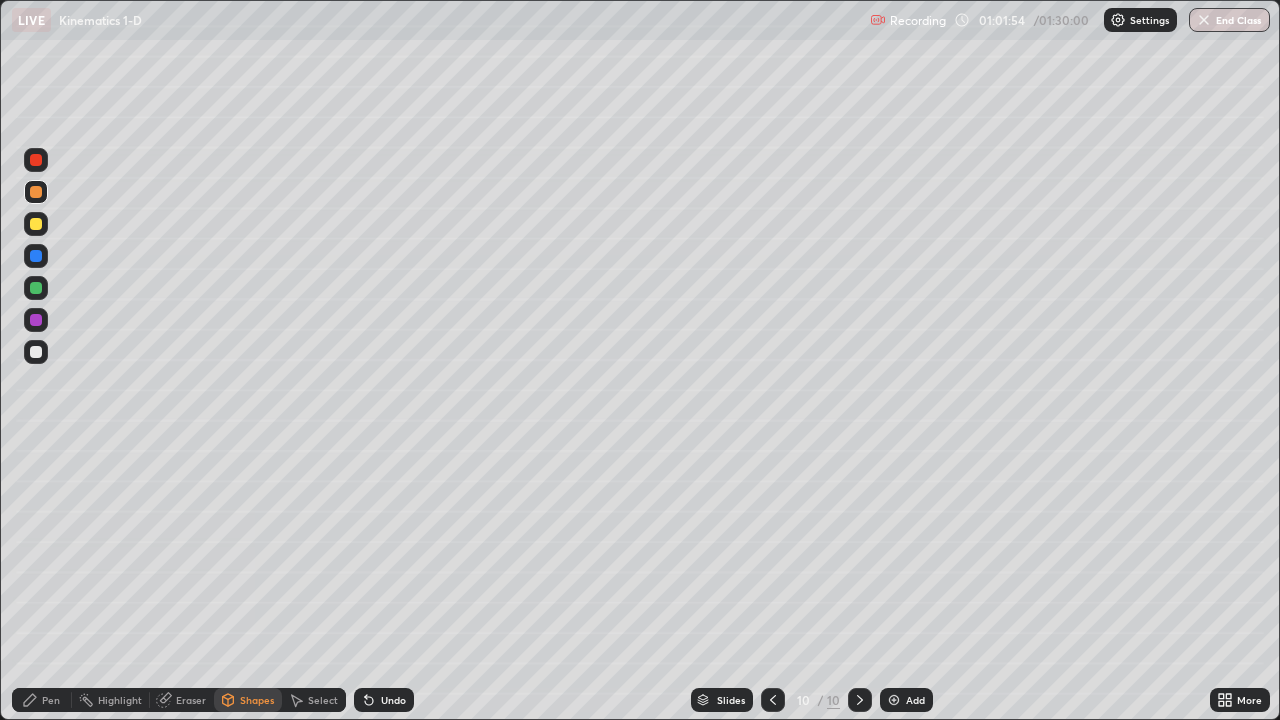 click 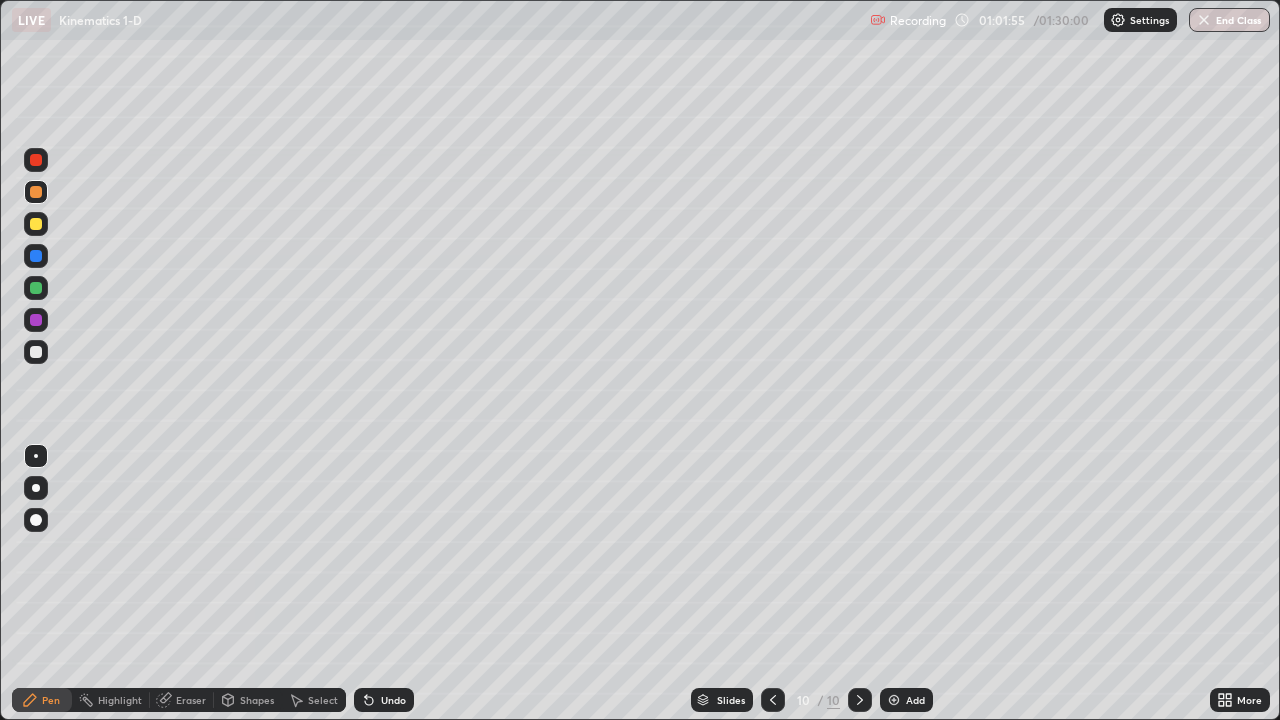 click at bounding box center [36, 288] 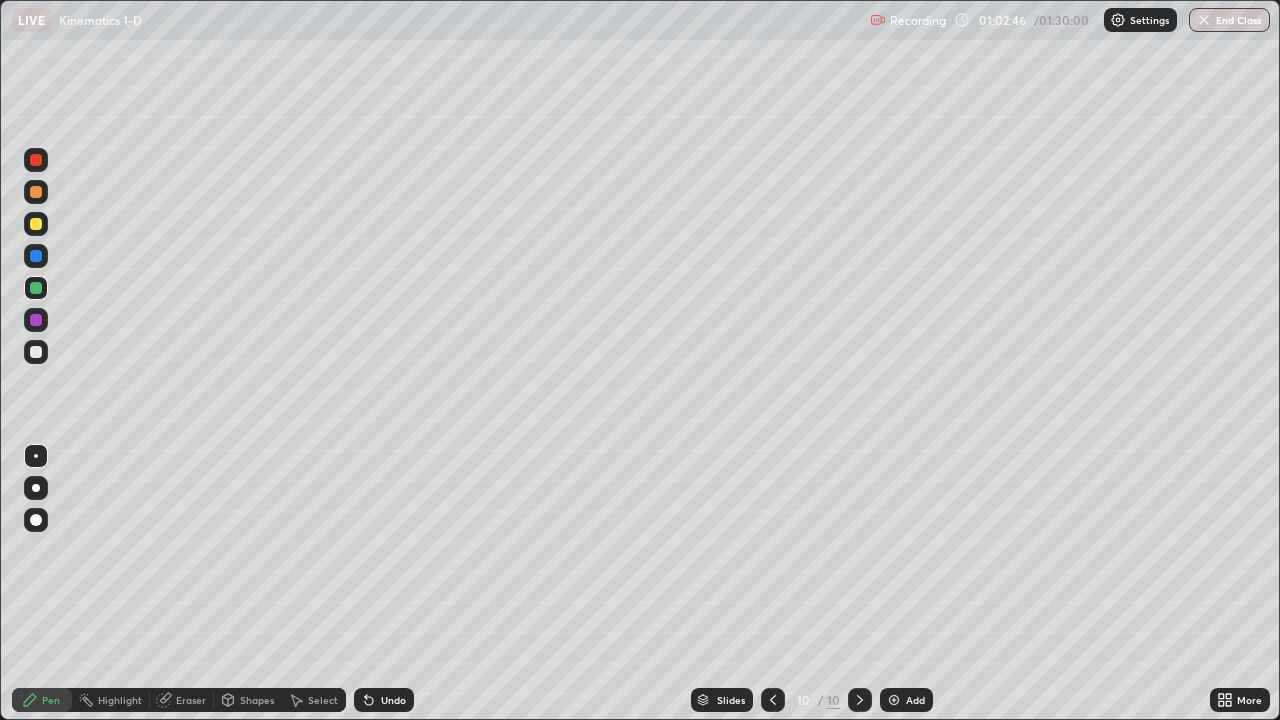 click at bounding box center [36, 192] 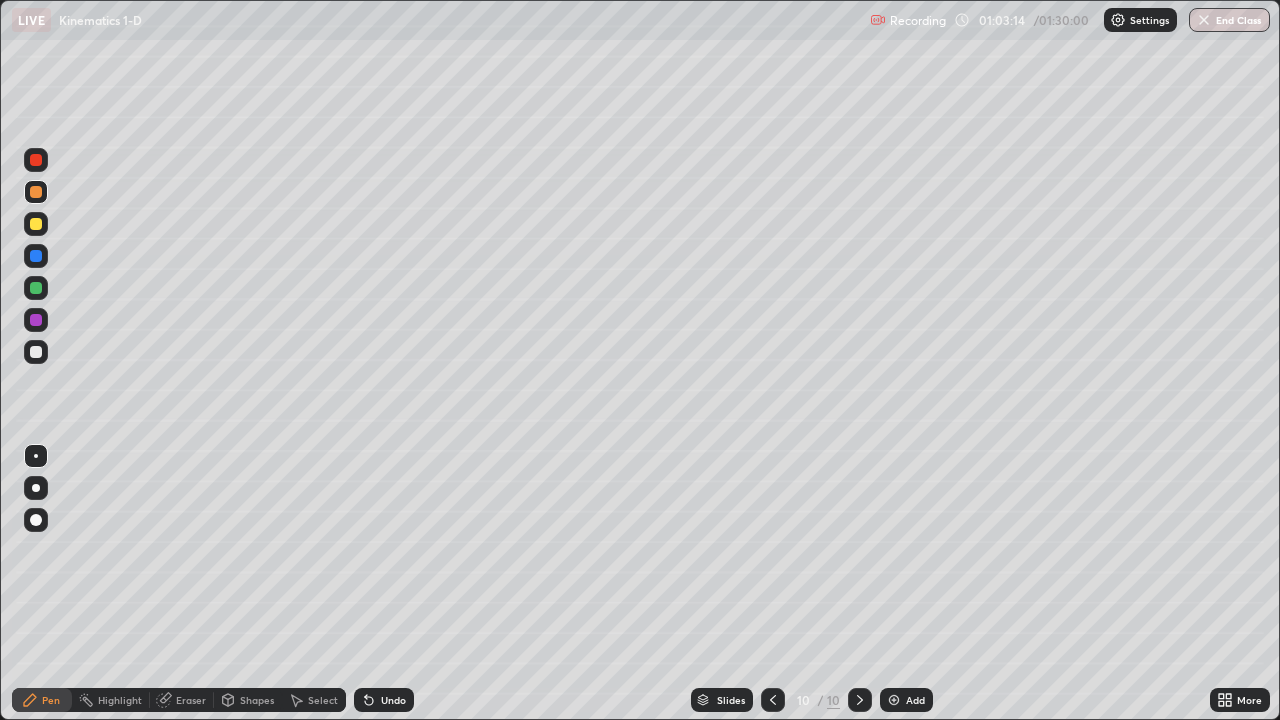 click on "Shapes" at bounding box center (257, 700) 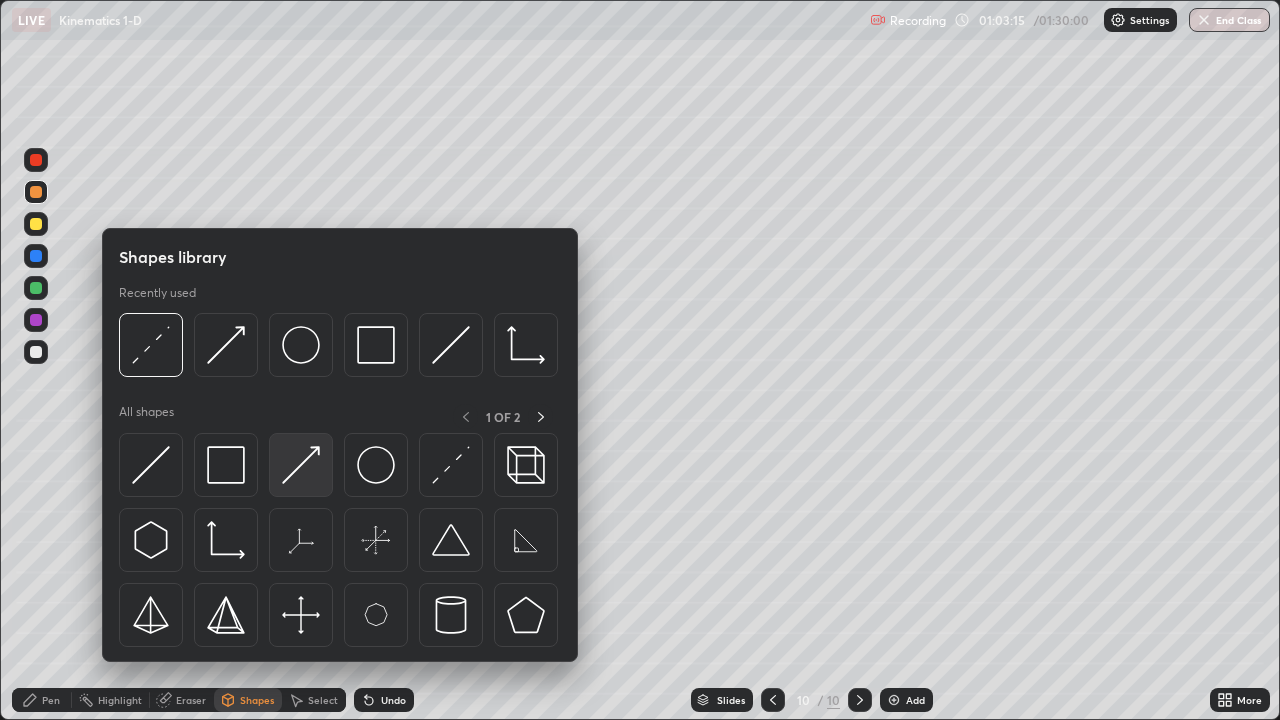 click at bounding box center (301, 465) 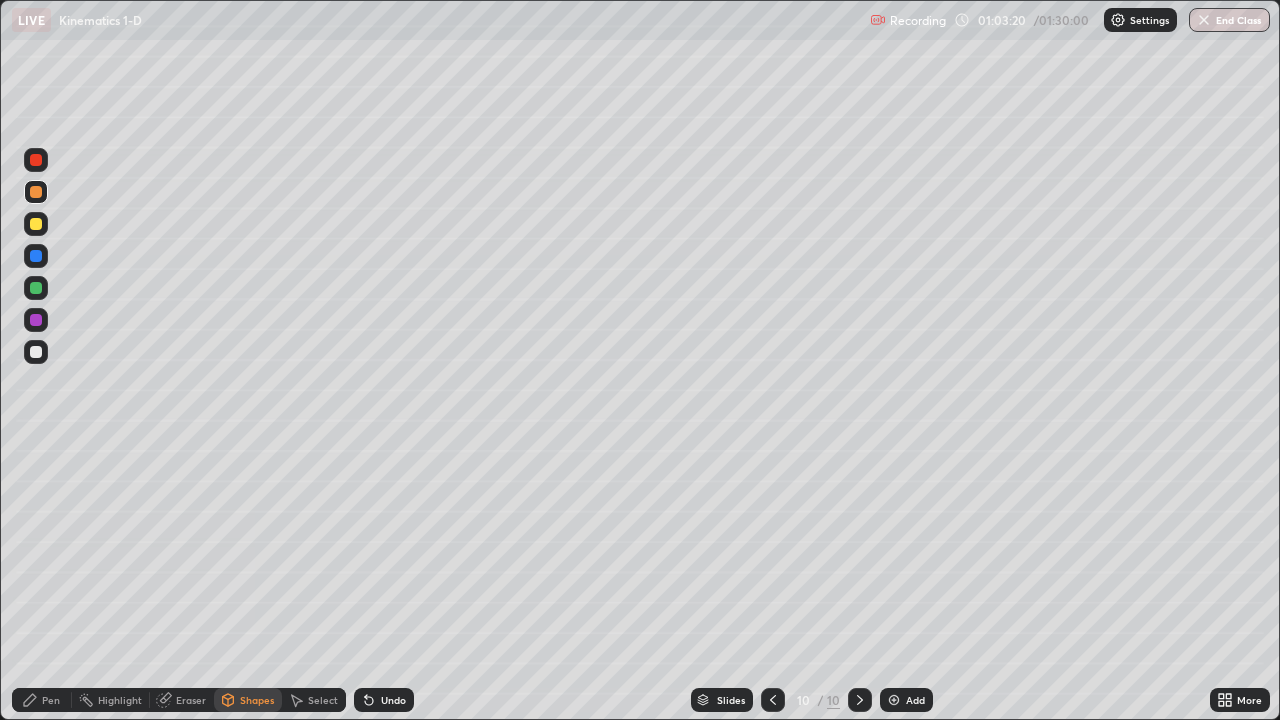 click on "Pen" at bounding box center [51, 700] 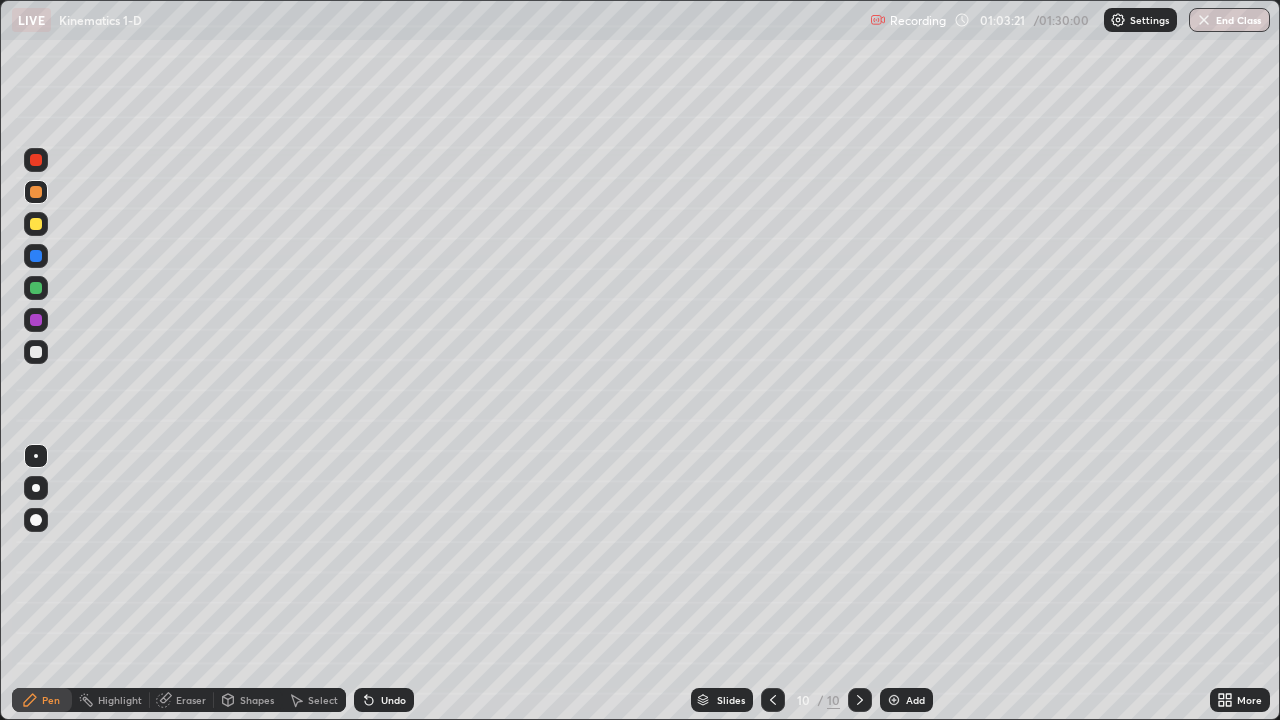 click at bounding box center [36, 288] 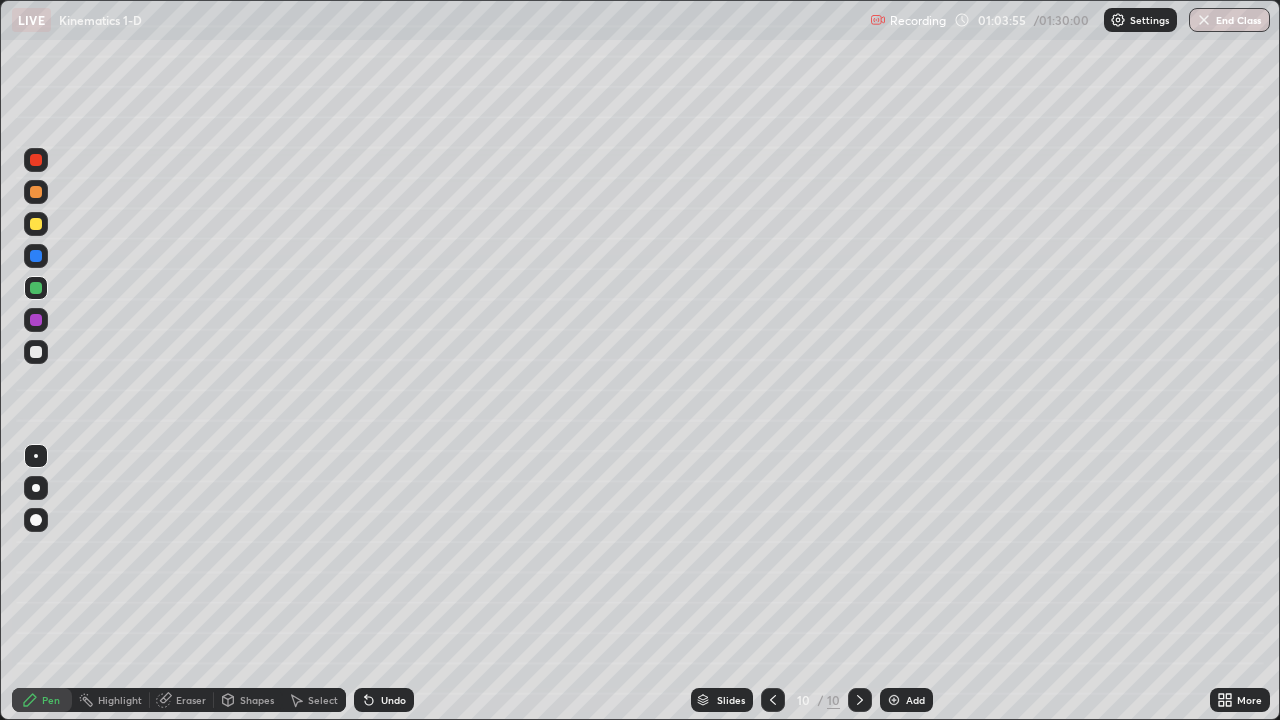 click 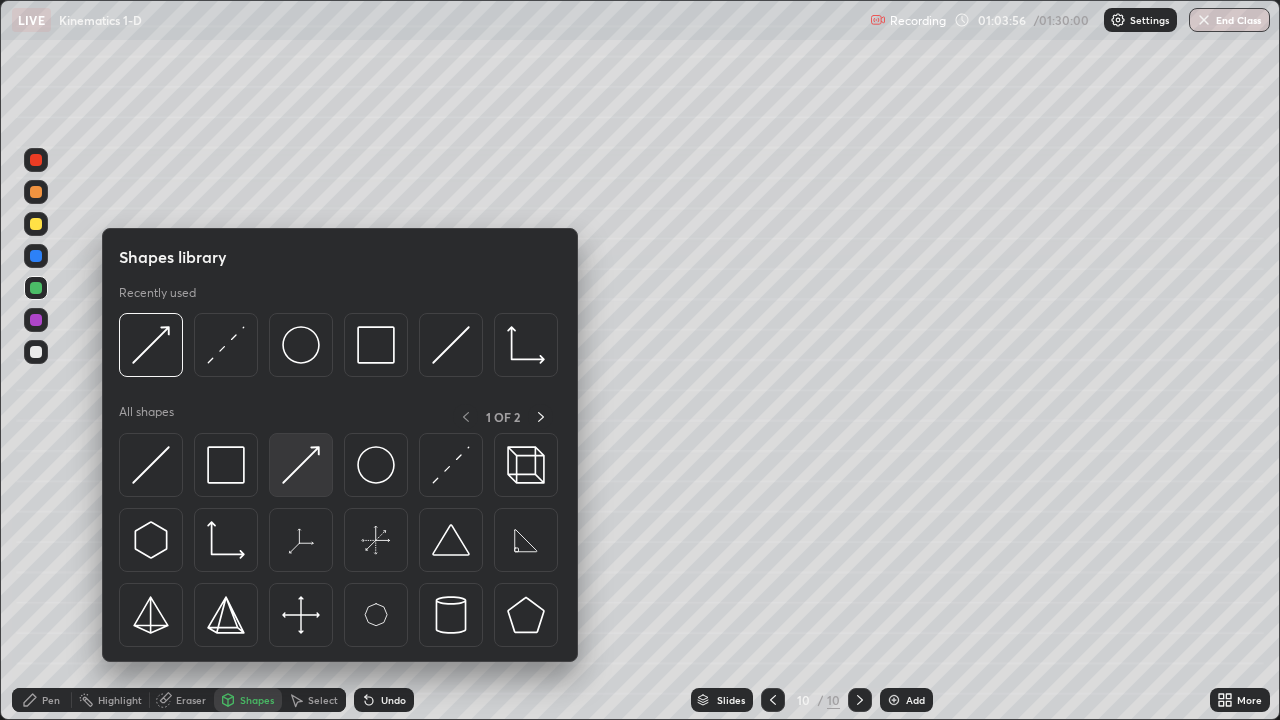 click at bounding box center (301, 465) 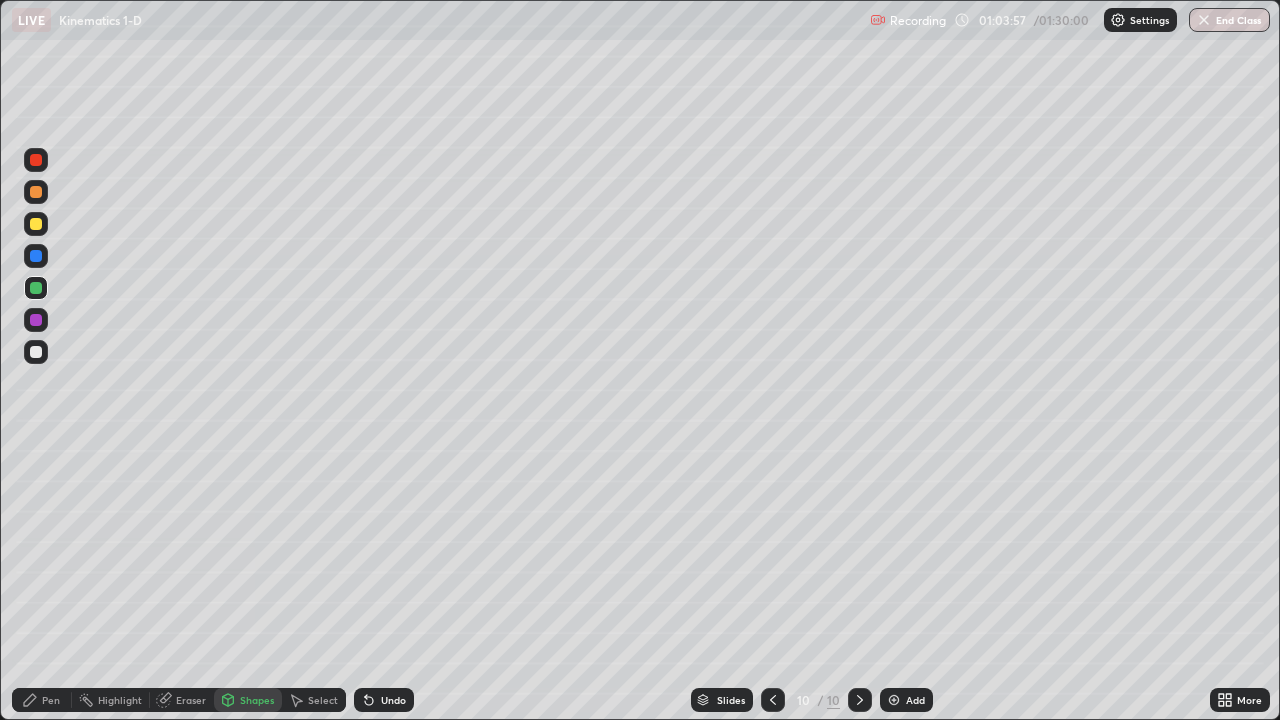 click at bounding box center (36, 224) 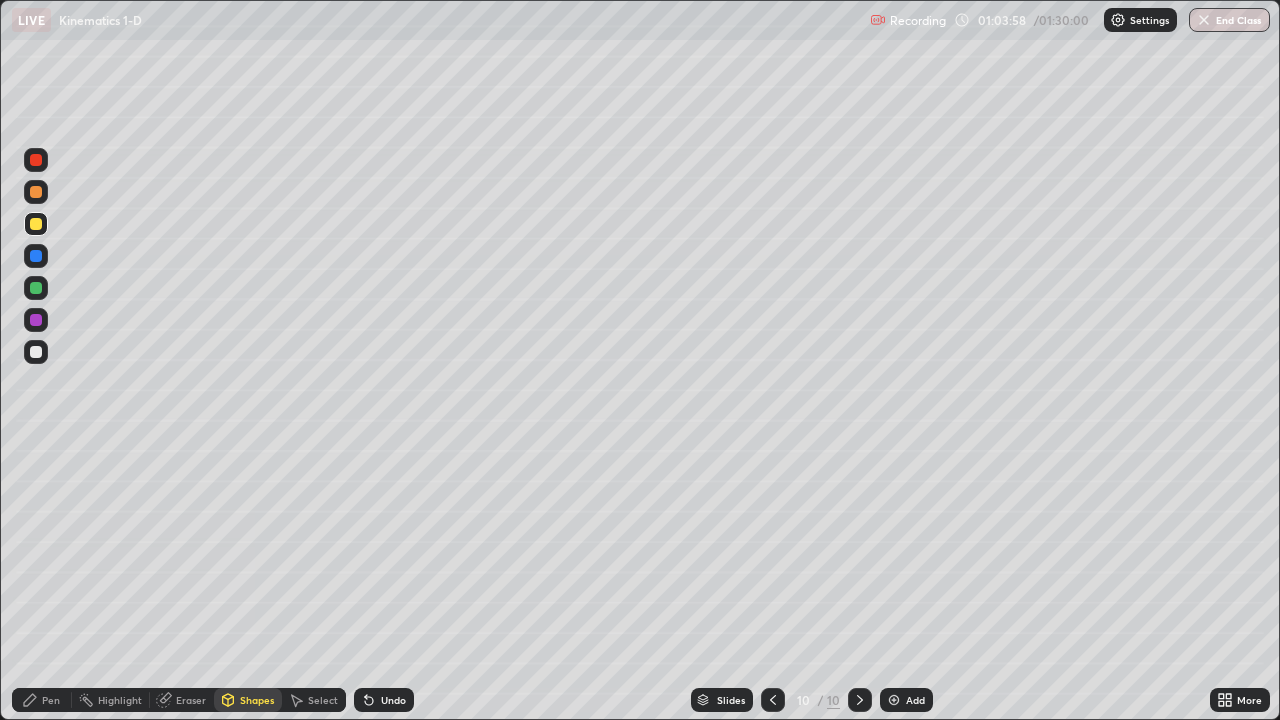 click at bounding box center [36, 192] 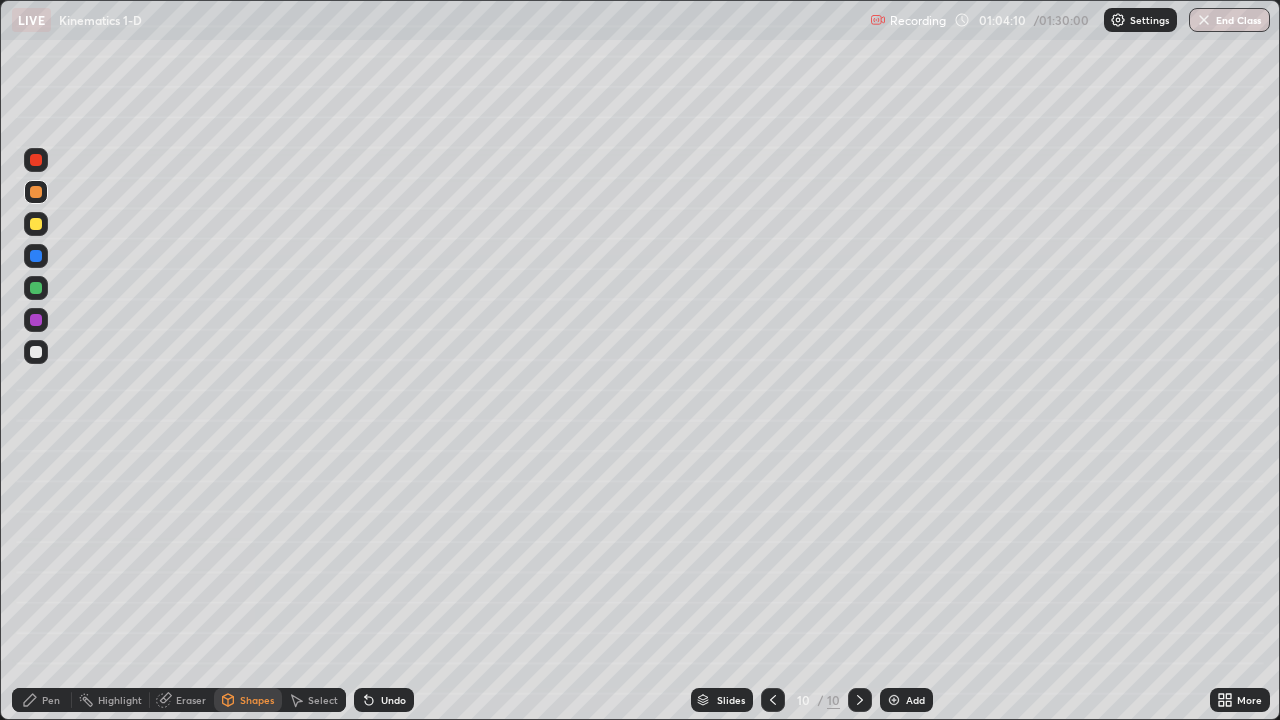 click 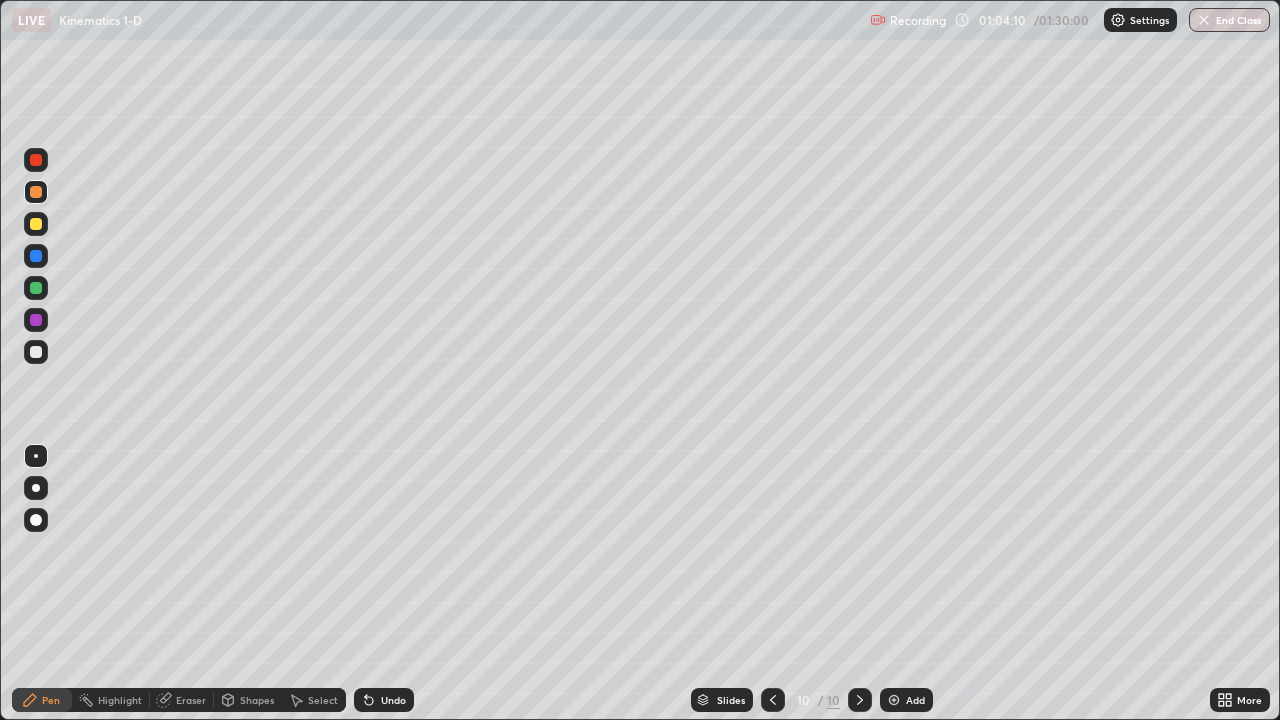 click at bounding box center [36, 352] 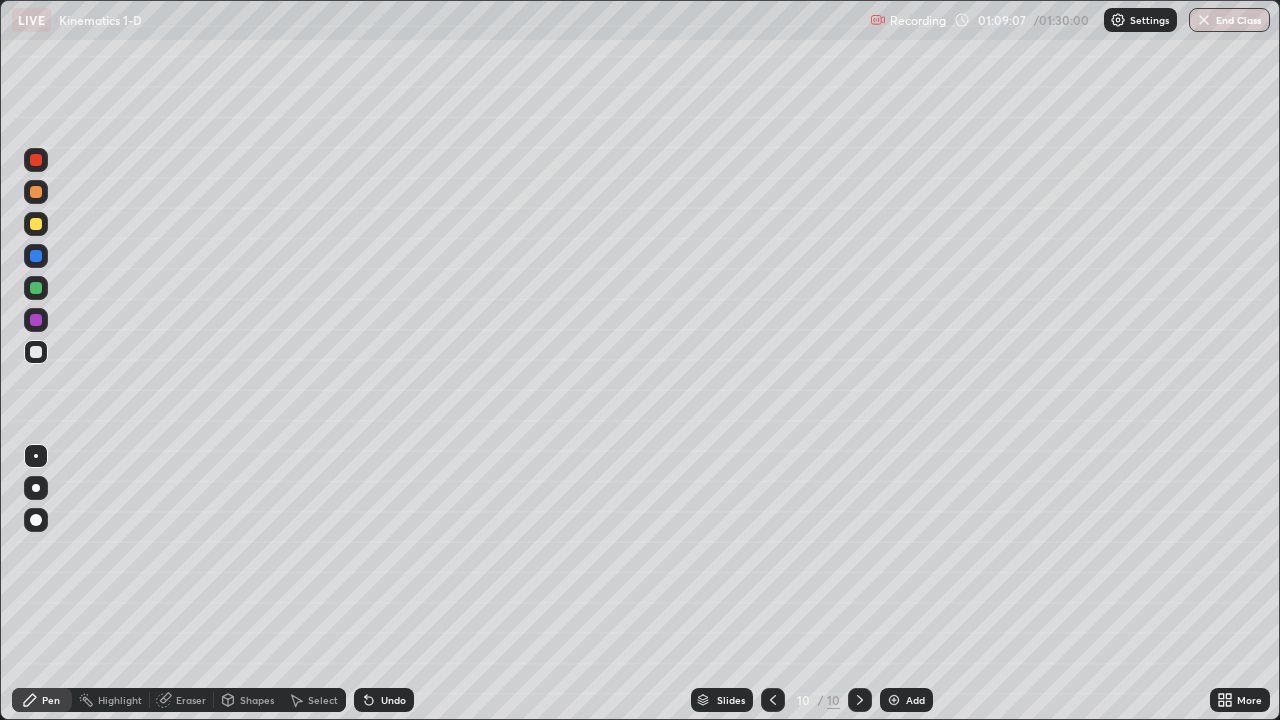 click at bounding box center (894, 700) 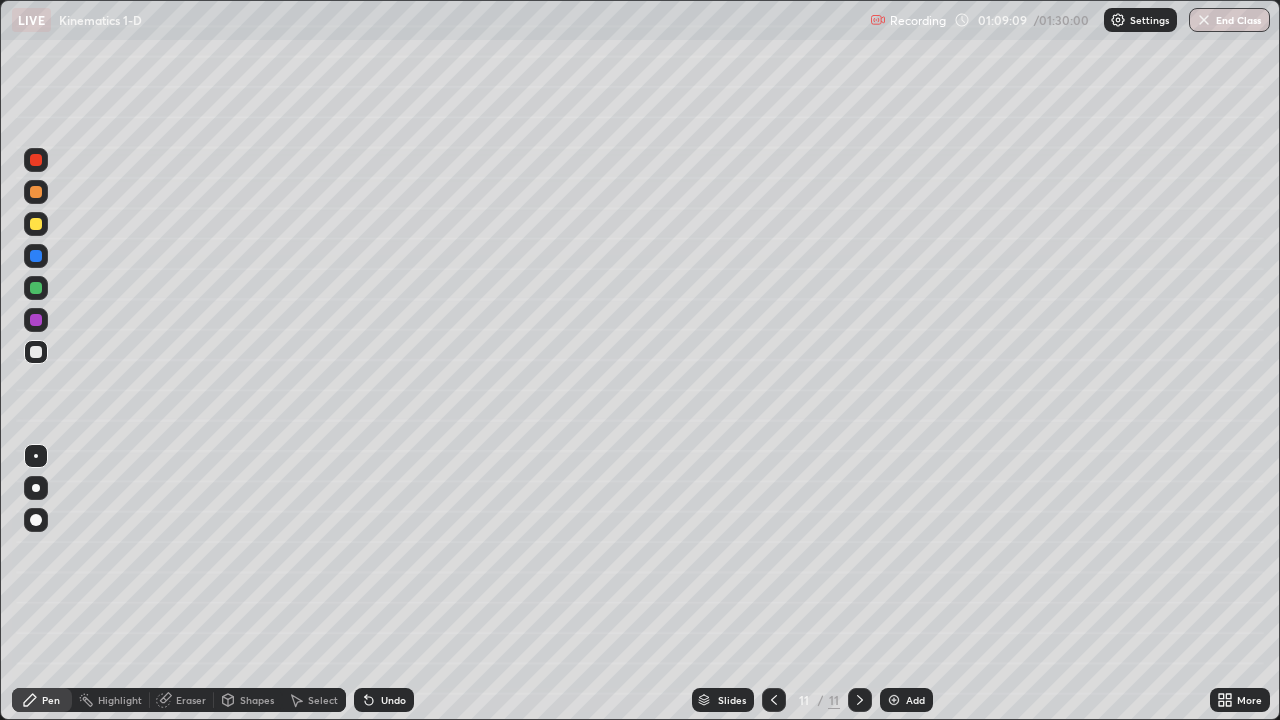 click at bounding box center (36, 192) 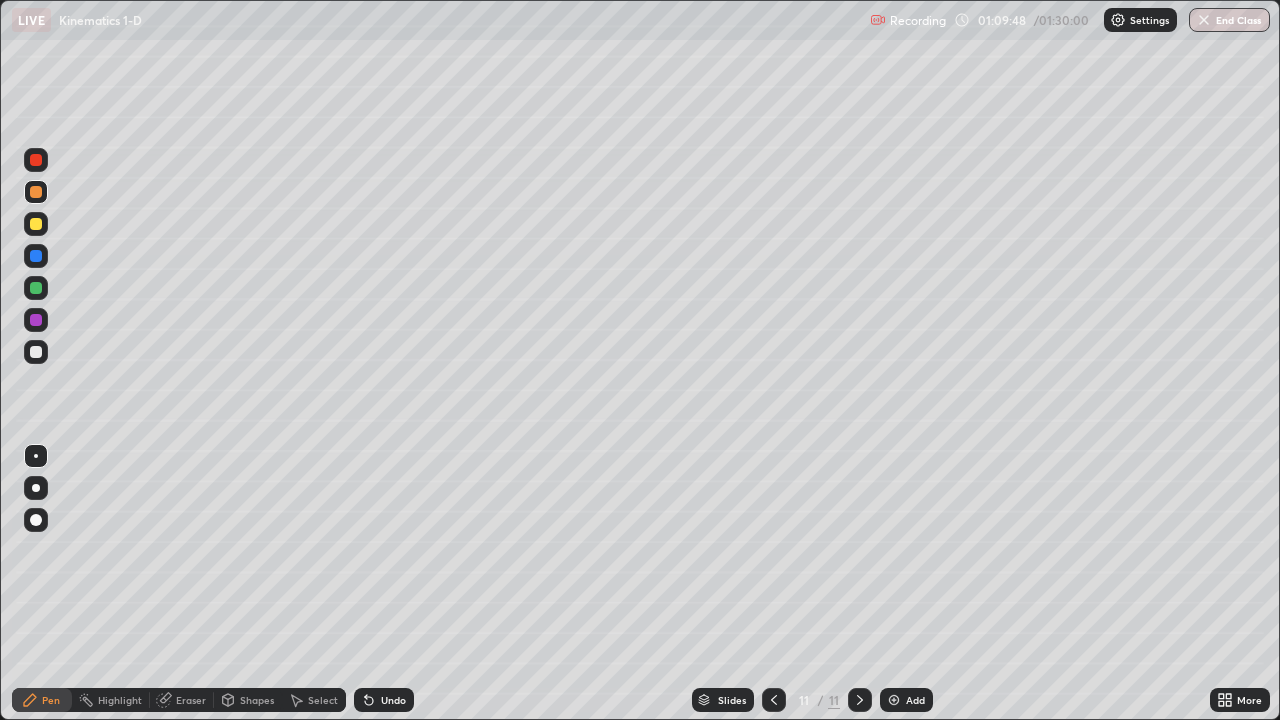 click at bounding box center (36, 288) 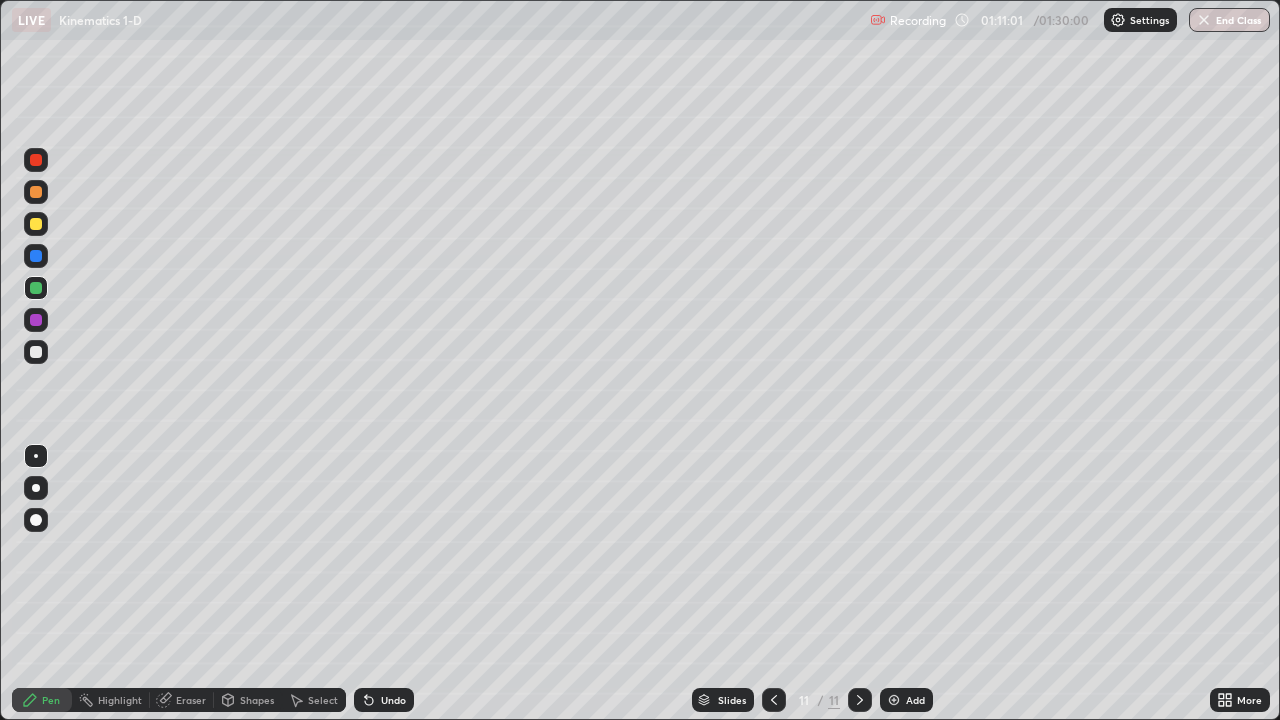click 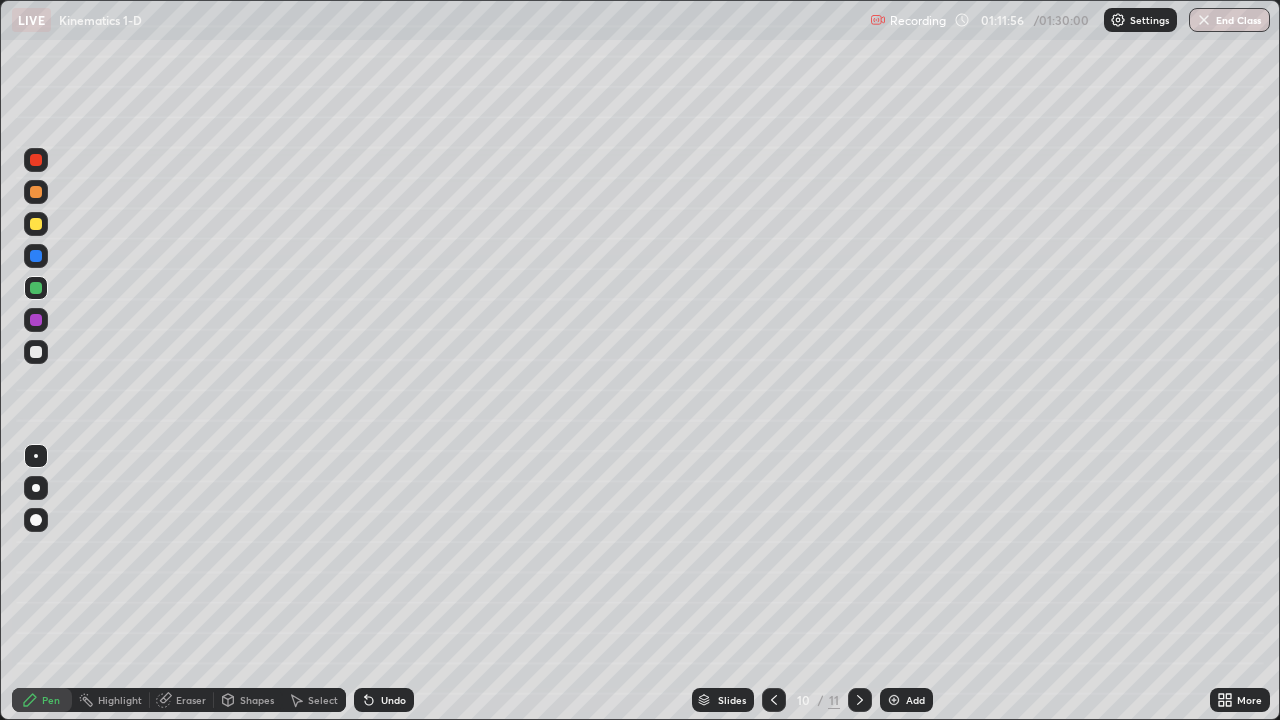 click on "LIVE Kinematics 1-D" at bounding box center (437, 20) 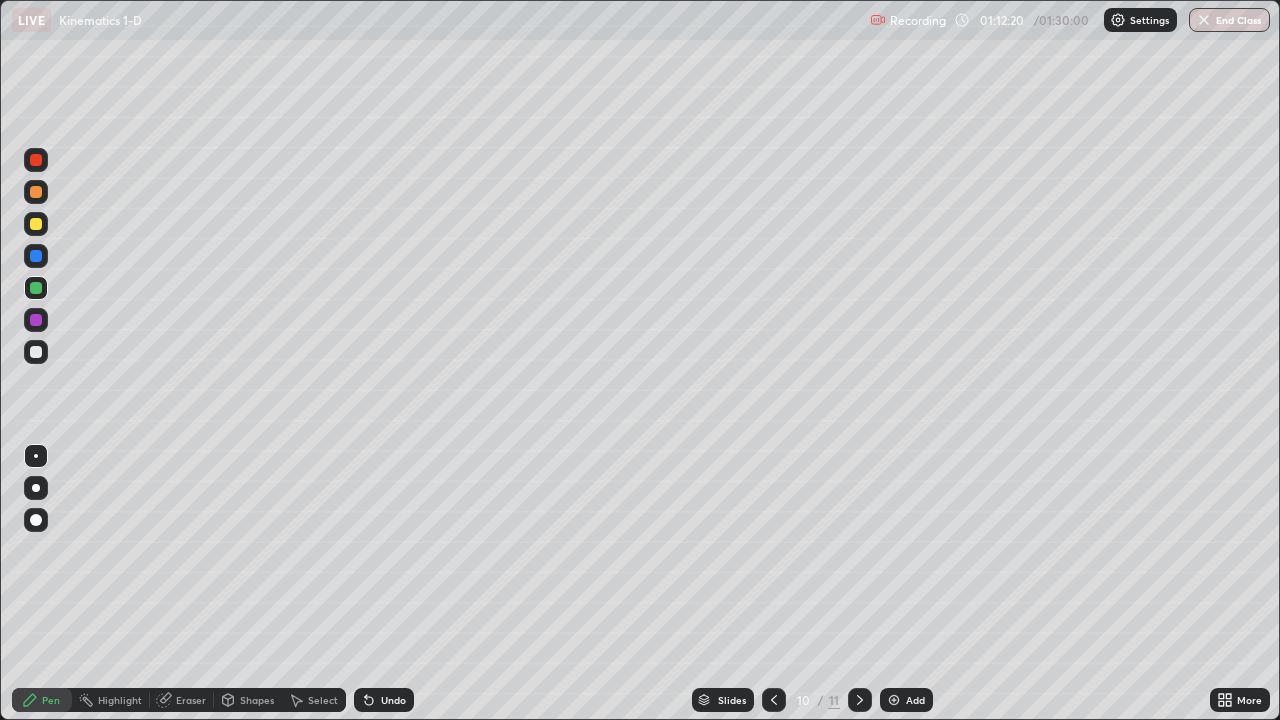 click 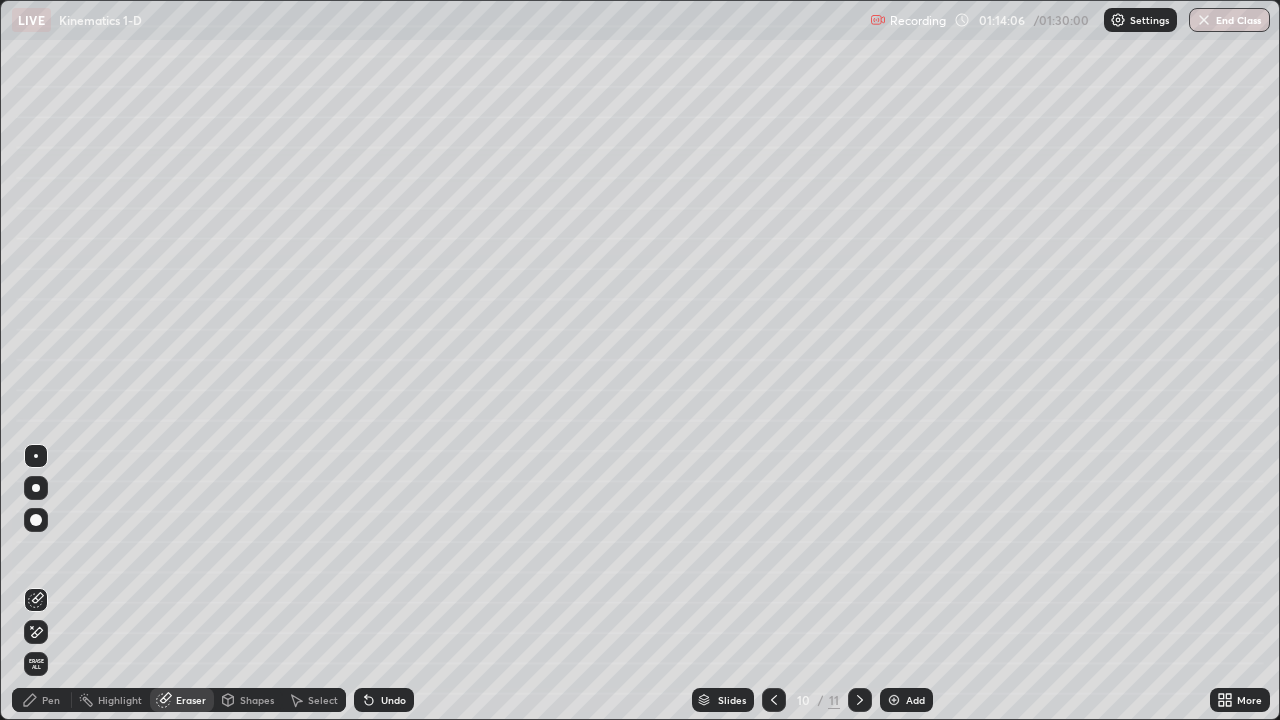 click at bounding box center (894, 700) 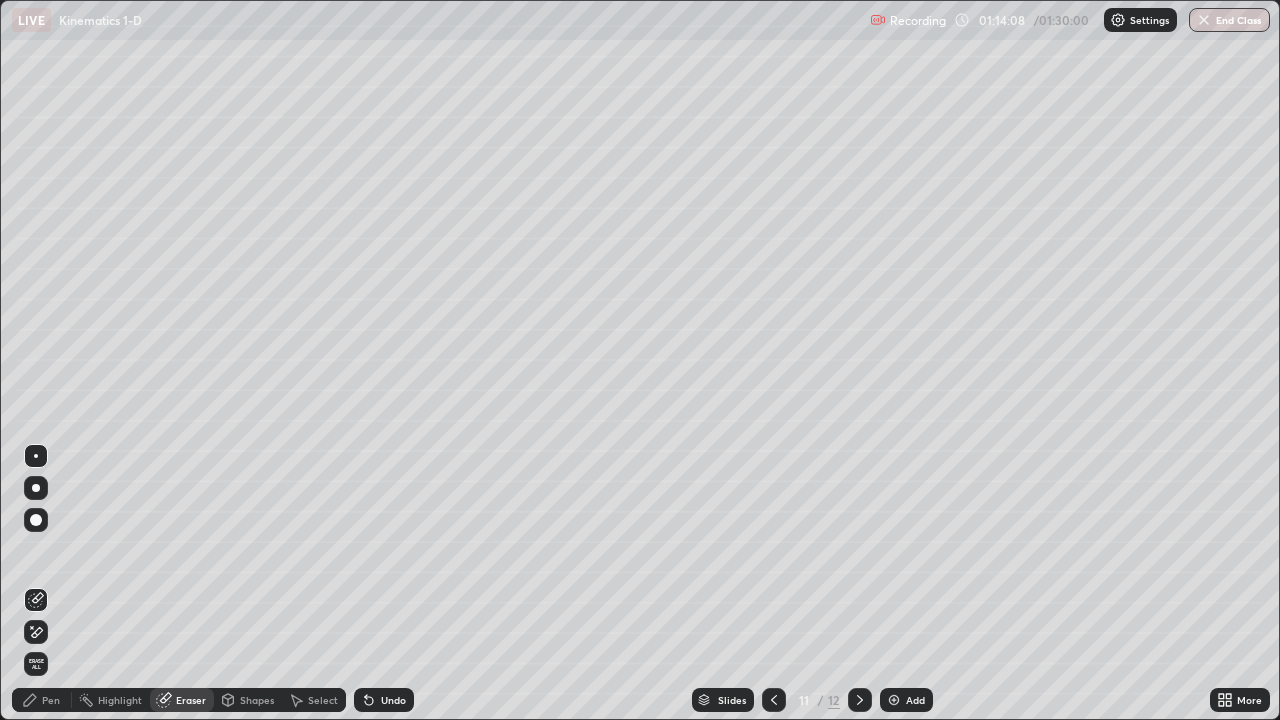 click on "Shapes" at bounding box center (257, 700) 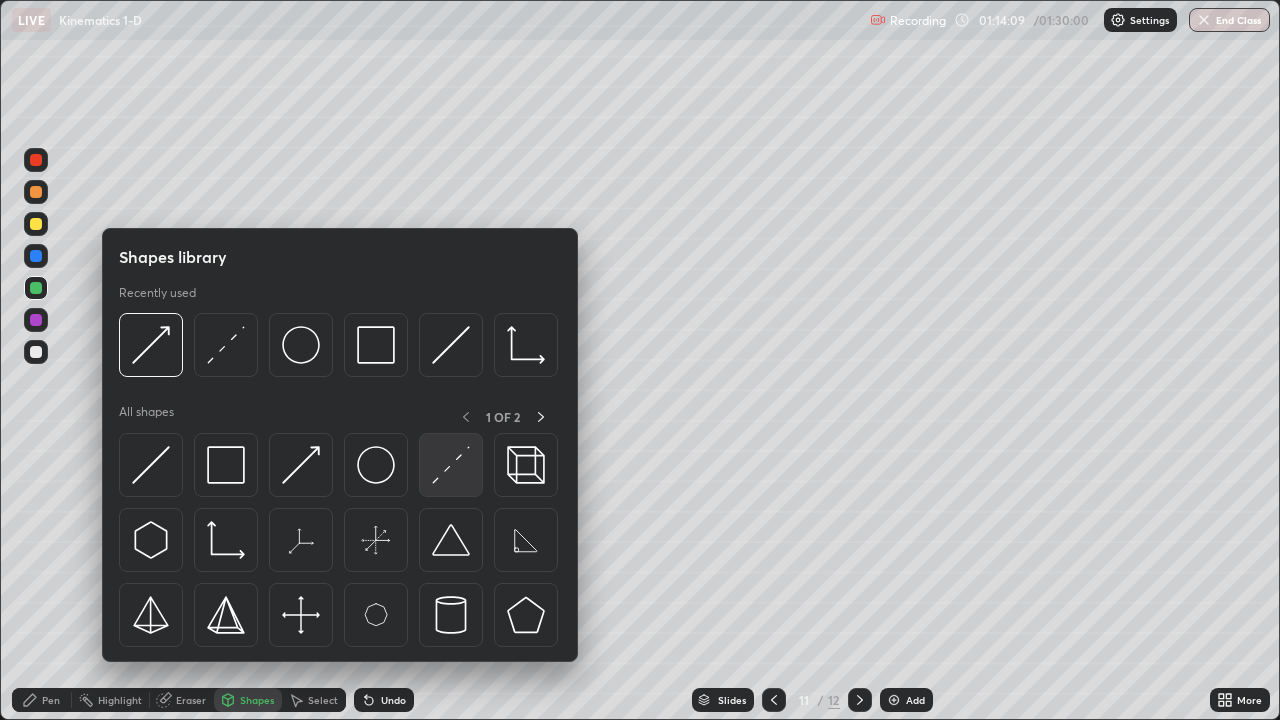 click at bounding box center [451, 465] 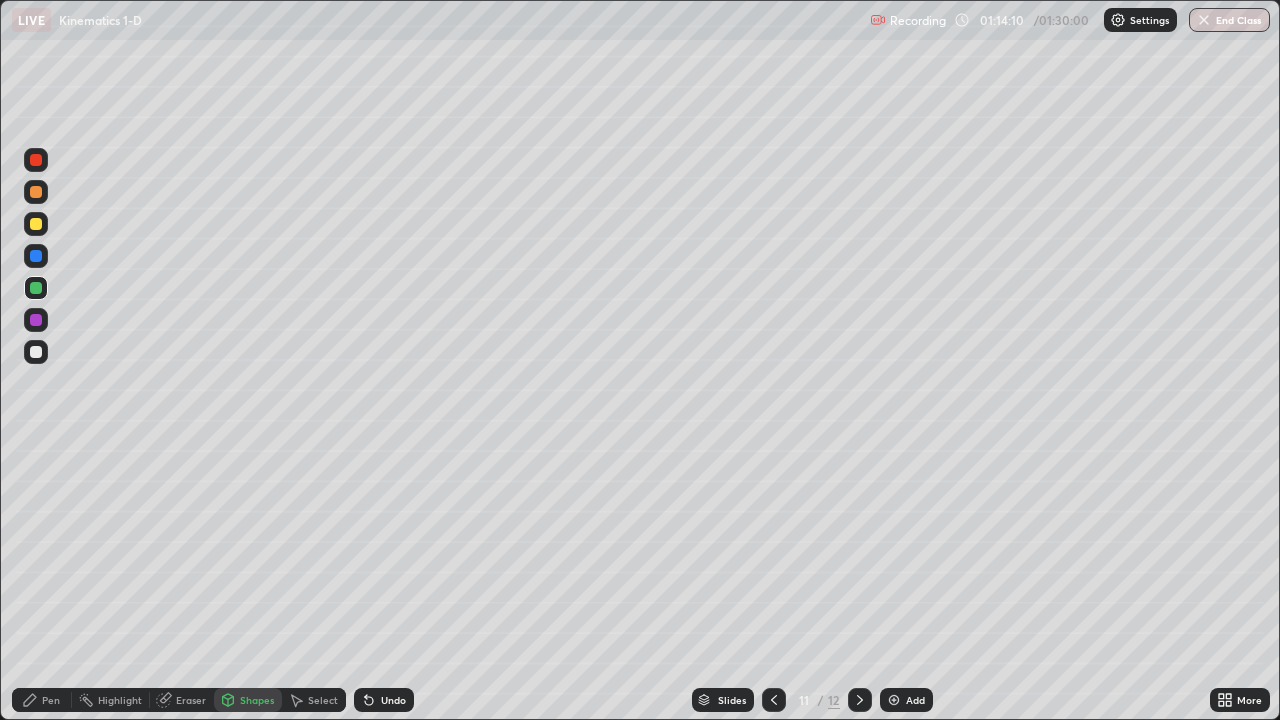 click on "Shapes" at bounding box center (248, 700) 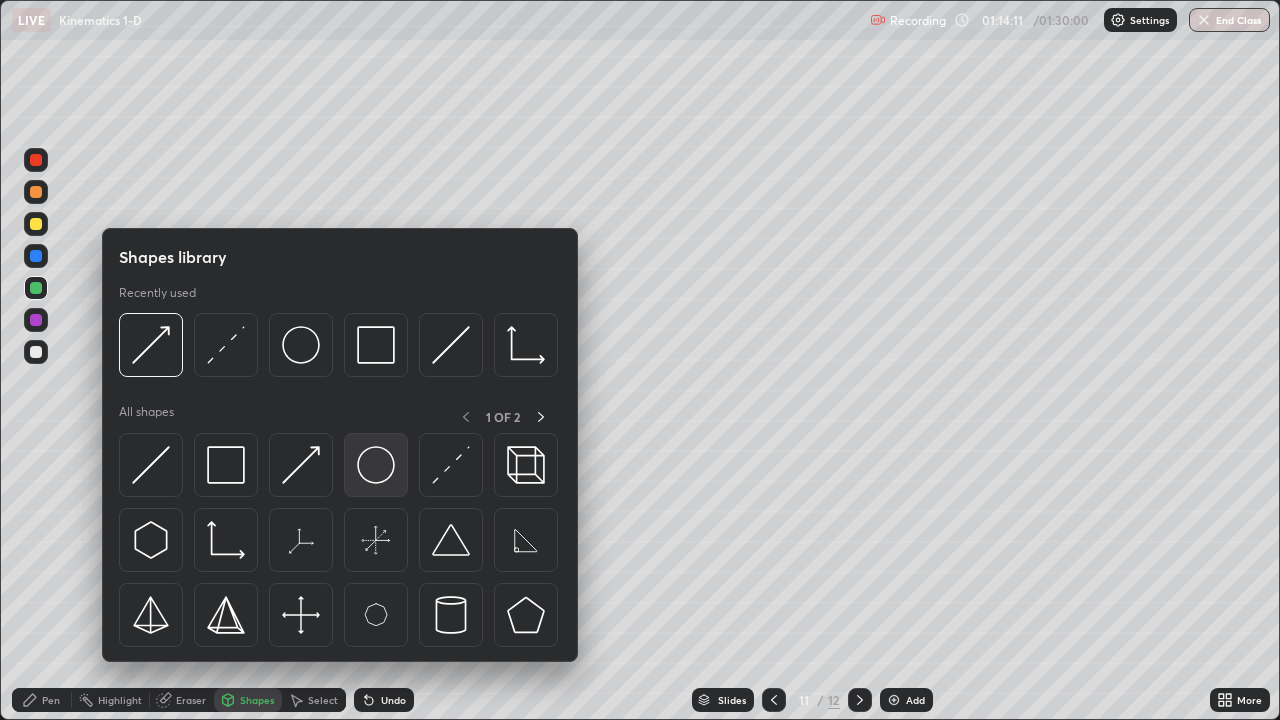 click at bounding box center (376, 465) 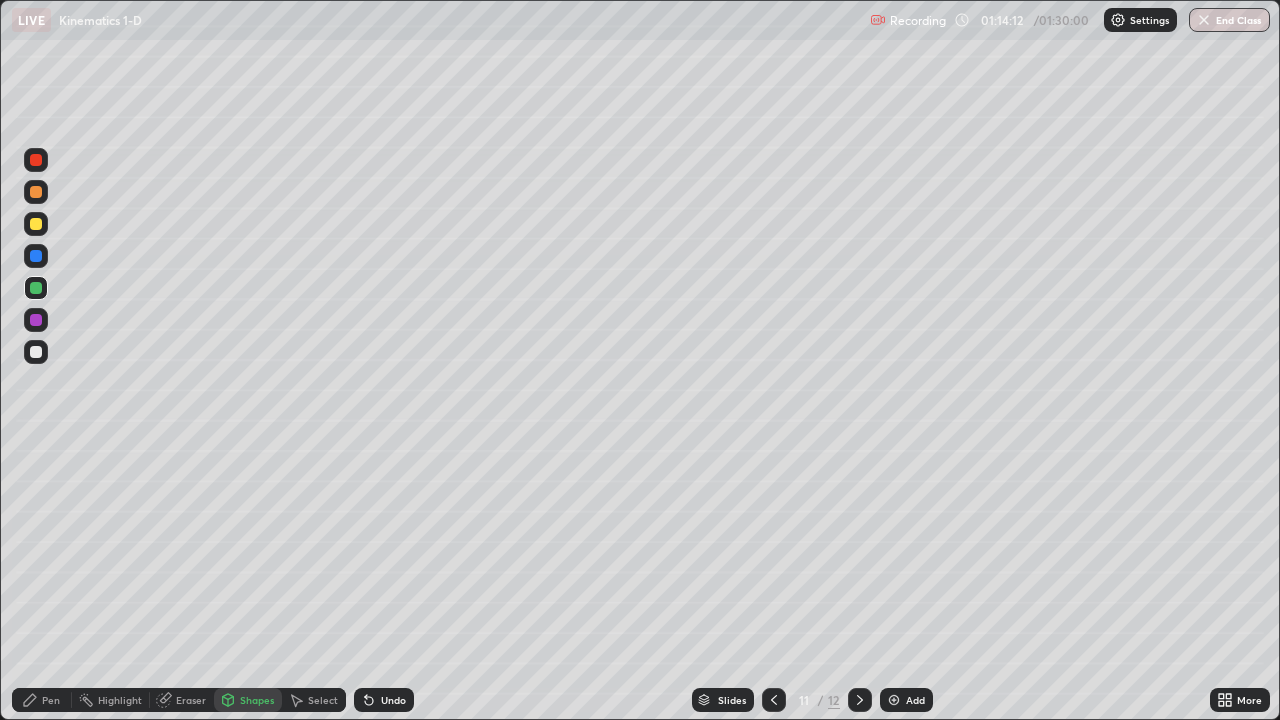 click at bounding box center [36, 288] 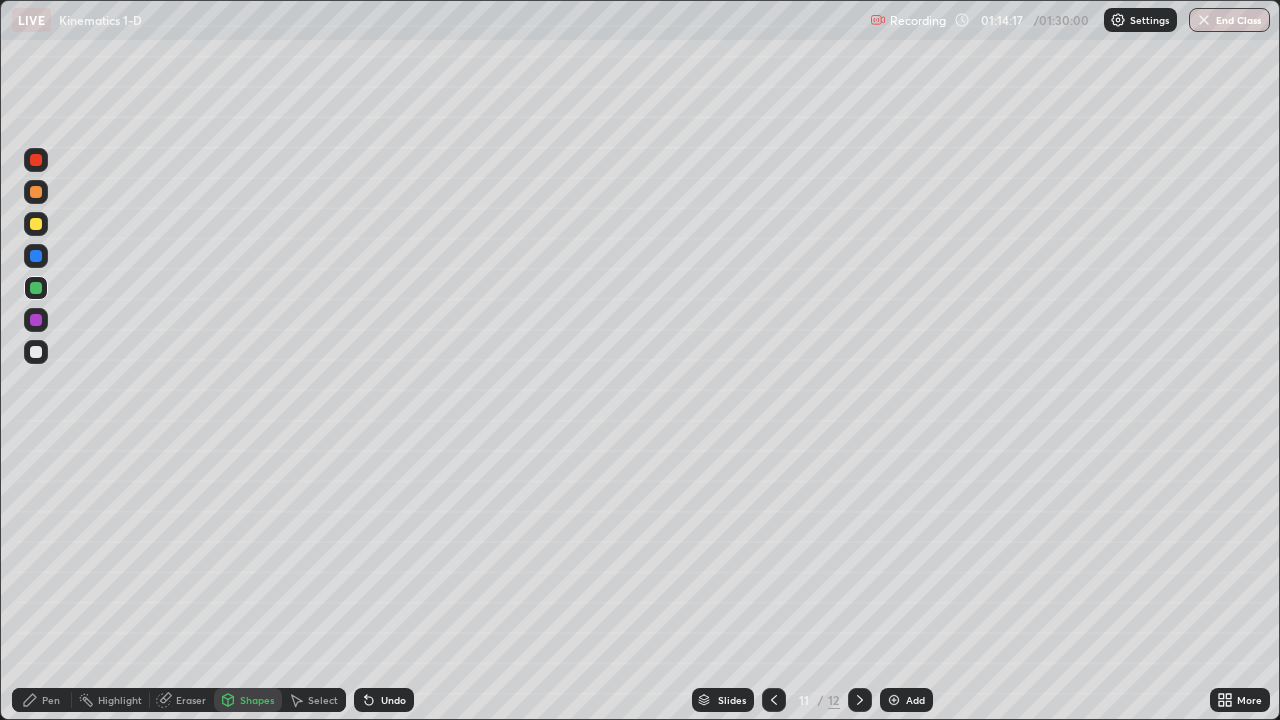 click on "Shapes" at bounding box center (257, 700) 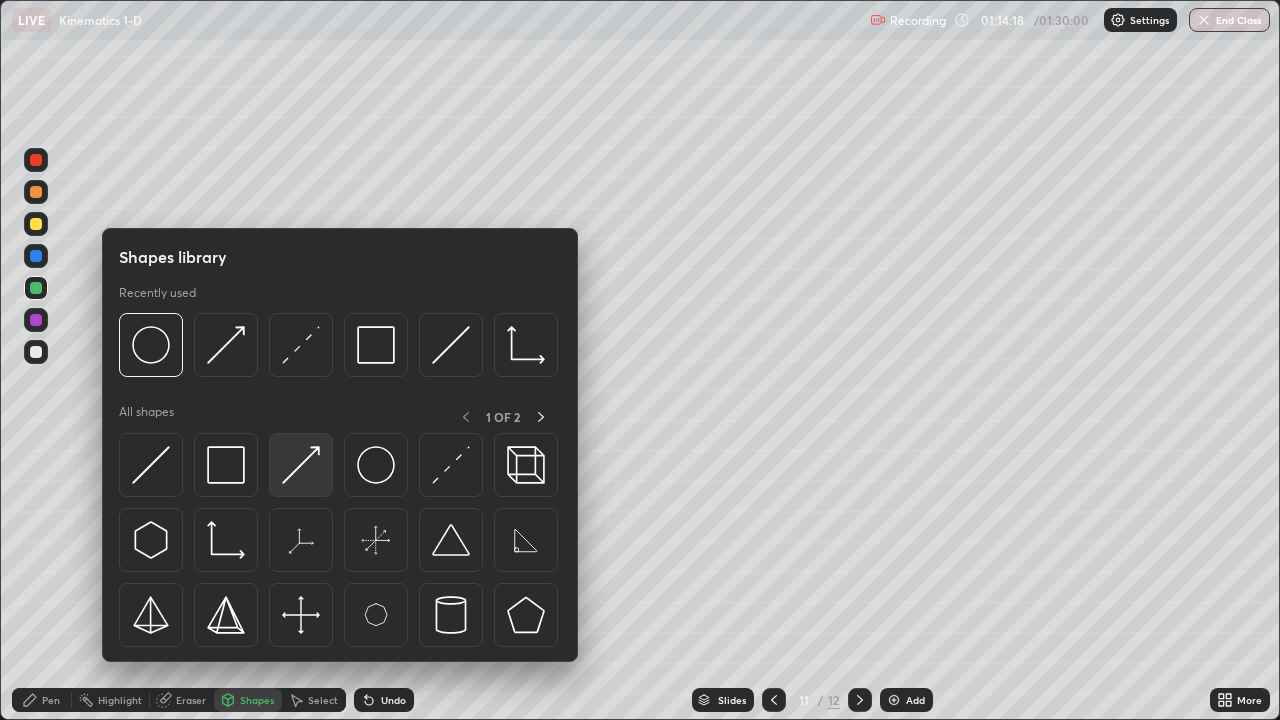 click at bounding box center (301, 465) 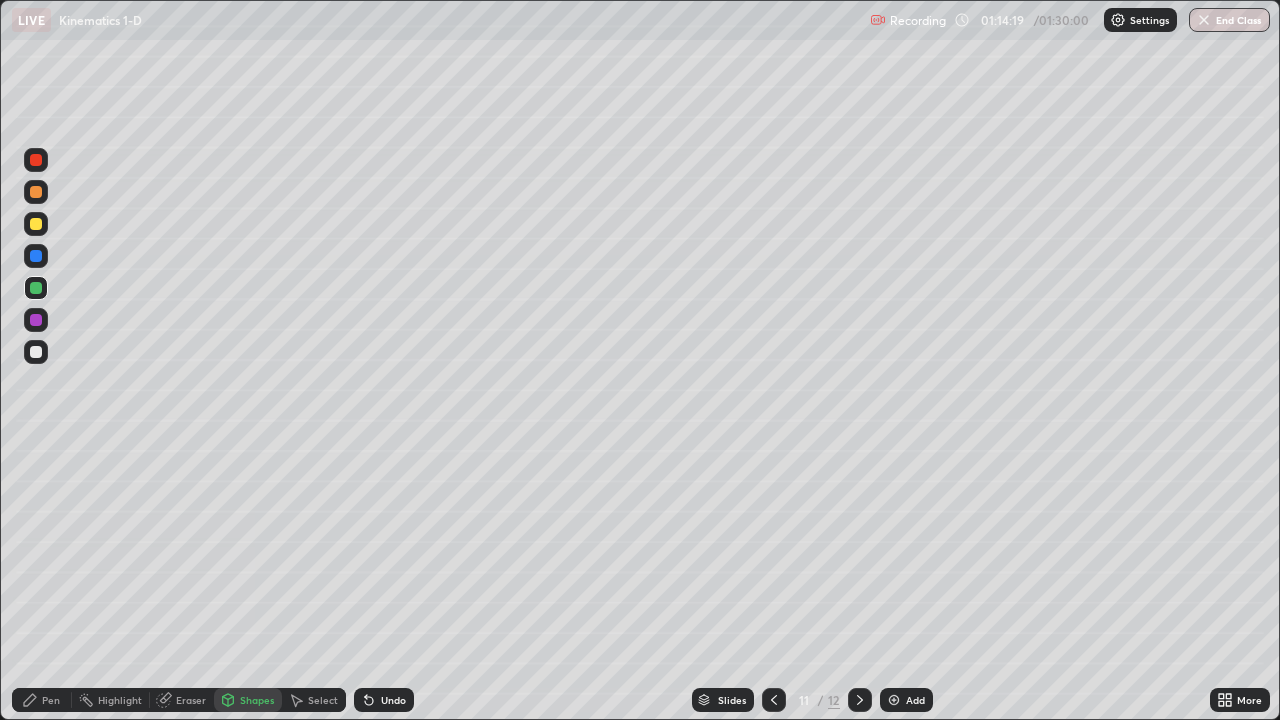 click at bounding box center (36, 224) 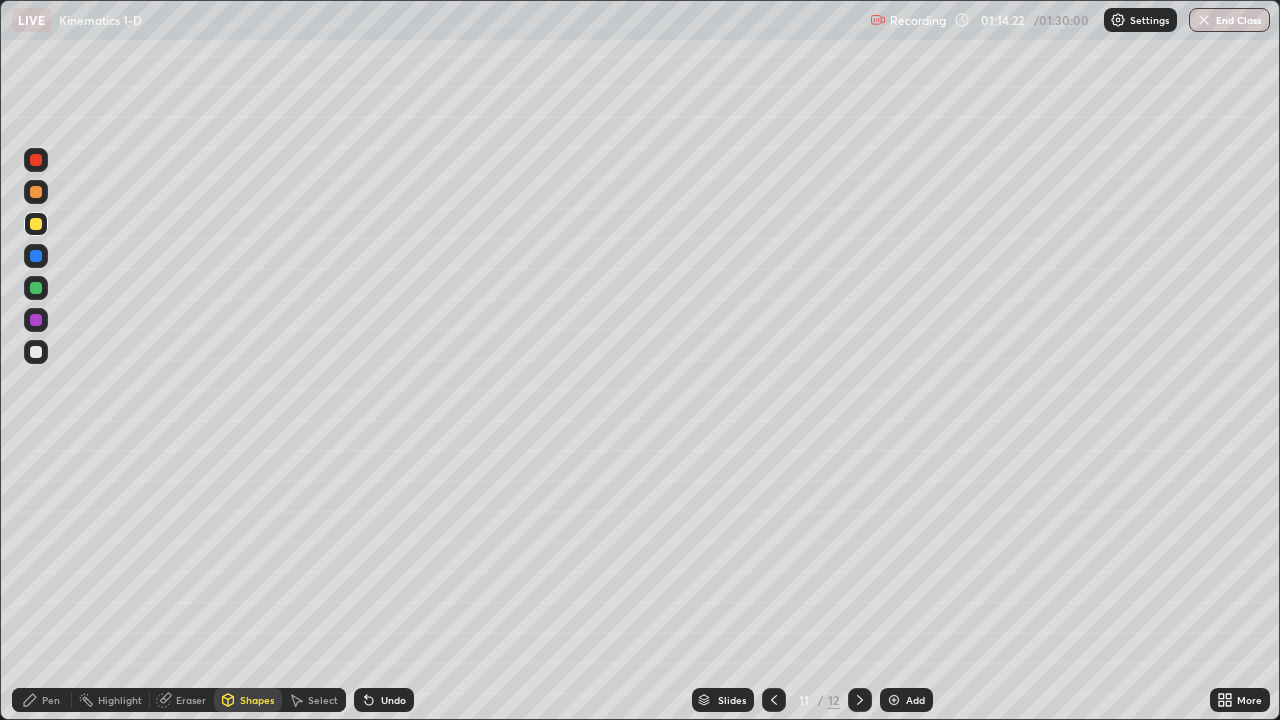 click on "Shapes" at bounding box center [257, 700] 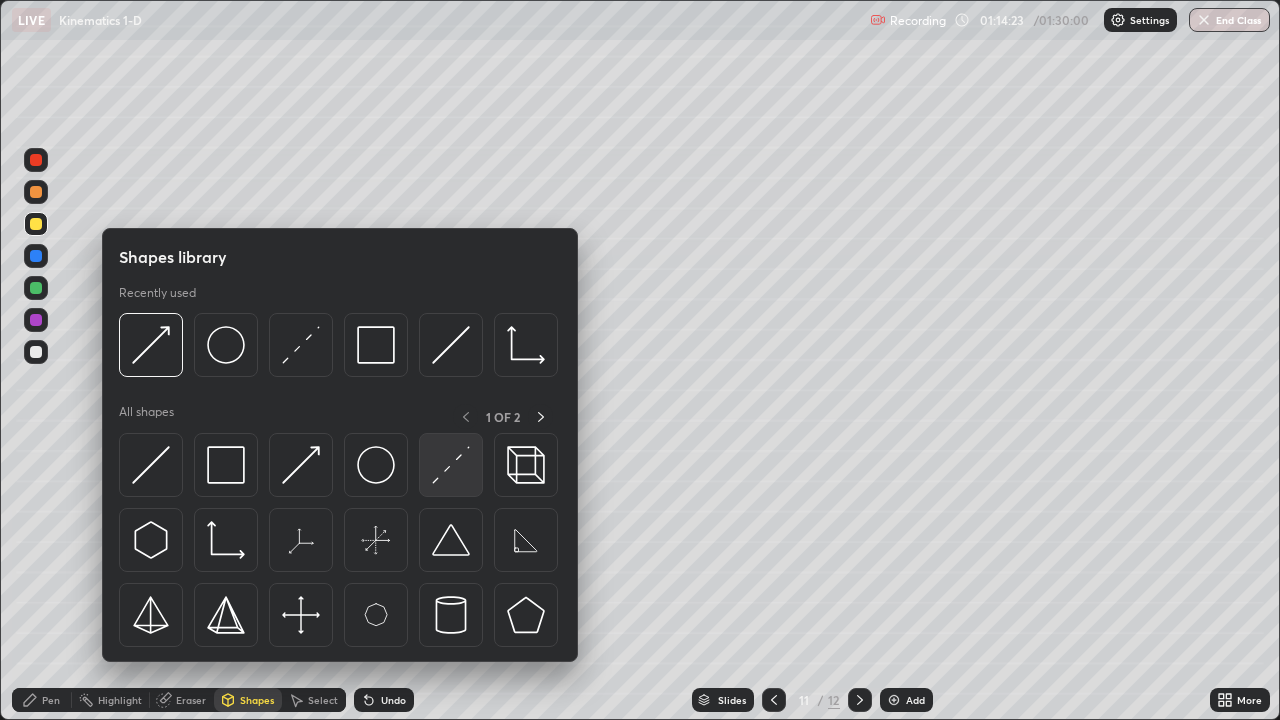 click at bounding box center [451, 465] 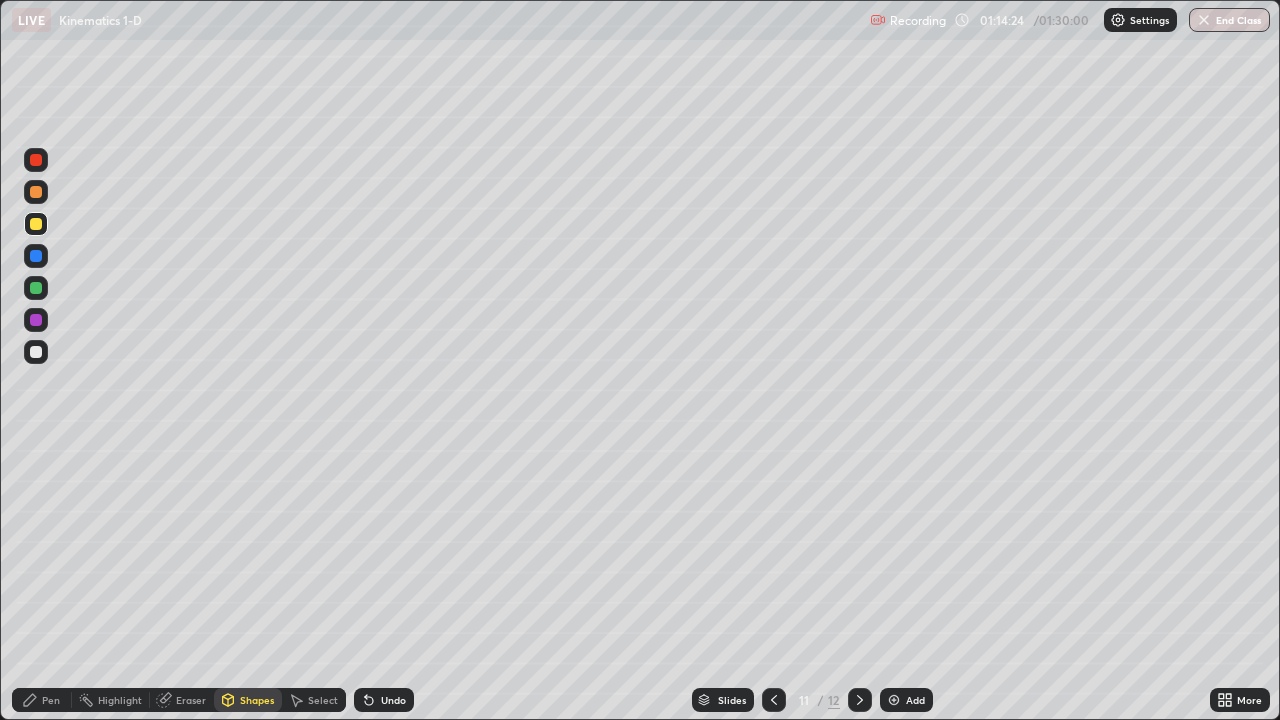 click at bounding box center [36, 320] 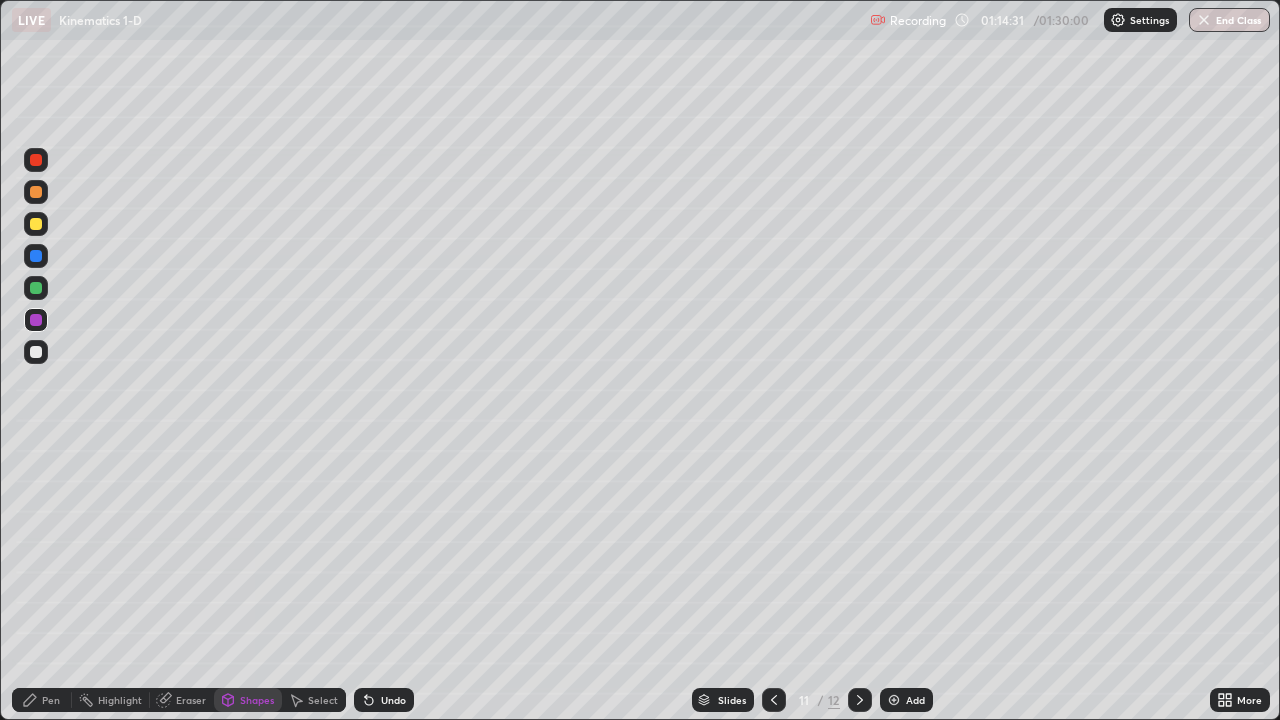 click on "Shapes" at bounding box center [257, 700] 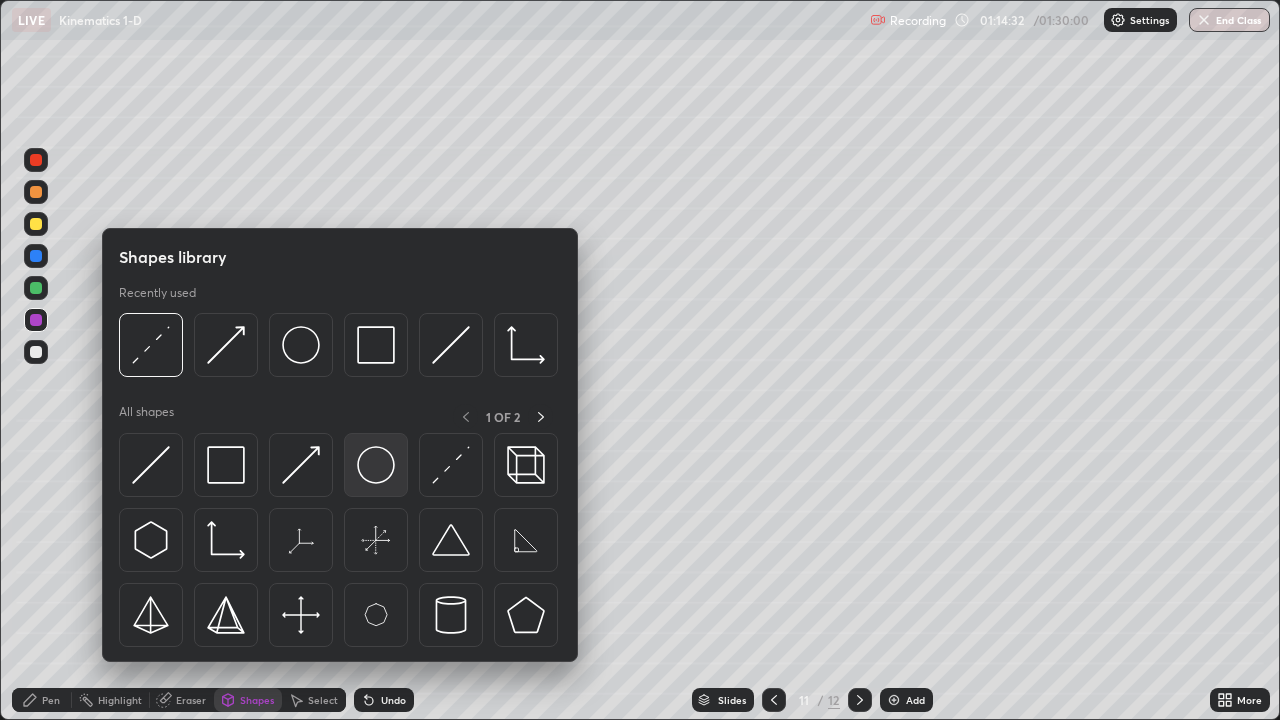 click at bounding box center (376, 465) 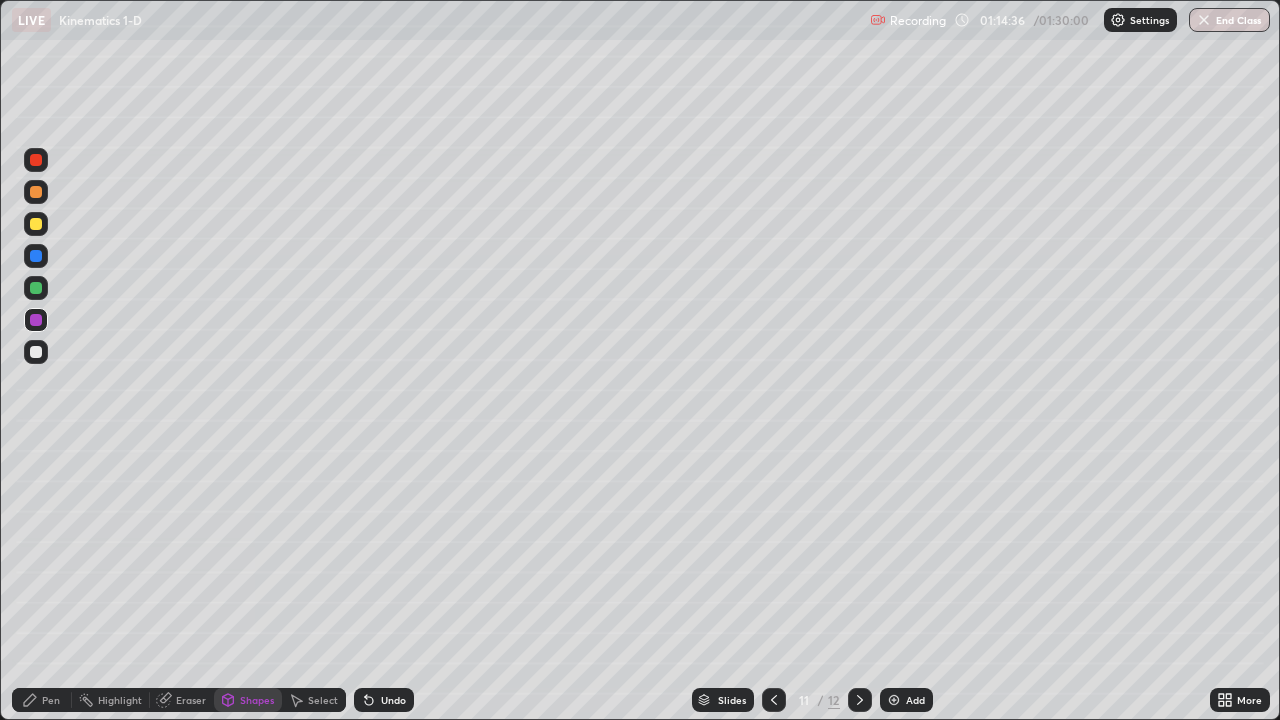 click on "Shapes" at bounding box center [257, 700] 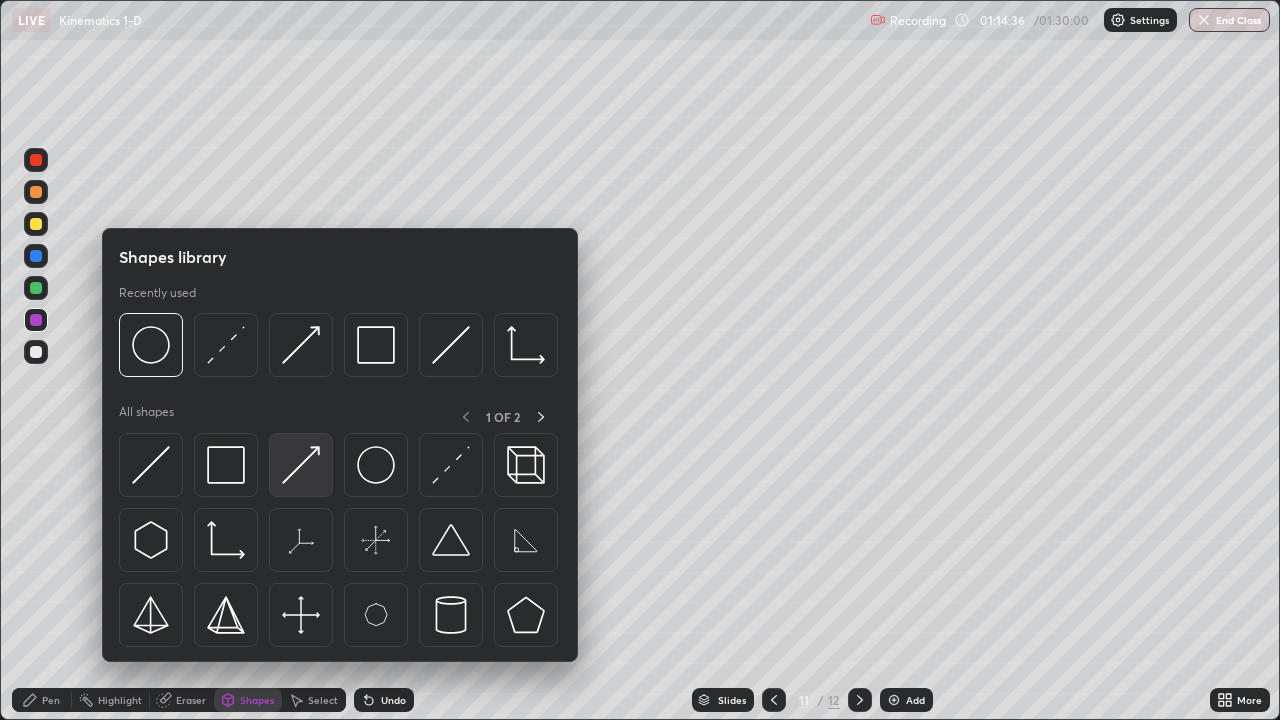 click at bounding box center (301, 465) 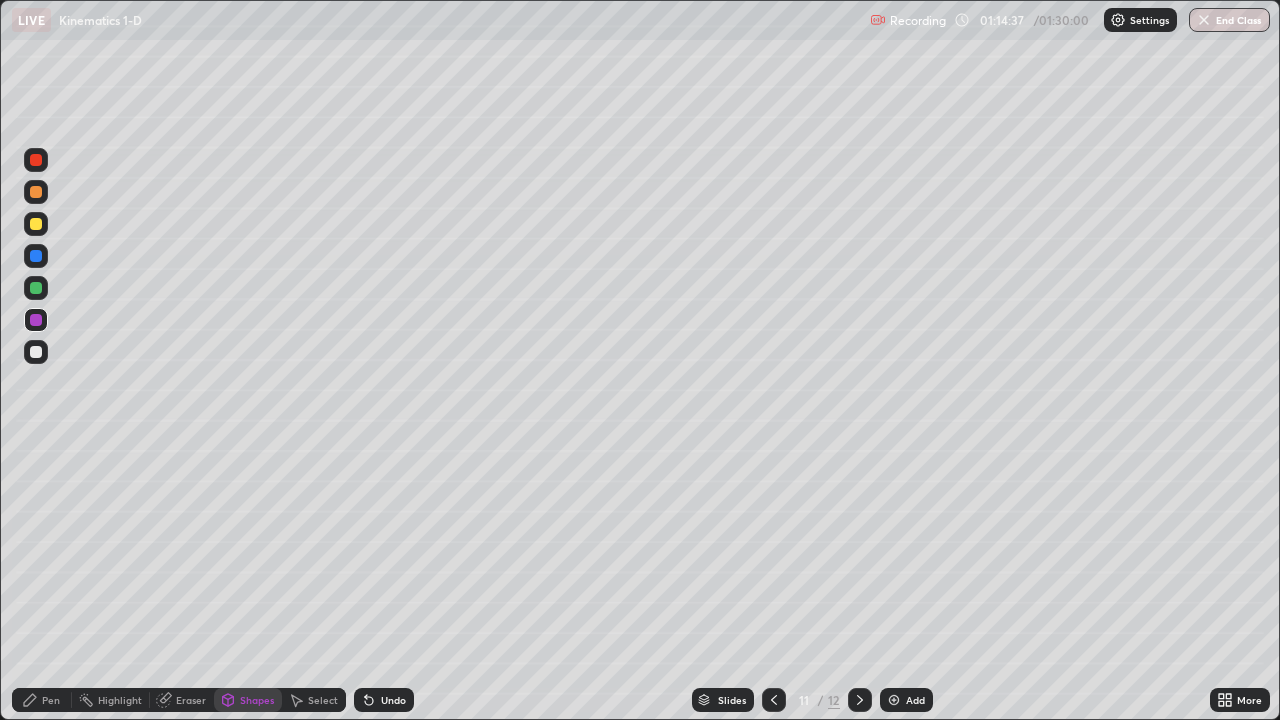 click at bounding box center (36, 352) 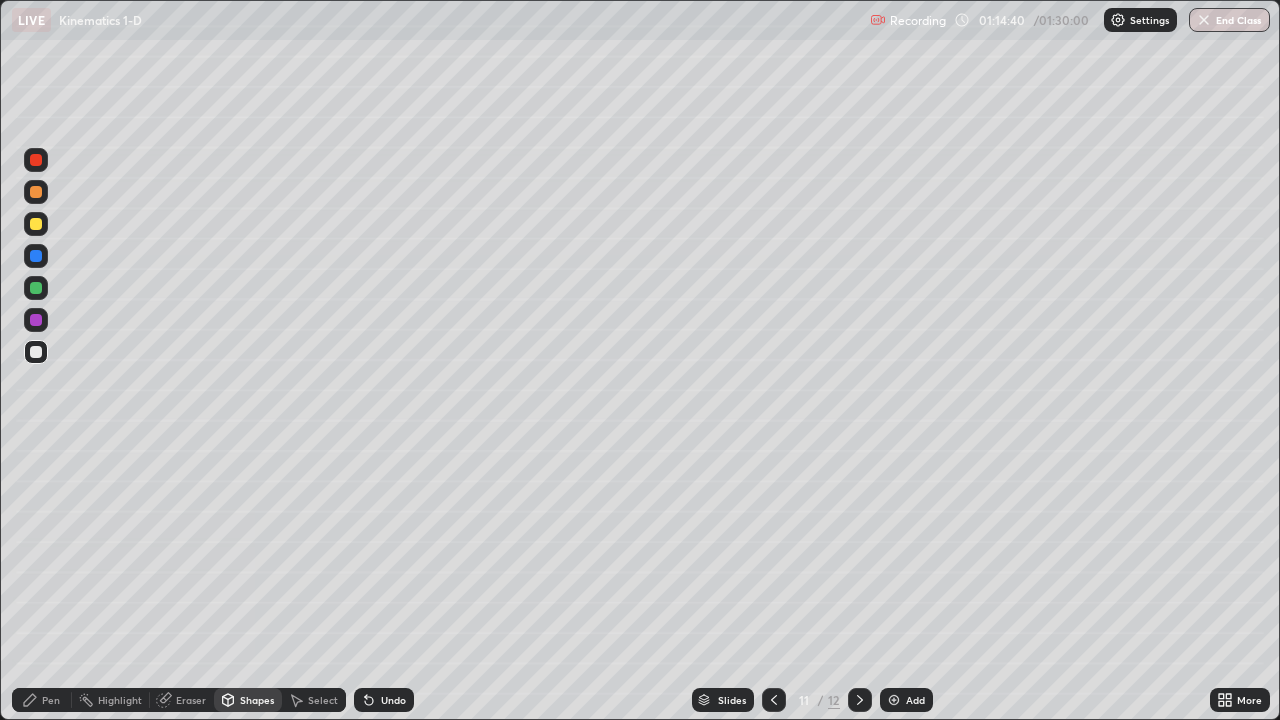 click 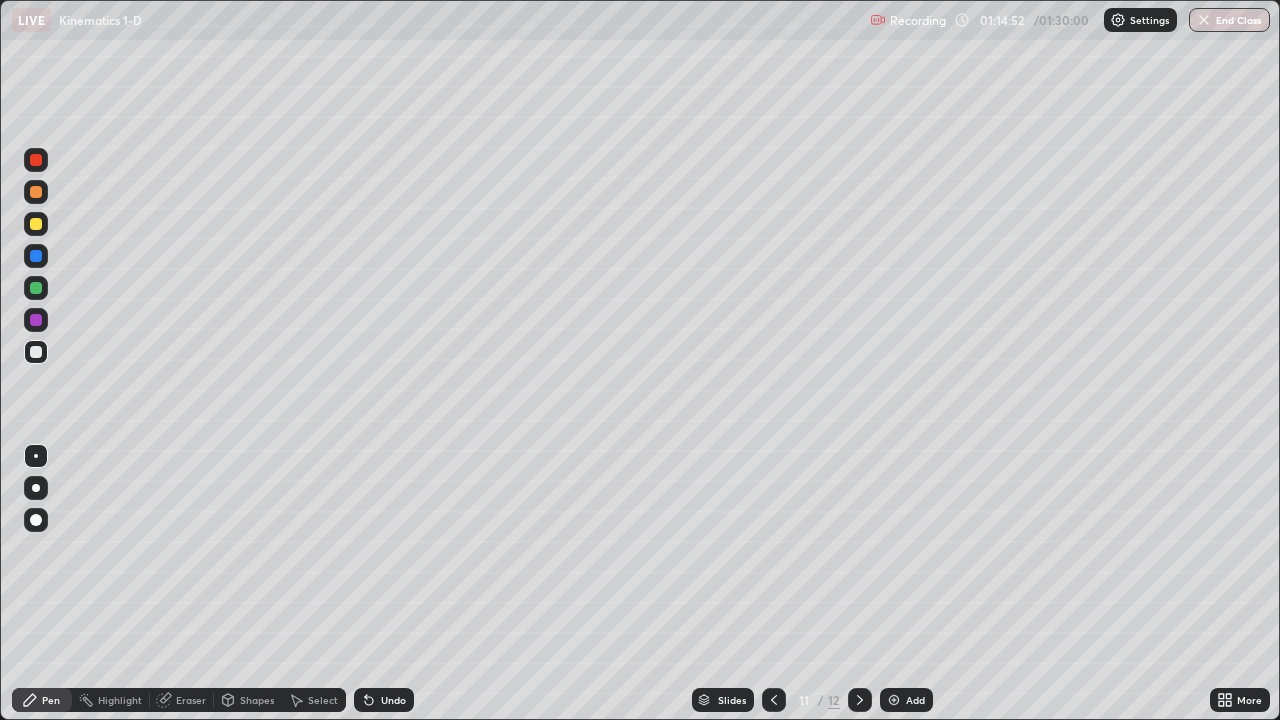 click on "Shapes" at bounding box center [257, 700] 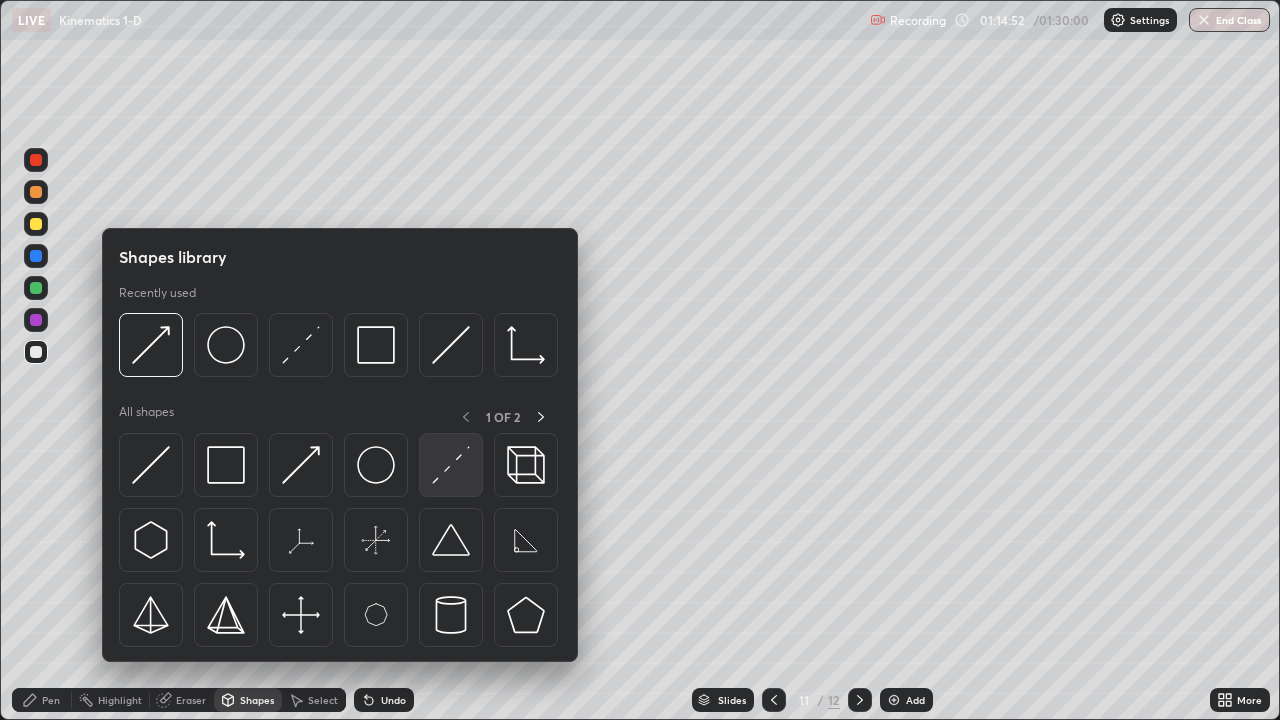 click at bounding box center (451, 465) 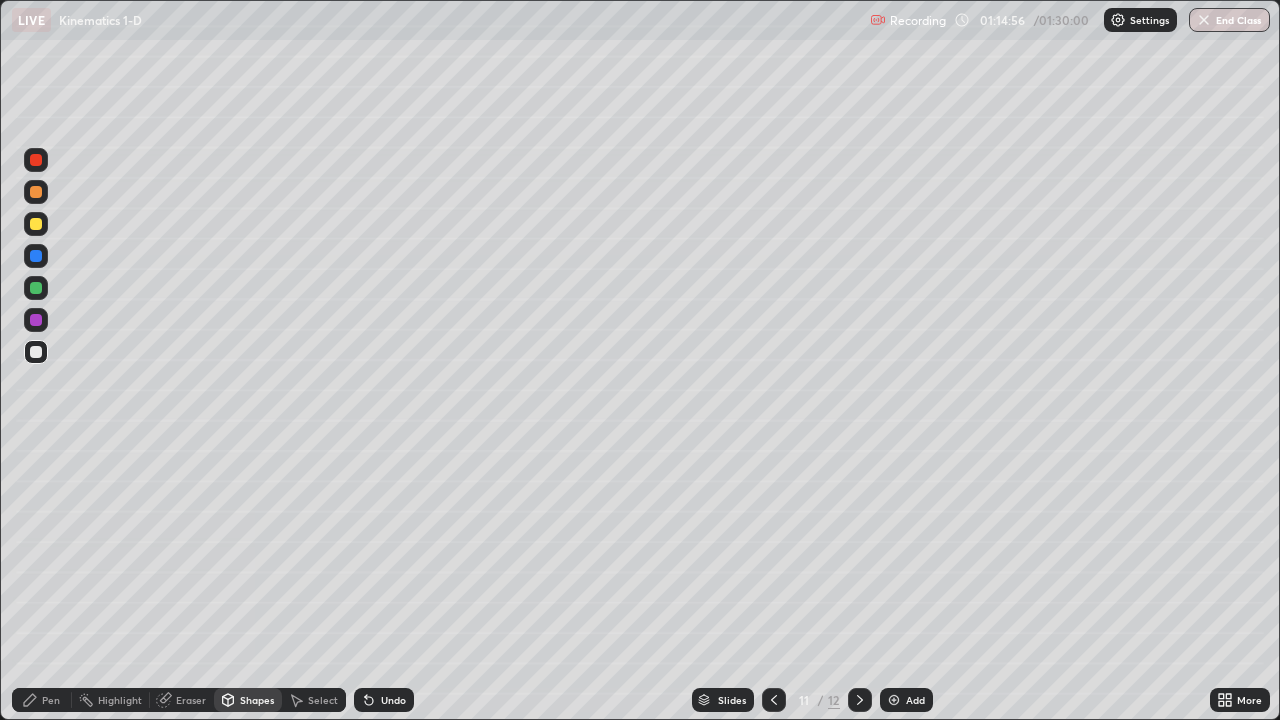 click on "Pen" at bounding box center [51, 700] 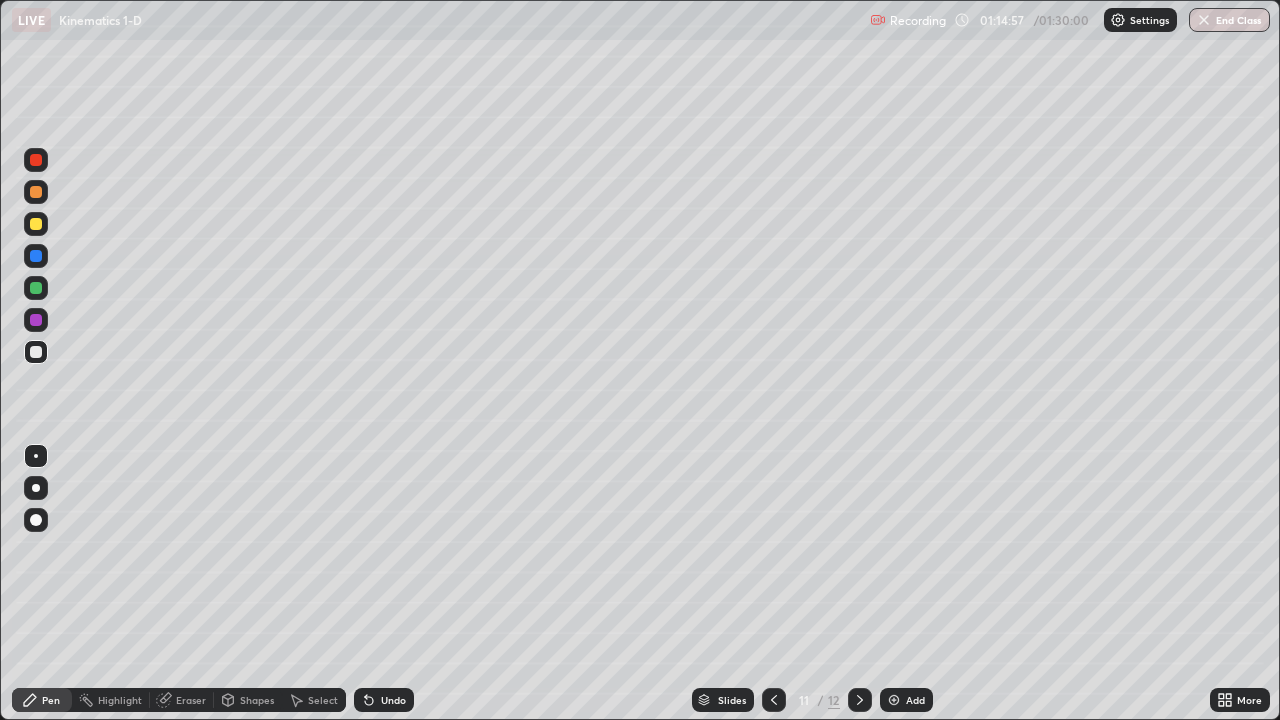 click at bounding box center (36, 192) 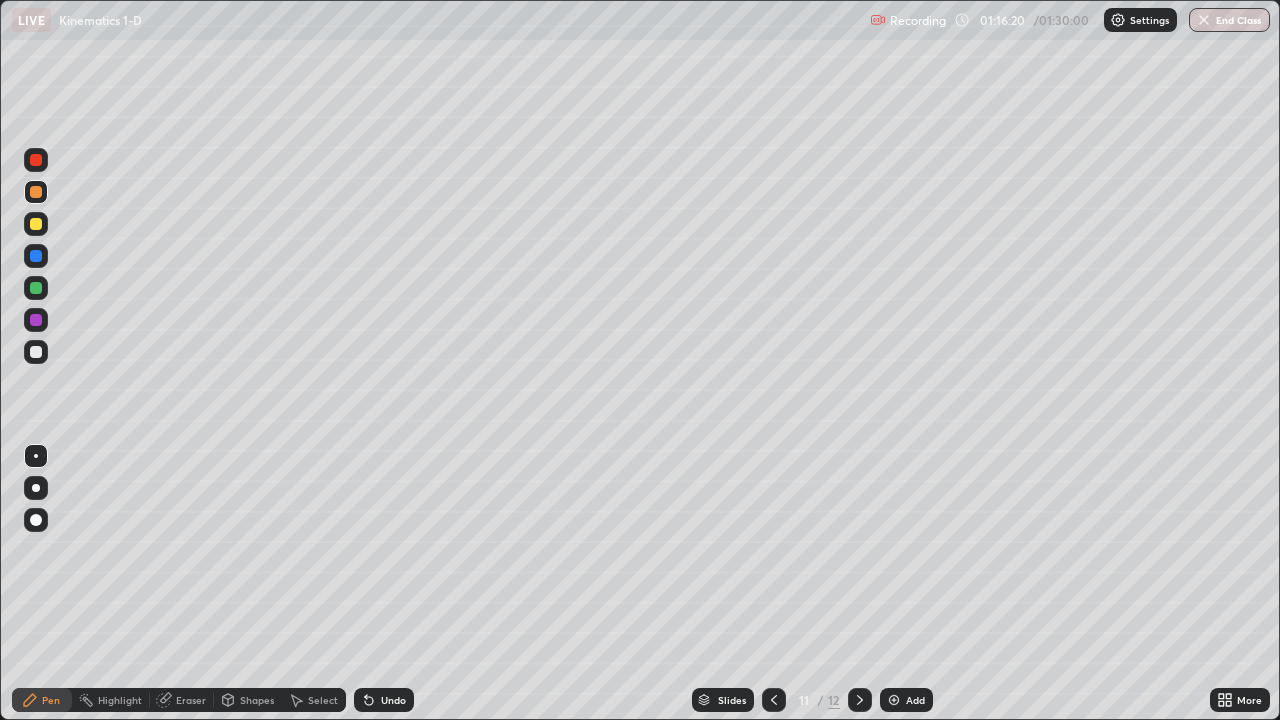 click on "Eraser" at bounding box center (182, 700) 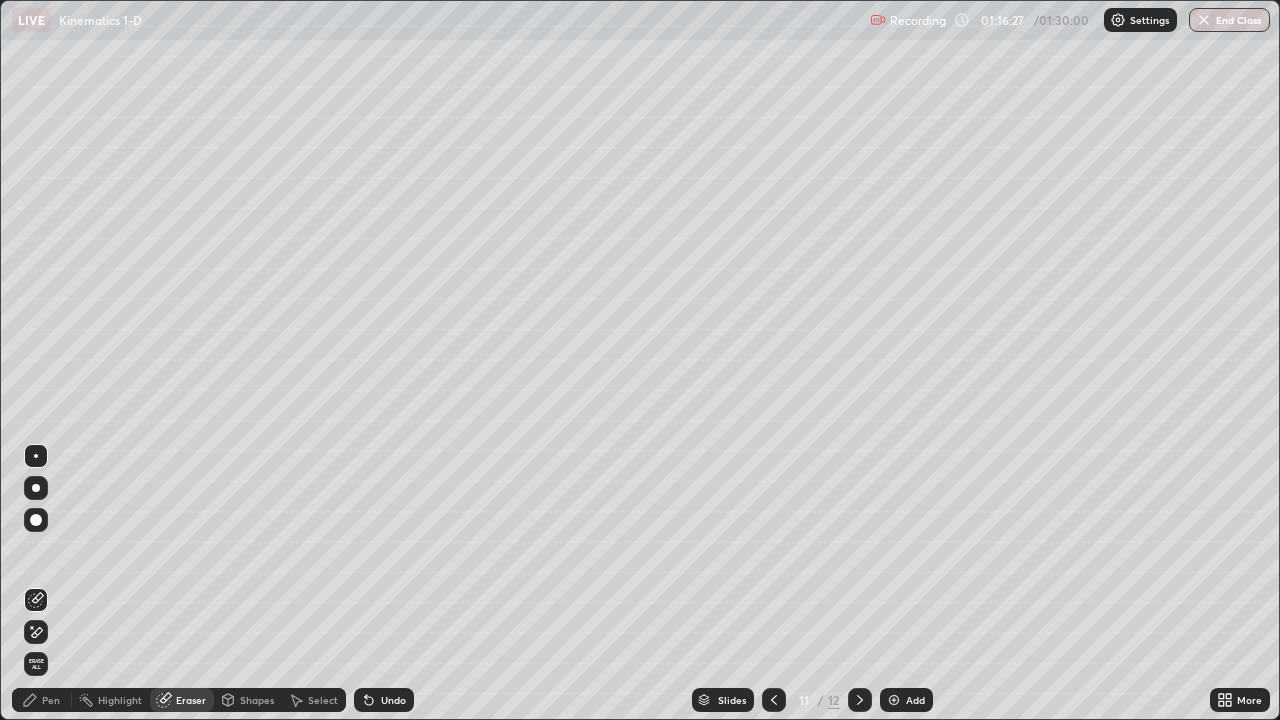 click on "Pen" at bounding box center [51, 700] 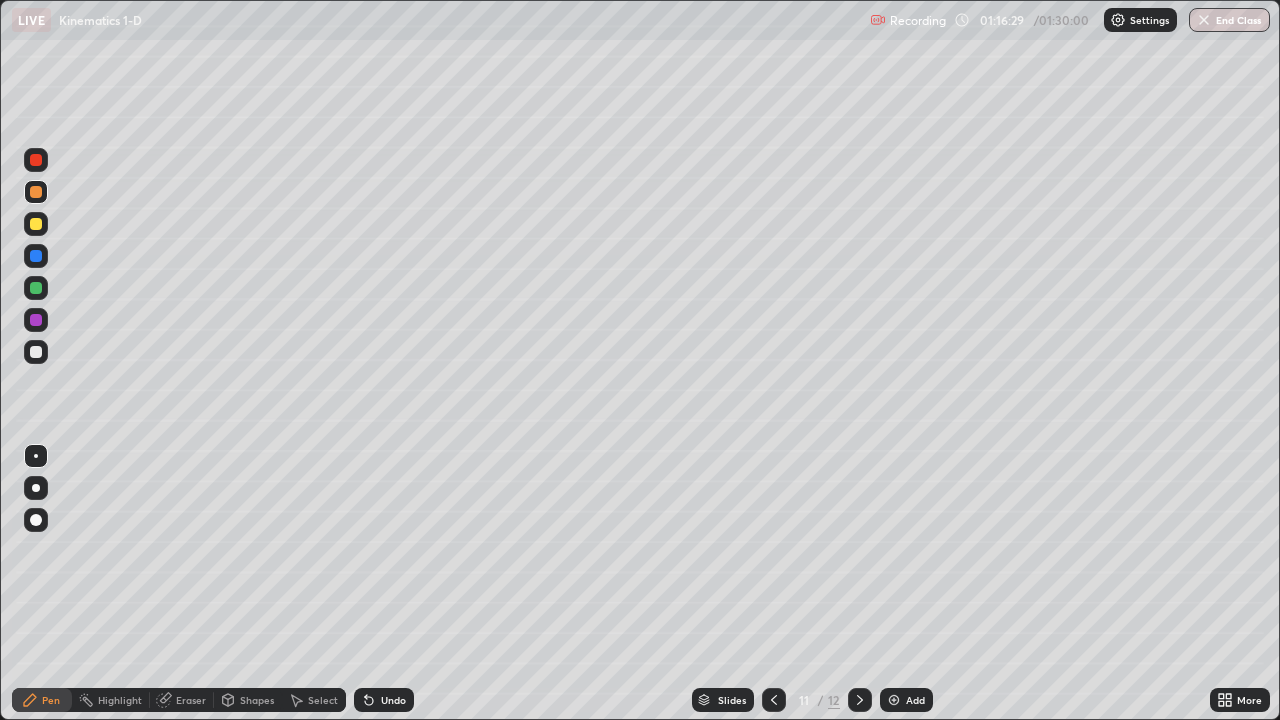 click at bounding box center (36, 320) 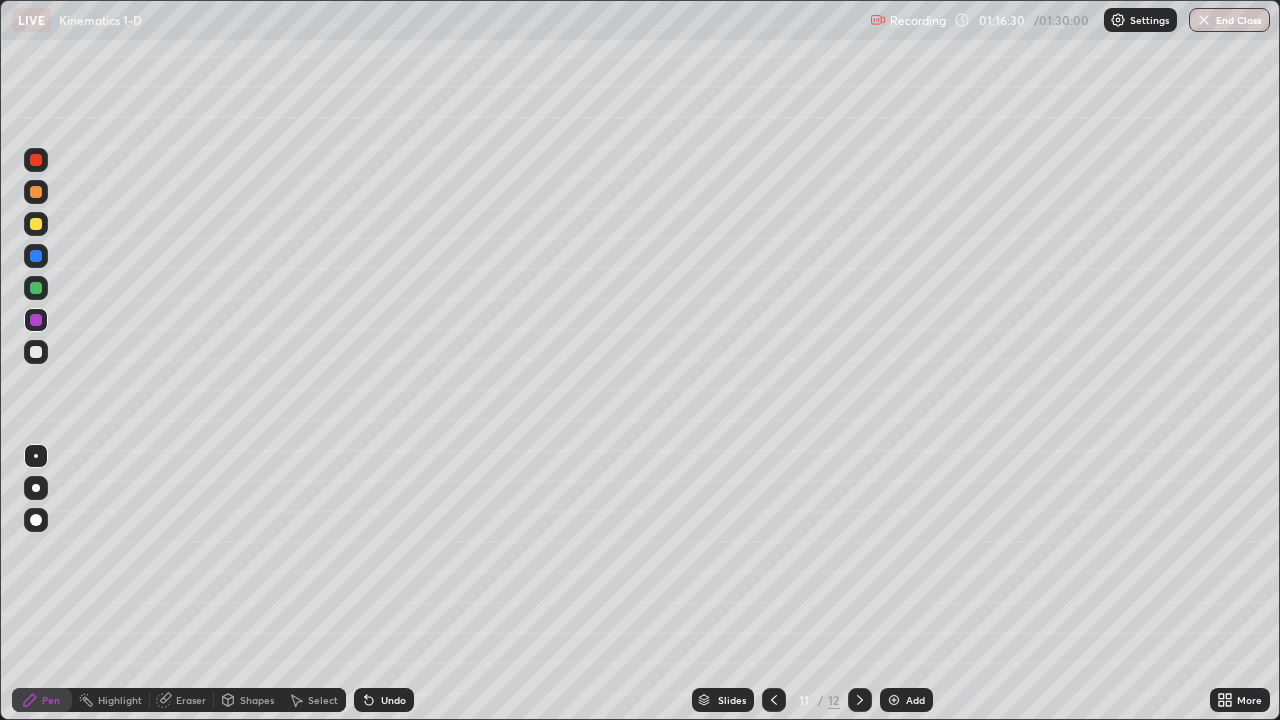 click at bounding box center (36, 224) 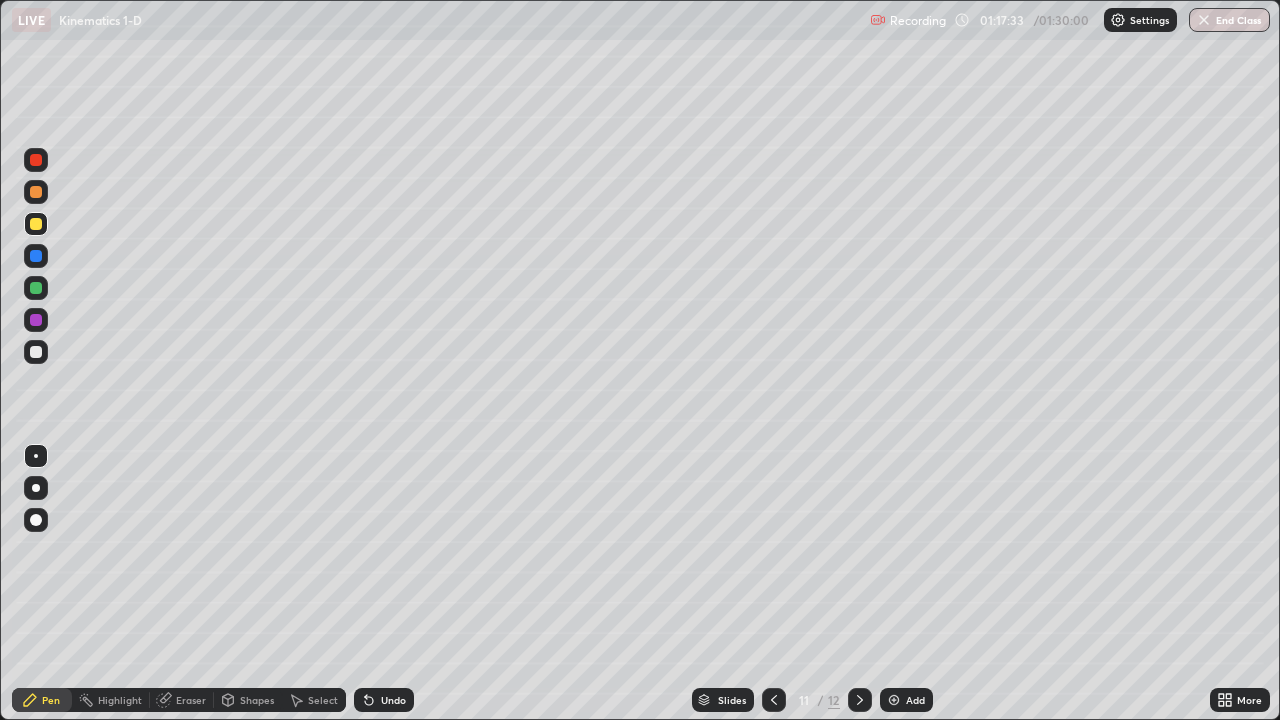 click on "Shapes" at bounding box center [257, 700] 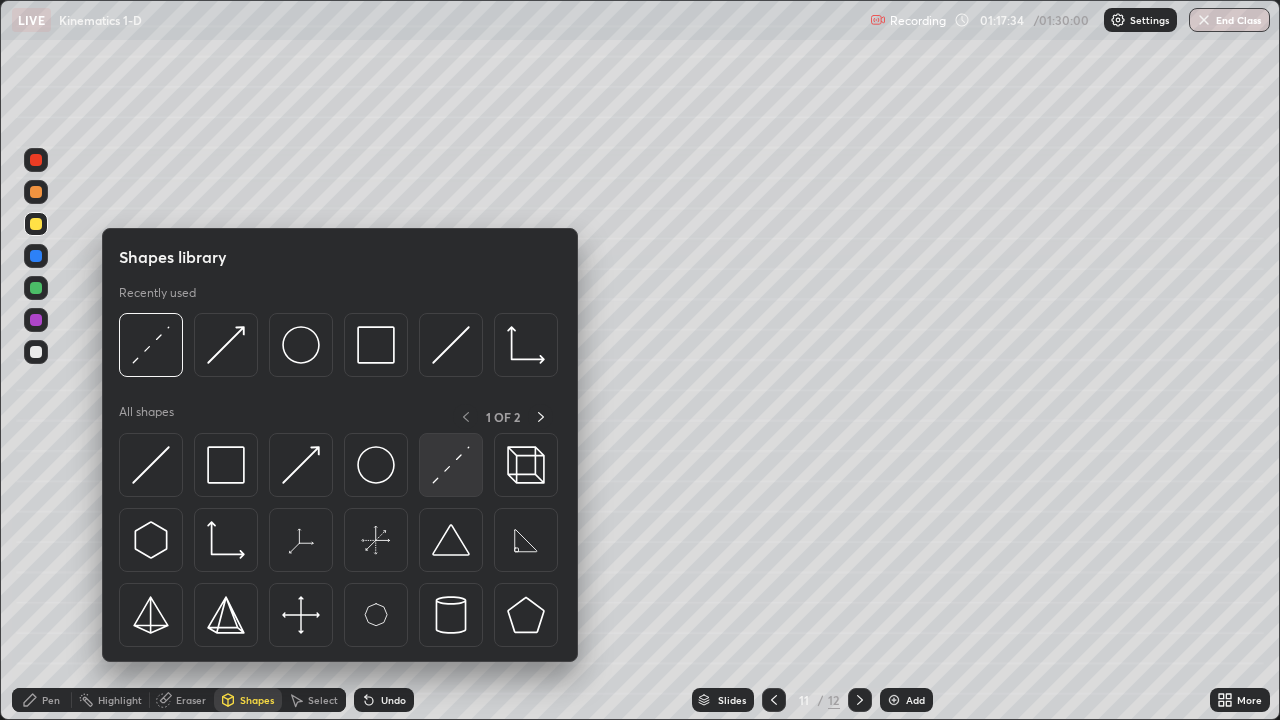 click at bounding box center (451, 465) 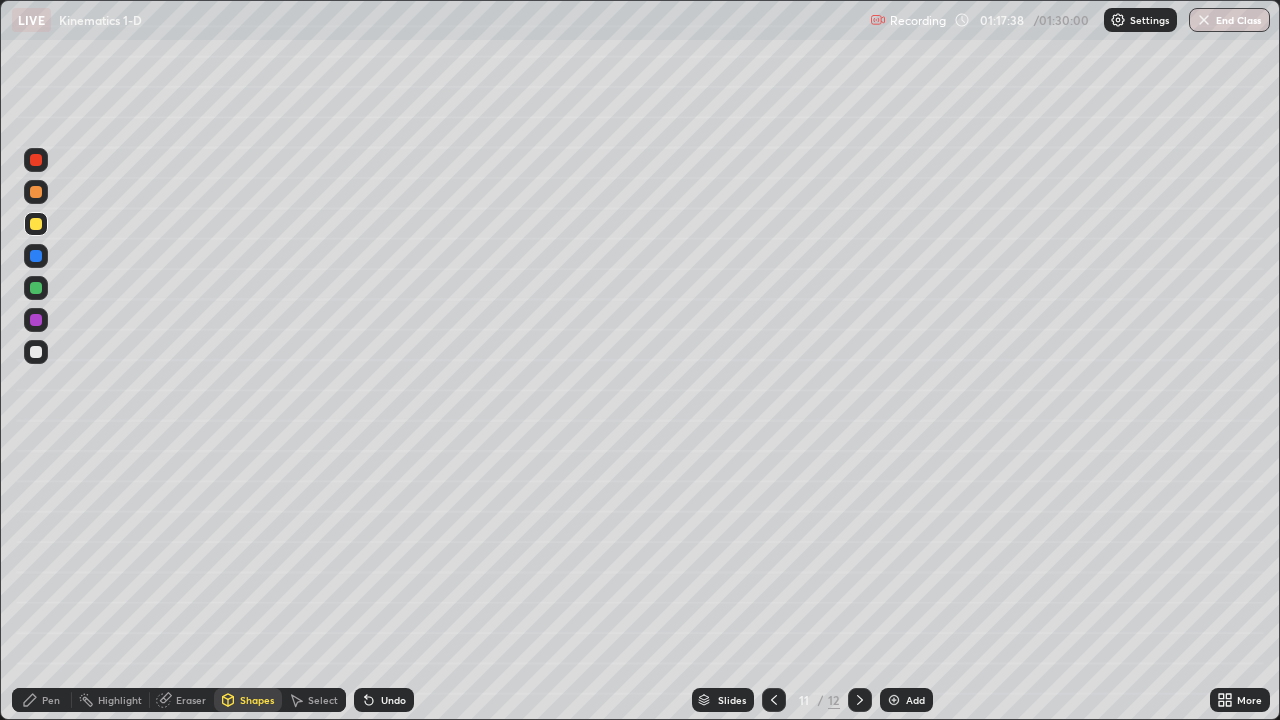 click on "Pen" at bounding box center [42, 700] 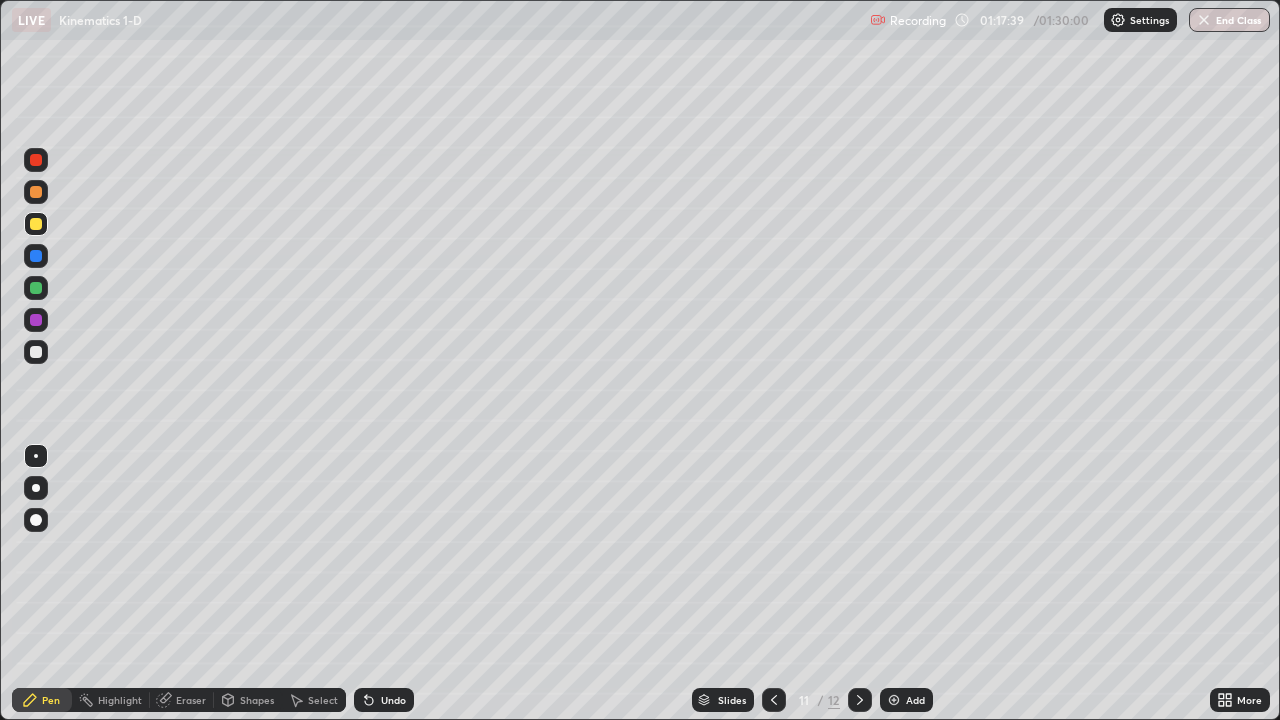 click at bounding box center [36, 288] 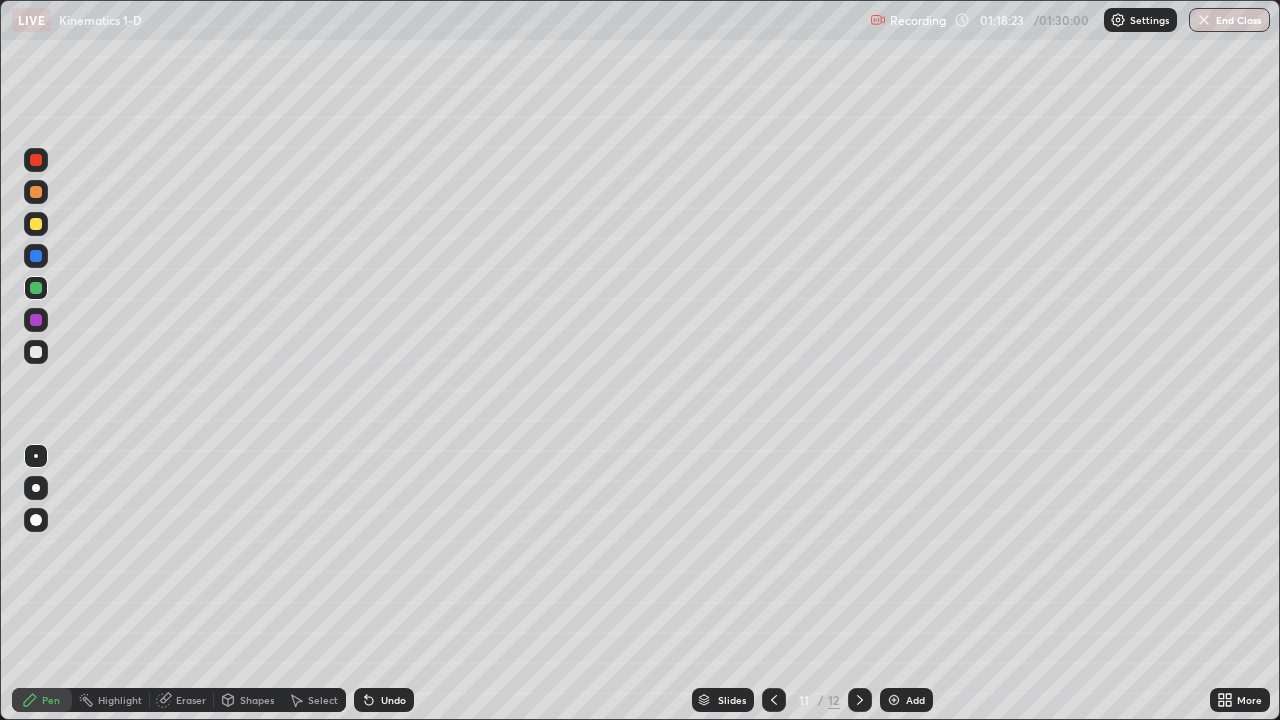 click 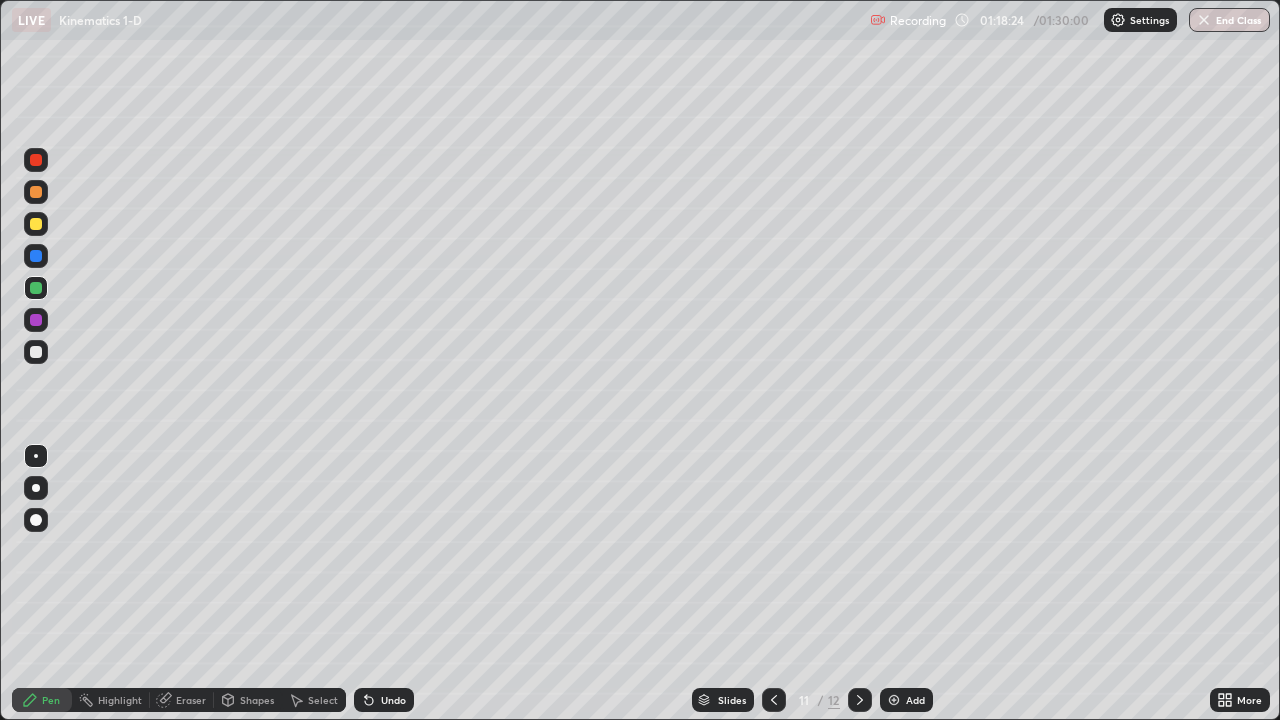 click 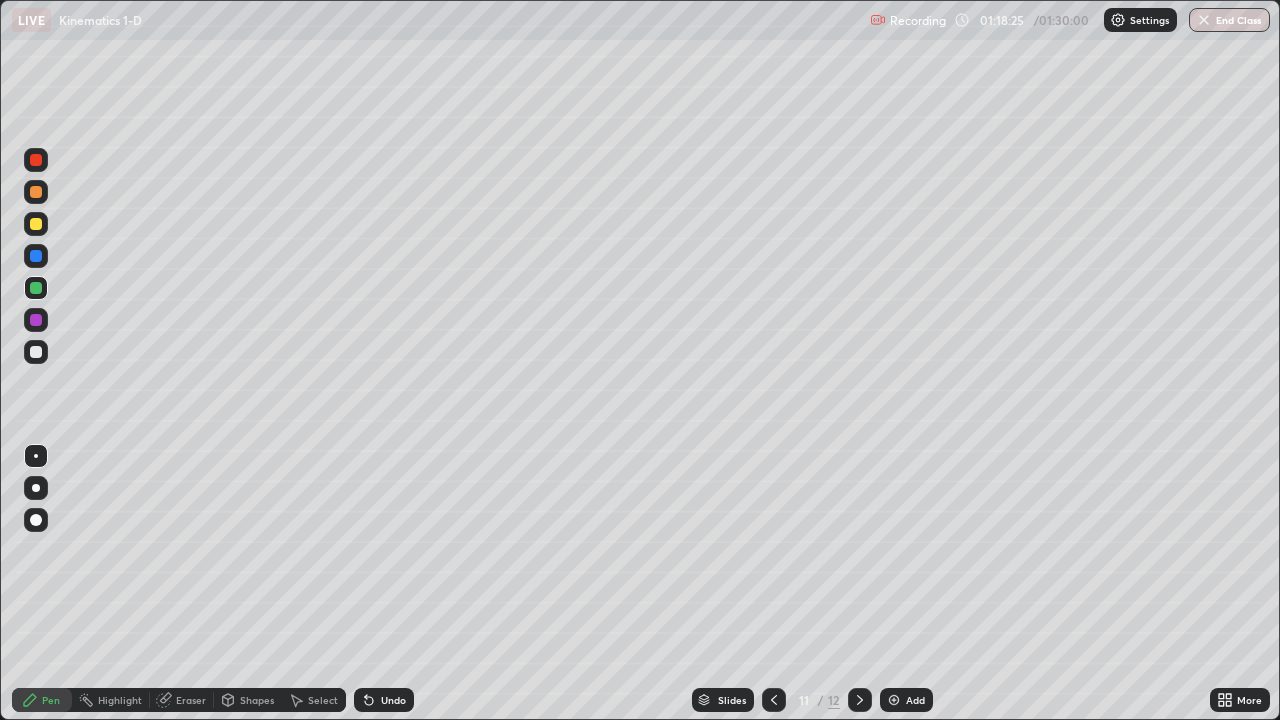 click 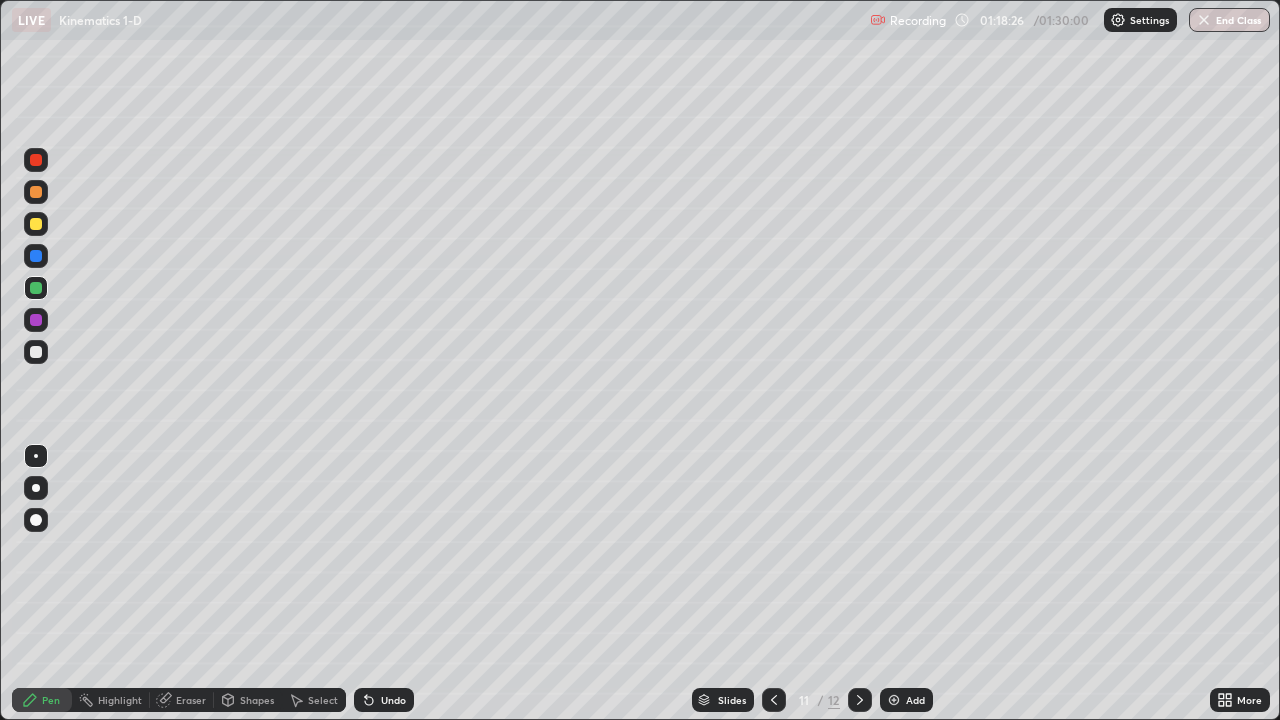 click on "Undo" at bounding box center (384, 700) 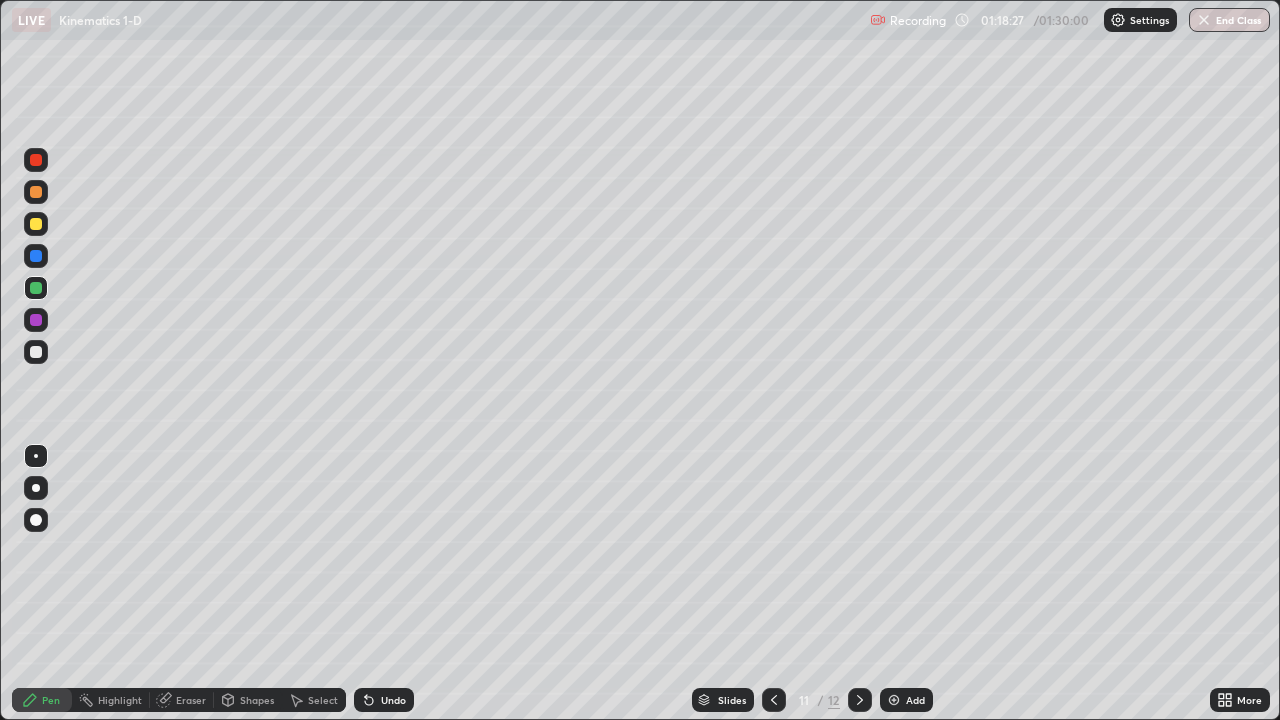 click 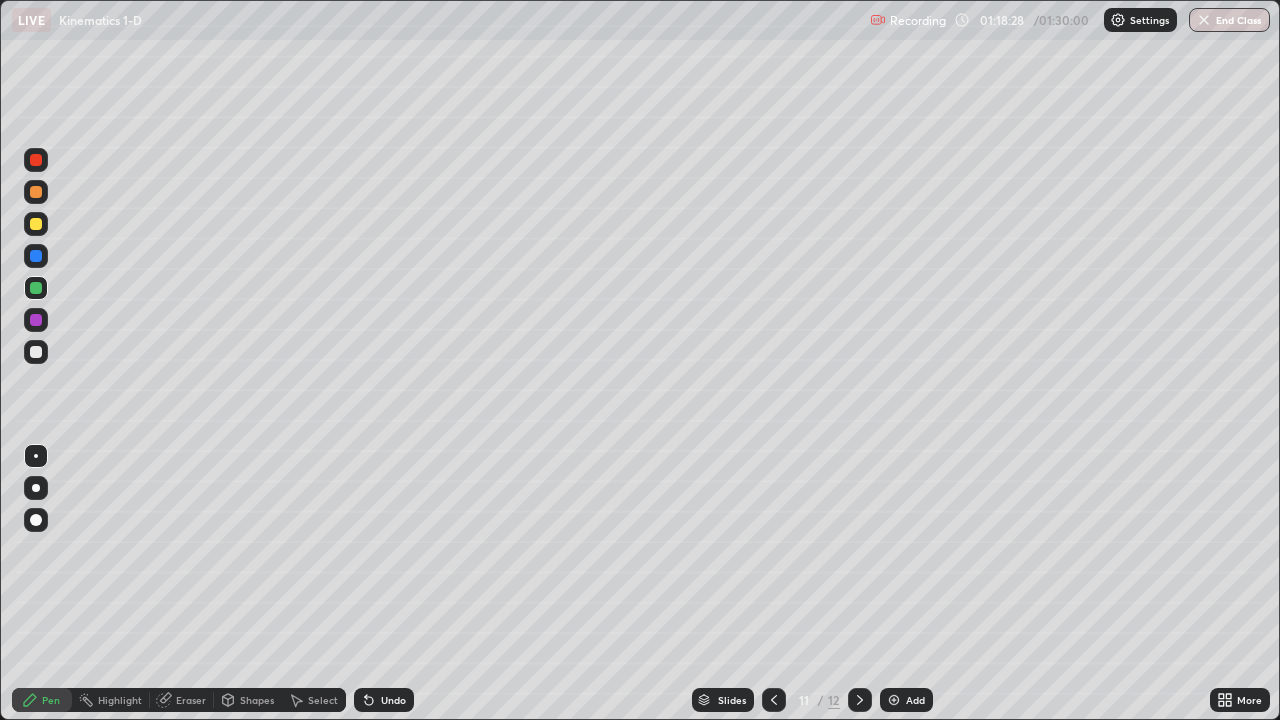 click 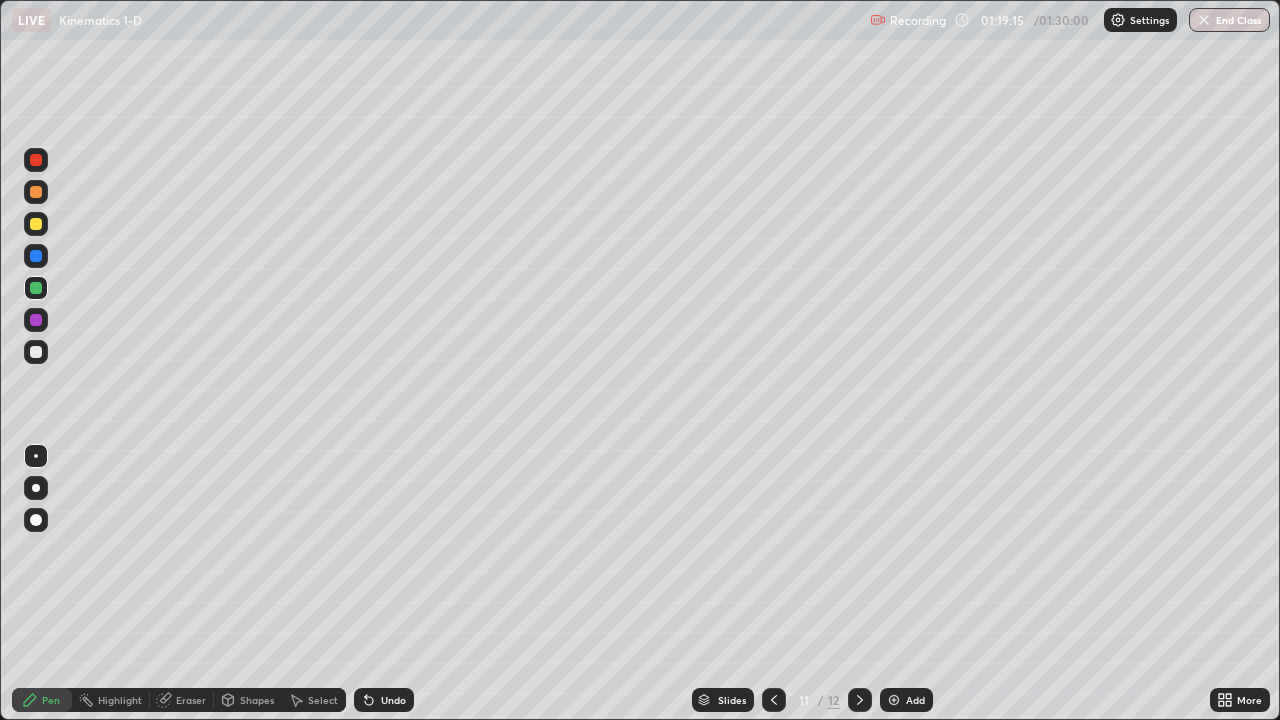 click on "Eraser" at bounding box center [191, 700] 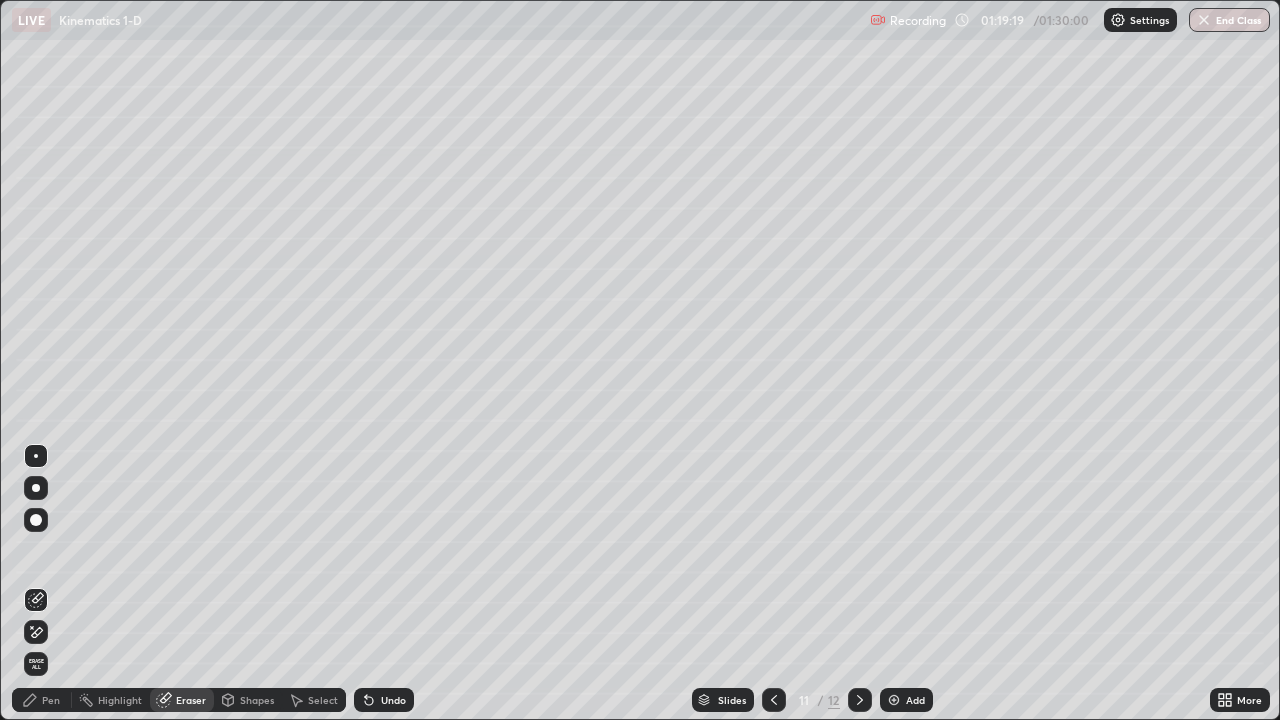 click 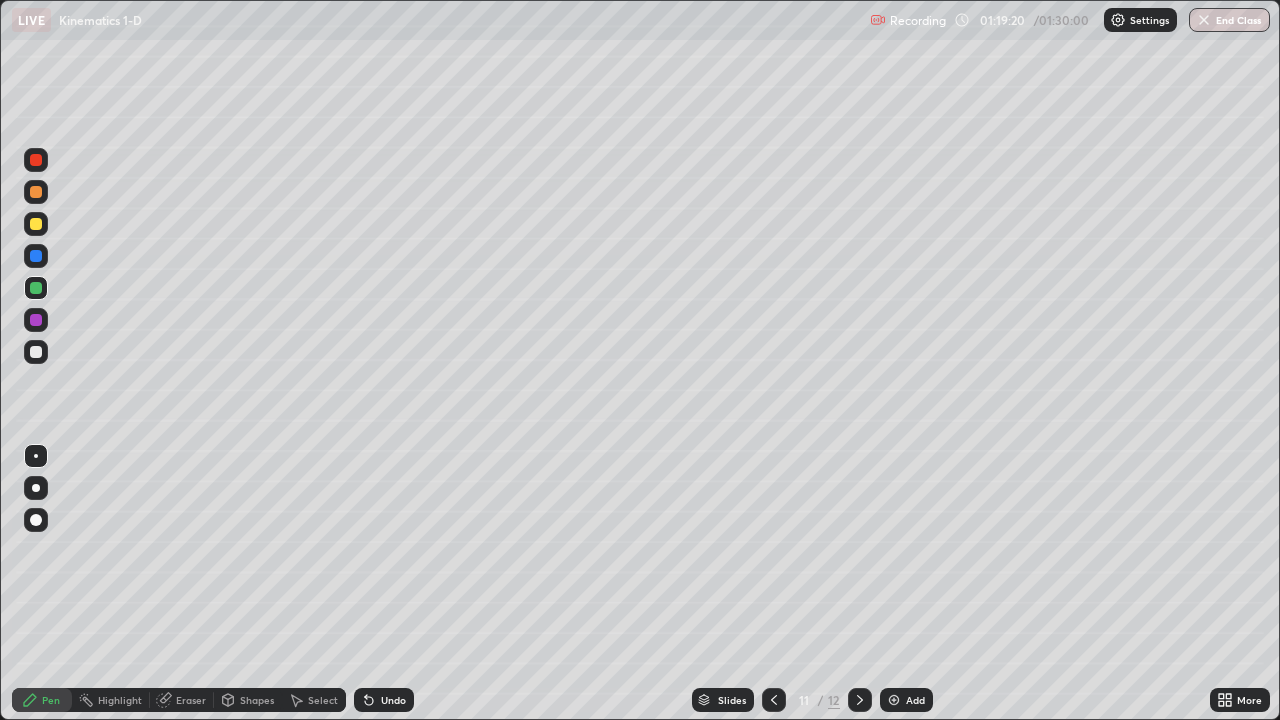 click at bounding box center (36, 192) 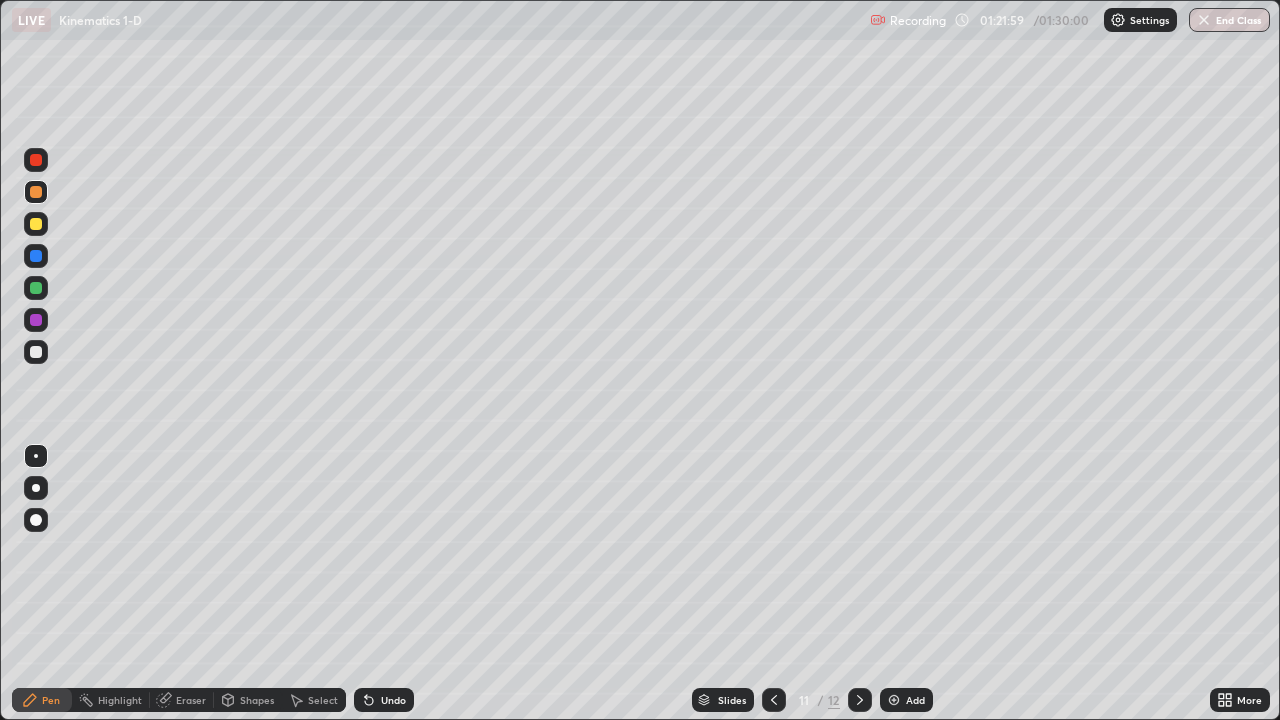 click at bounding box center [1204, 20] 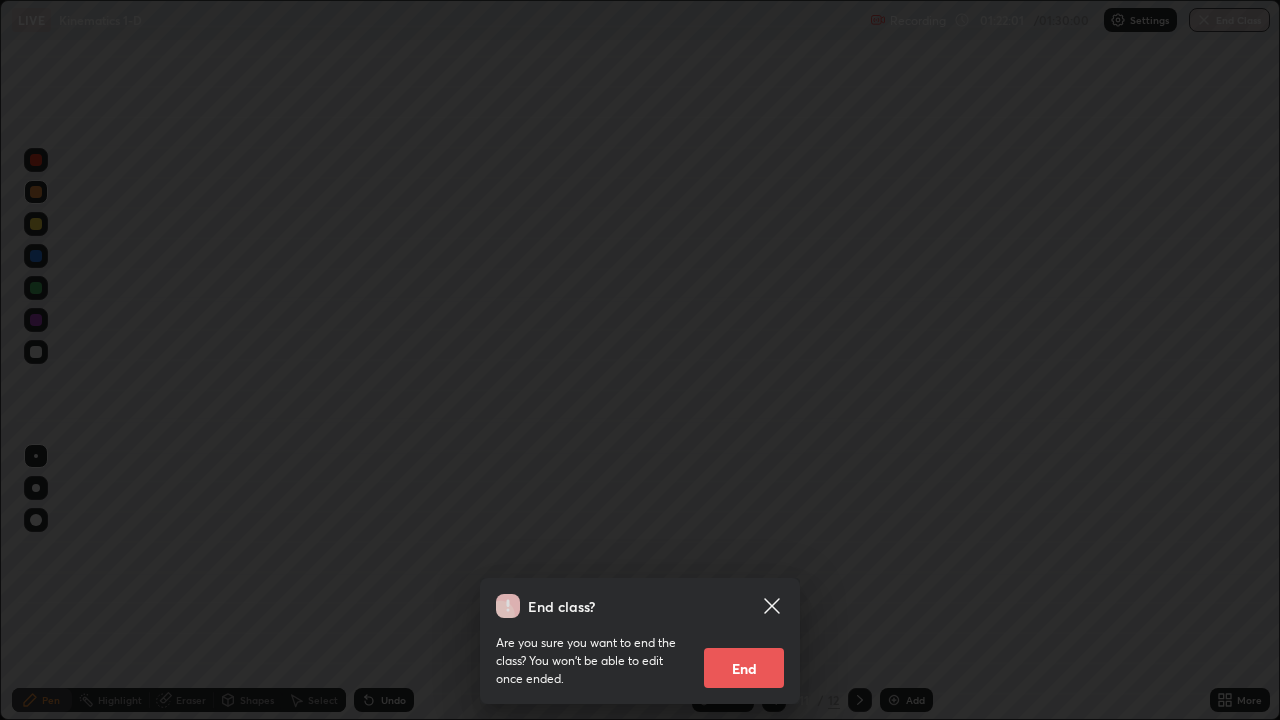 click on "End" at bounding box center [744, 668] 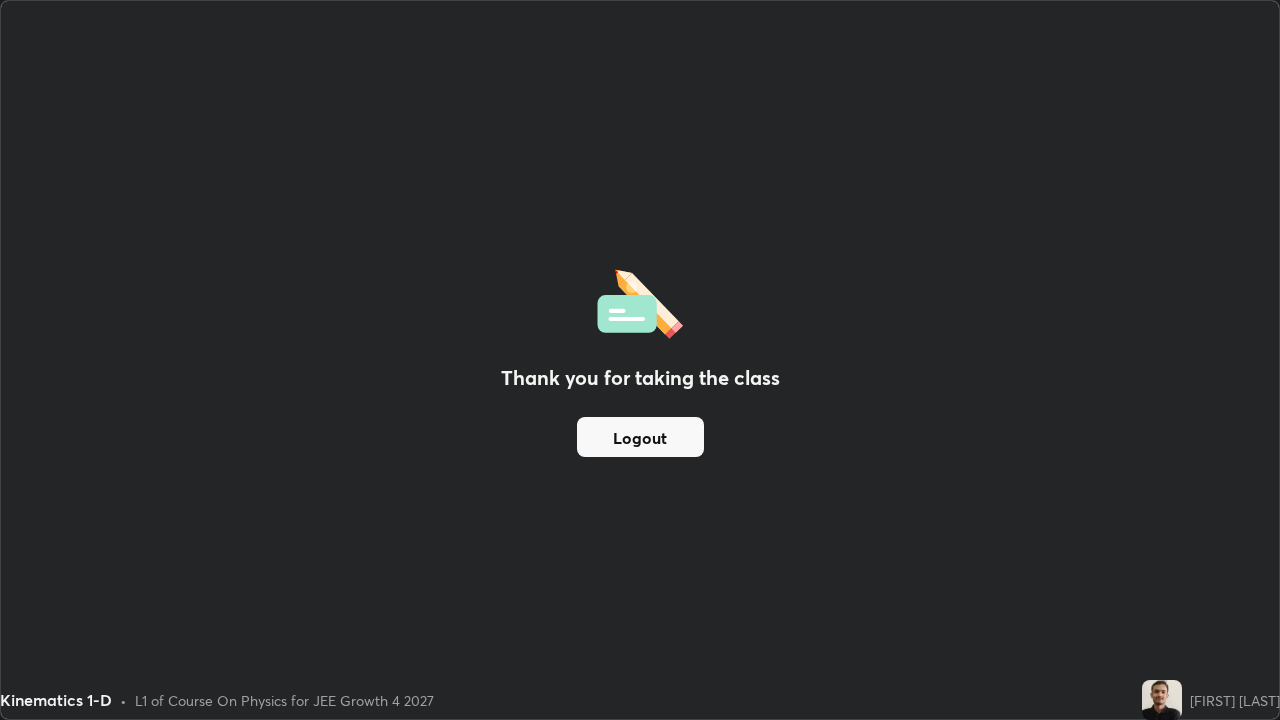 click on "Logout" at bounding box center [640, 437] 